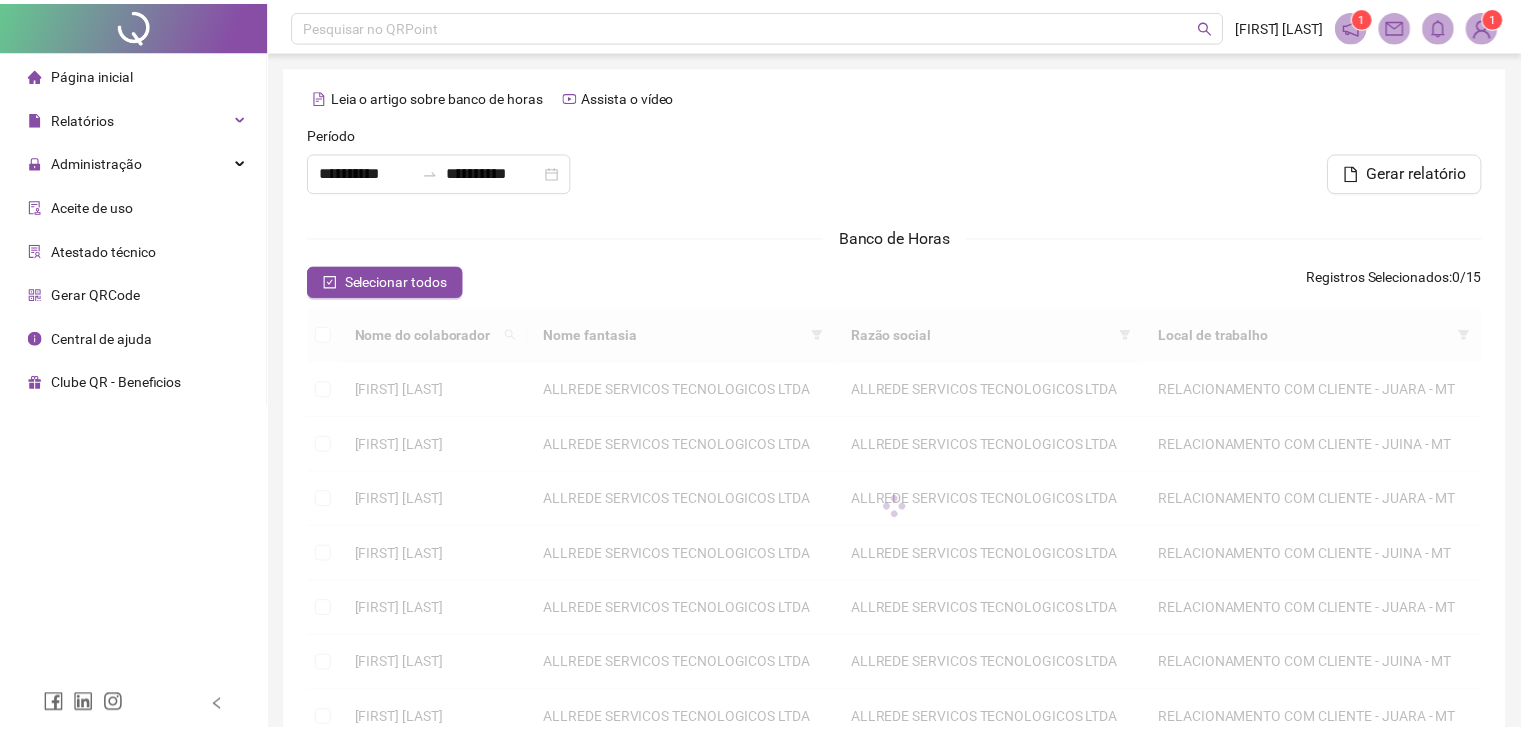 scroll, scrollTop: 0, scrollLeft: 0, axis: both 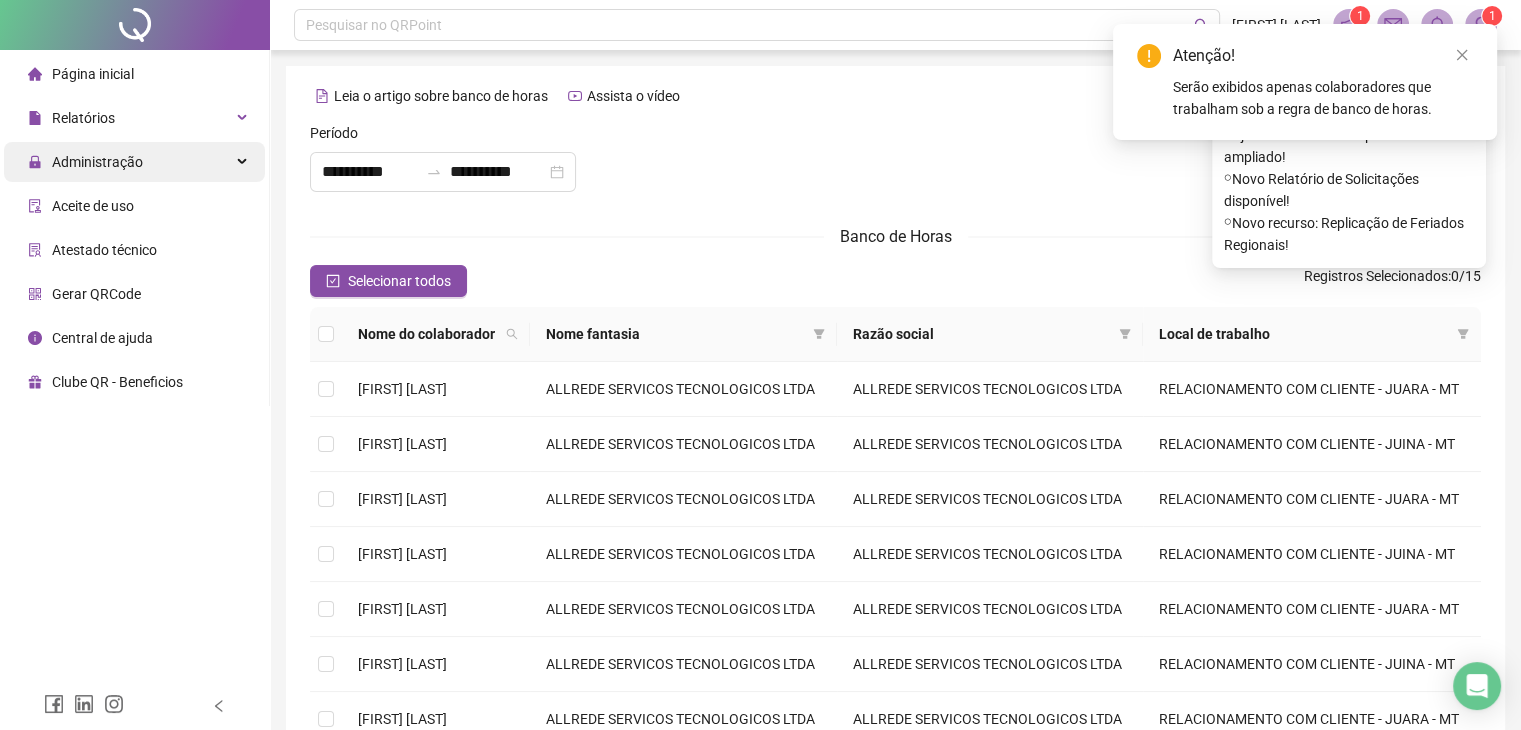 click on "Administração" at bounding box center (85, 162) 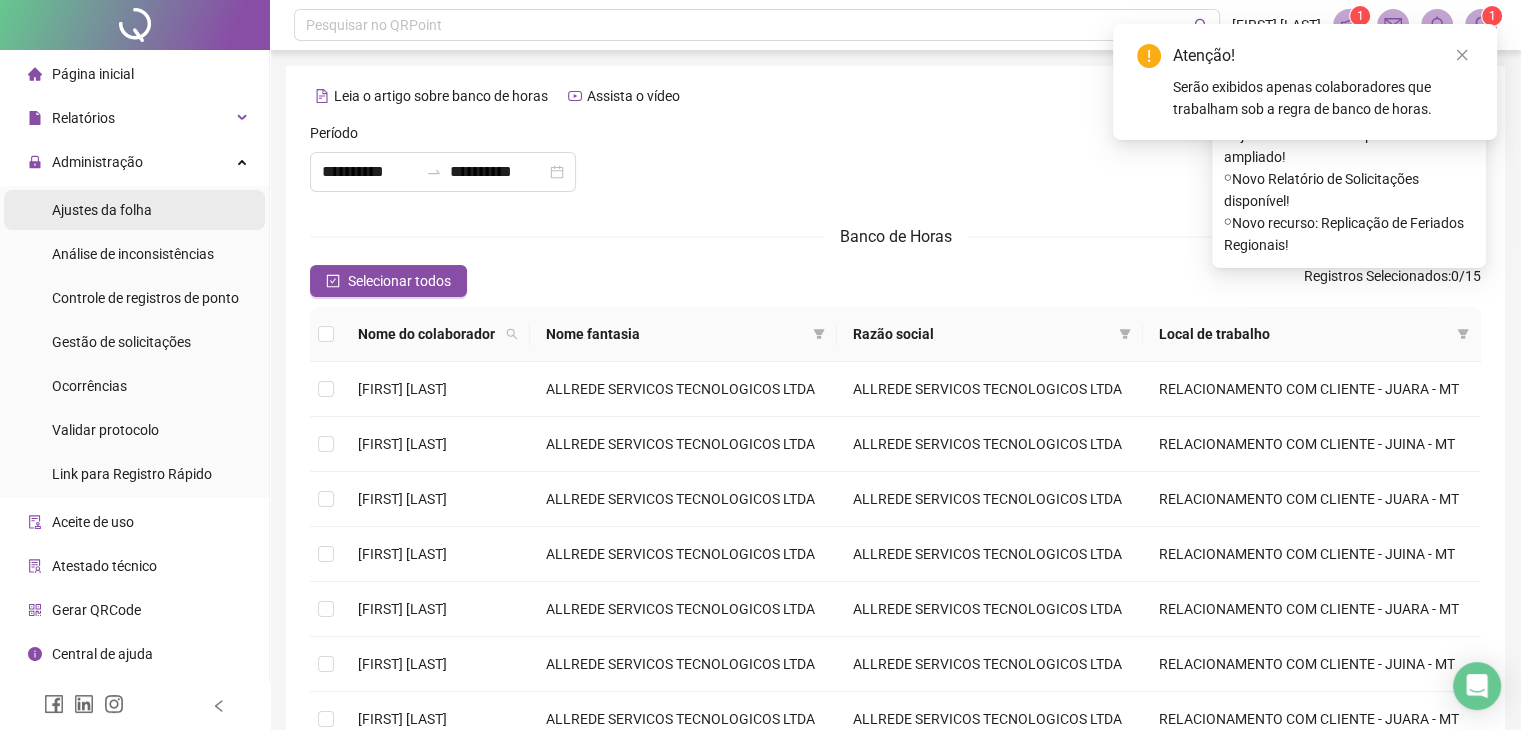 click on "Ajustes da folha" at bounding box center [134, 210] 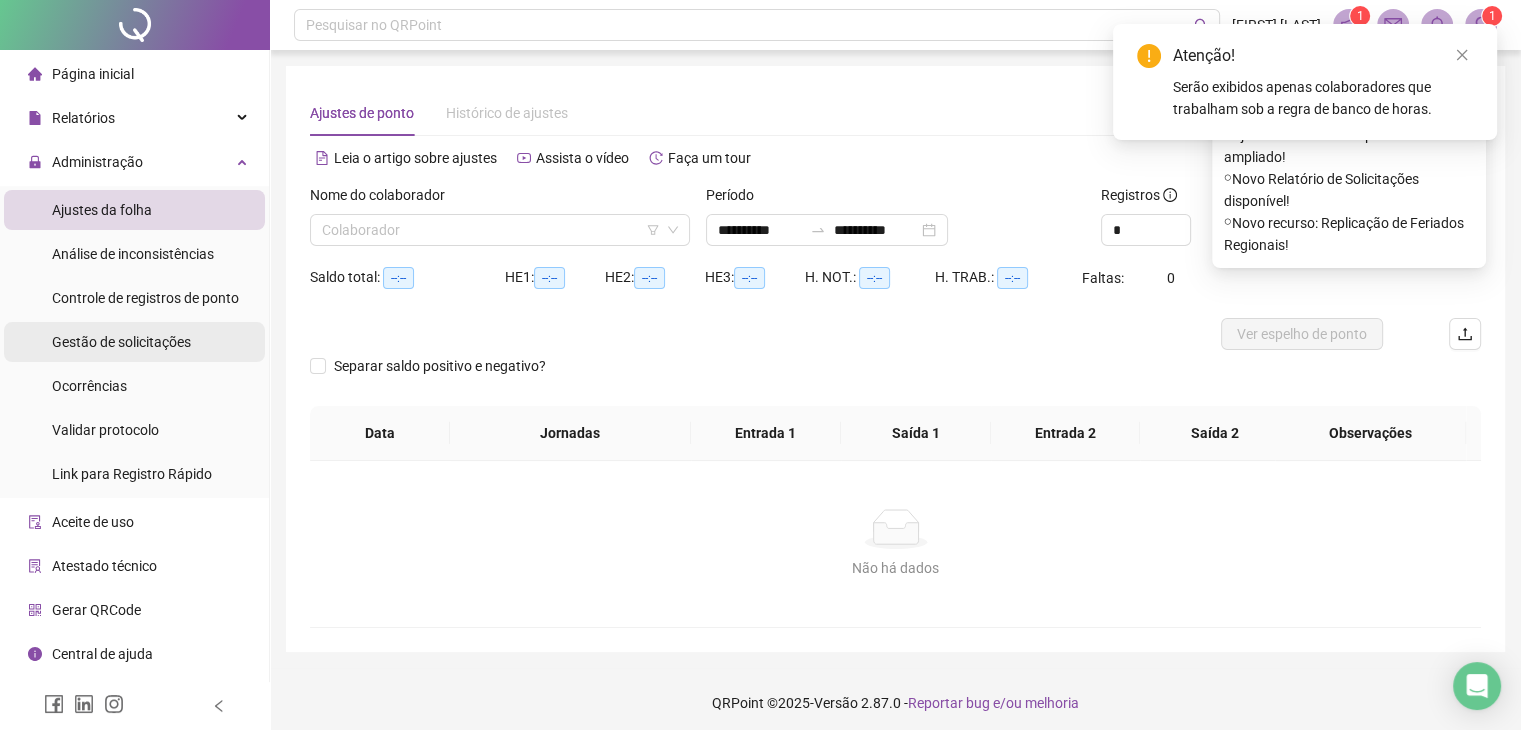 drag, startPoint x: 174, startPoint y: 337, endPoint x: 218, endPoint y: 333, distance: 44.181442 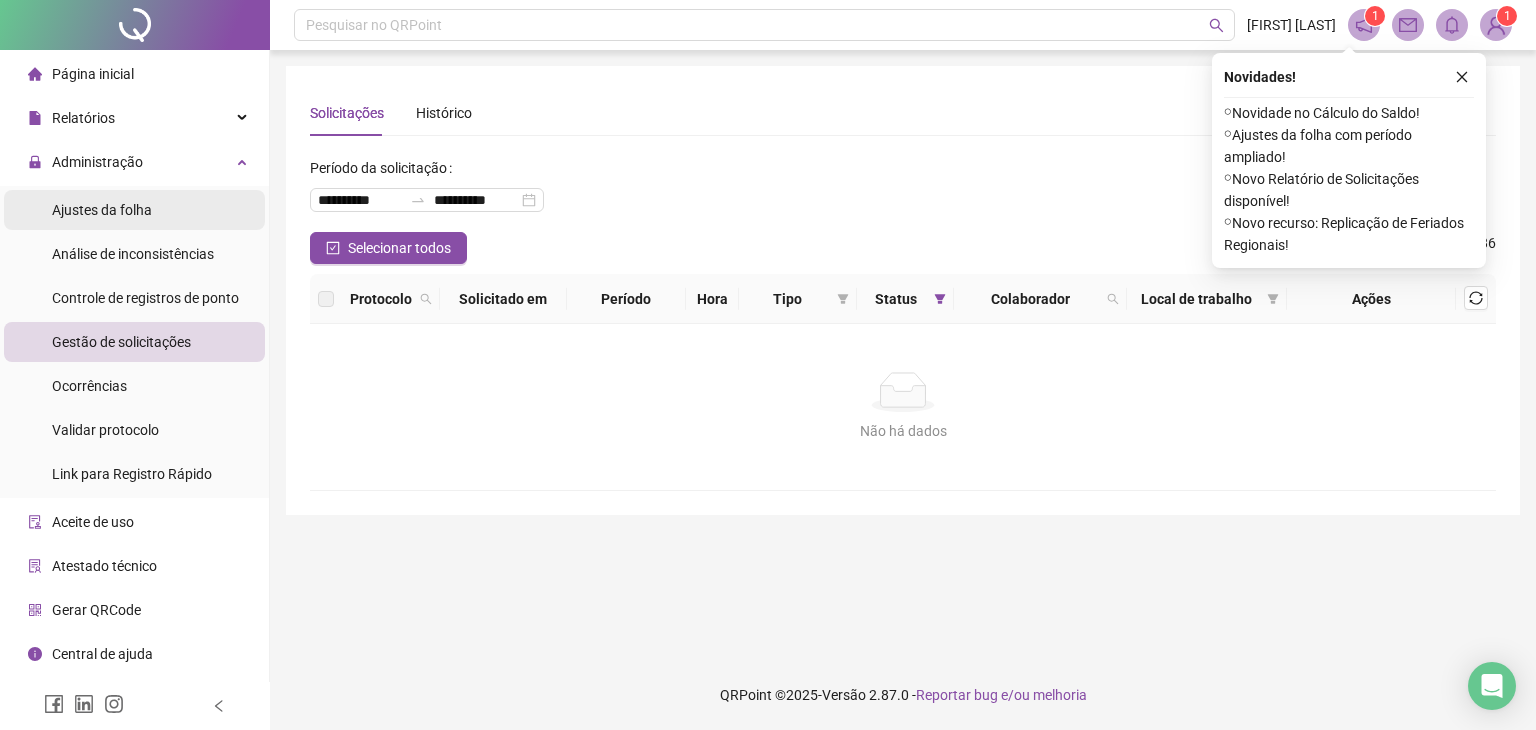 drag, startPoint x: 180, startPoint y: 219, endPoint x: 191, endPoint y: 219, distance: 11 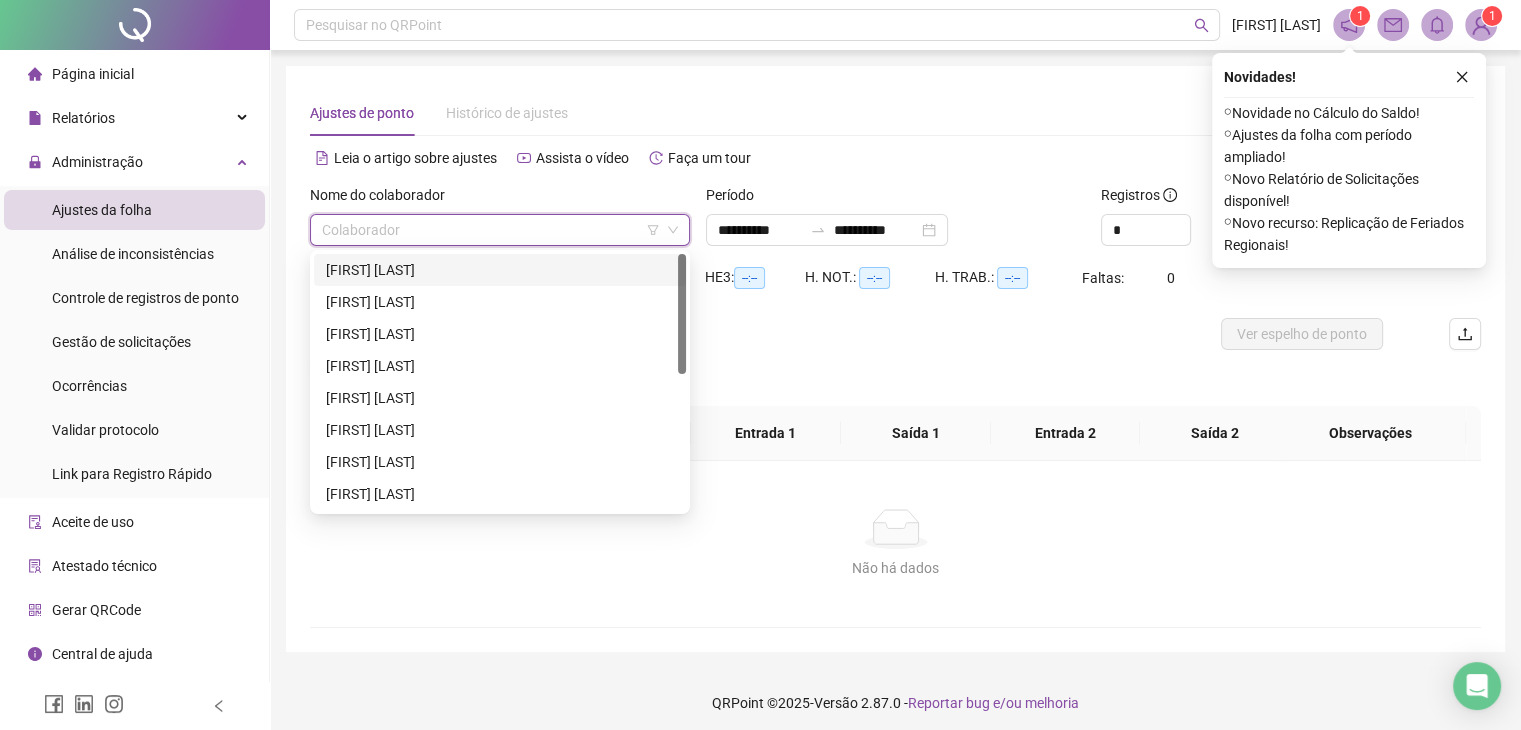 click at bounding box center [494, 230] 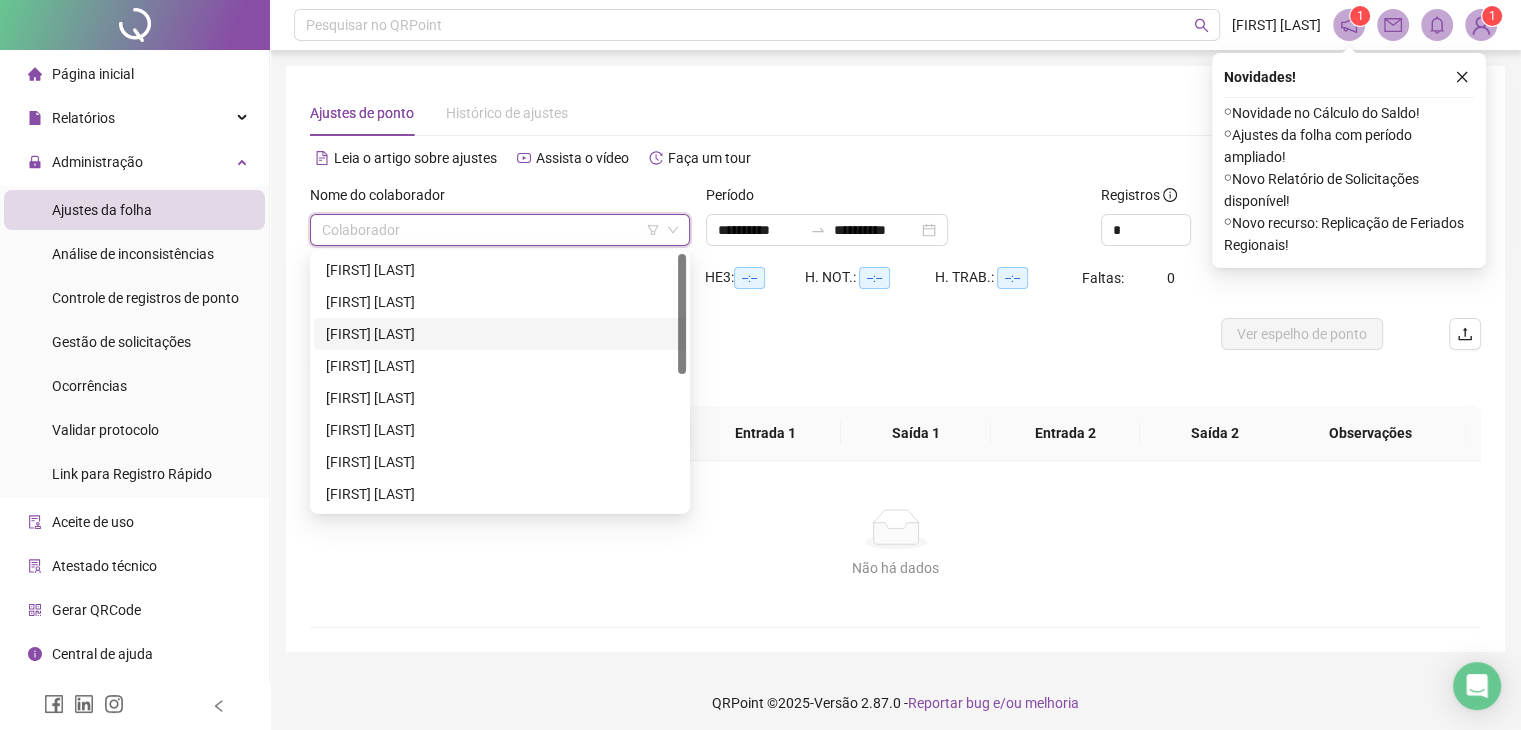 scroll, scrollTop: 288, scrollLeft: 0, axis: vertical 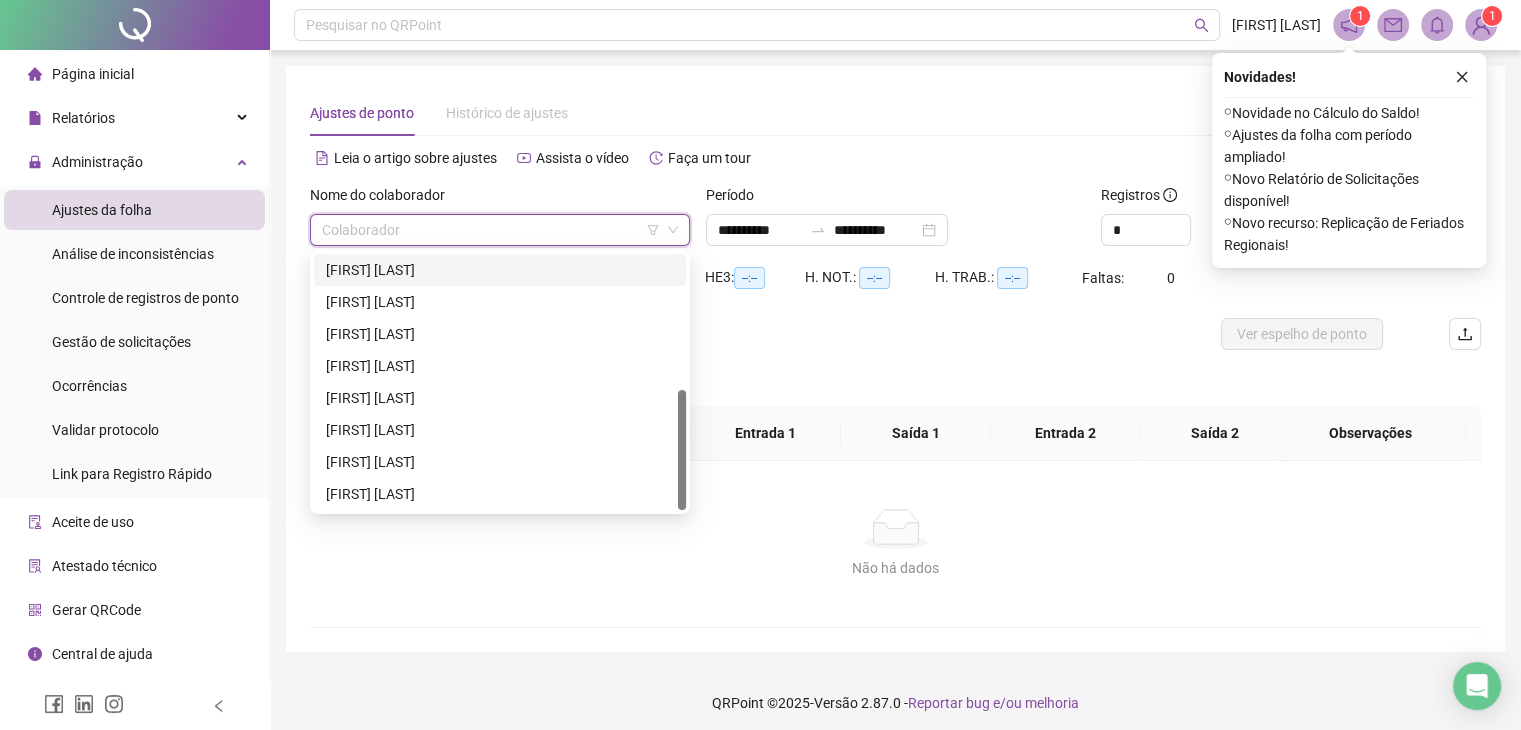 click on "[FIRST] [LAST]" at bounding box center (500, 270) 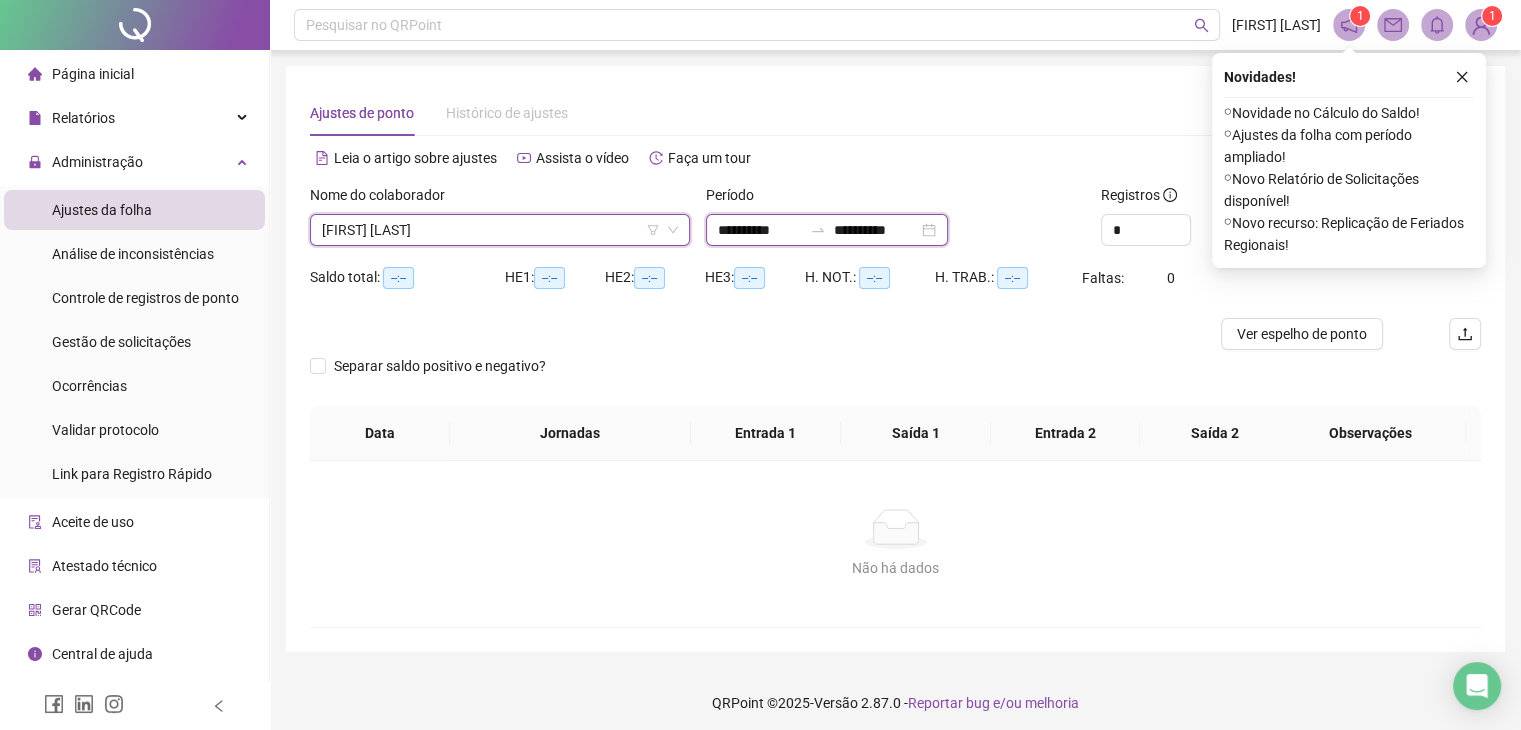 click on "**********" at bounding box center (760, 230) 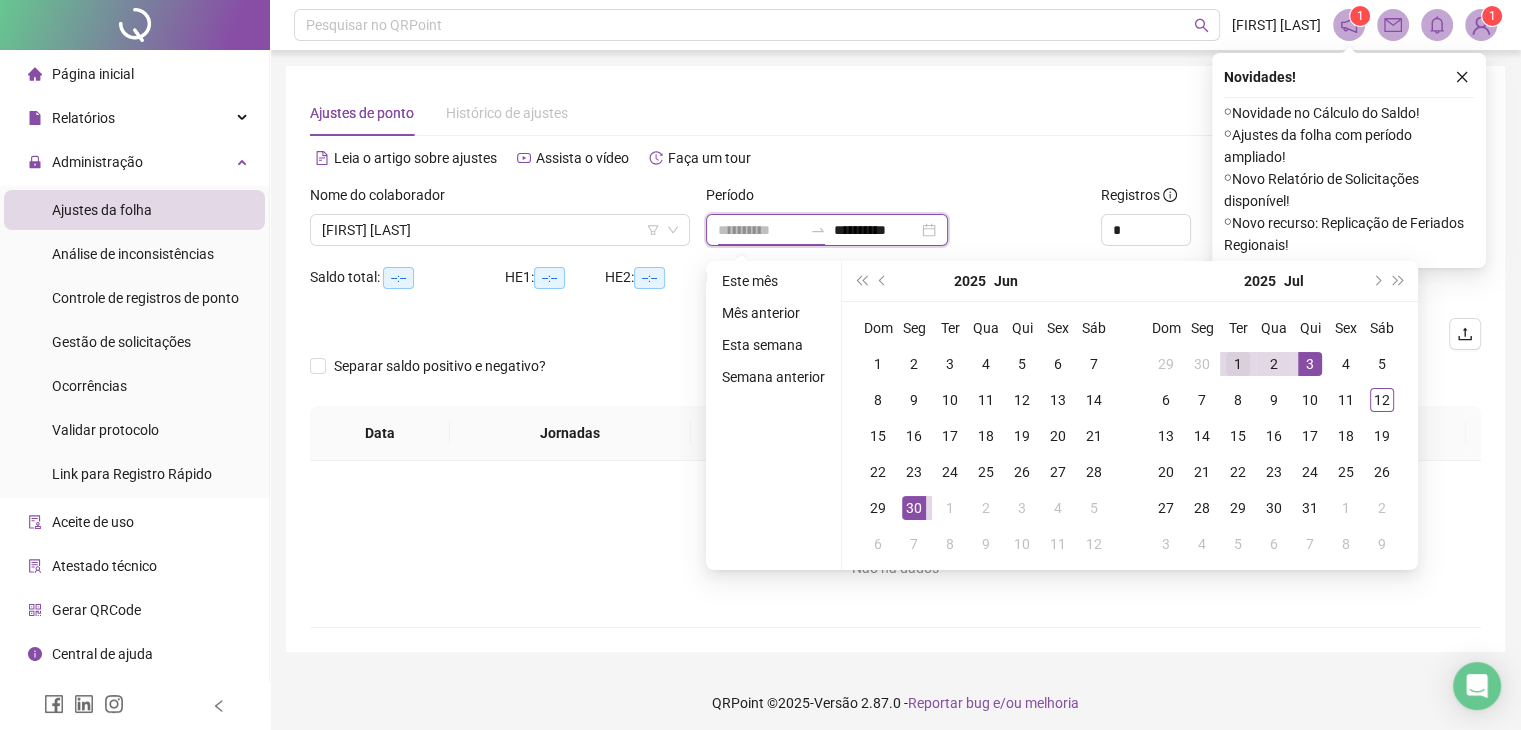 type on "**********" 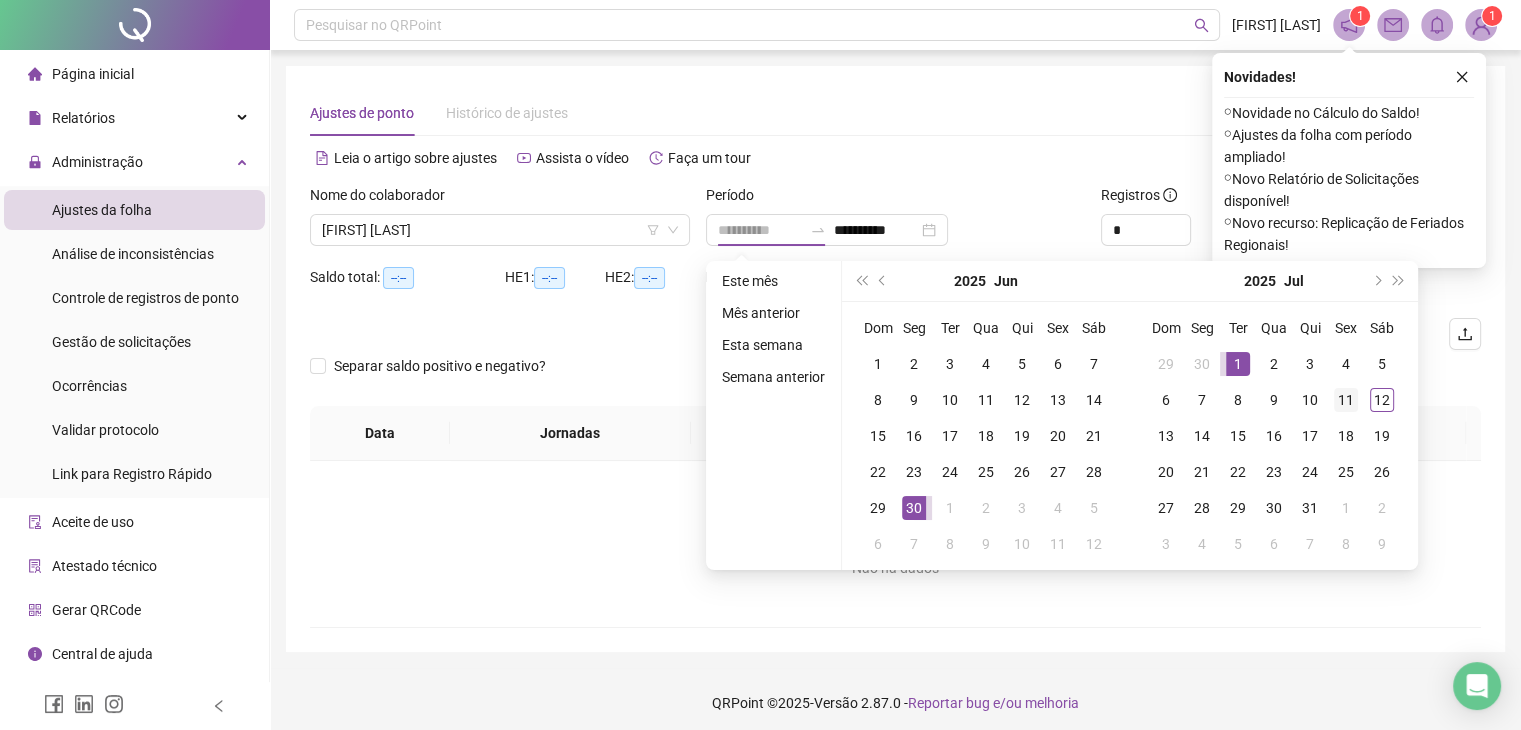 drag, startPoint x: 1234, startPoint y: 357, endPoint x: 1347, endPoint y: 400, distance: 120.90492 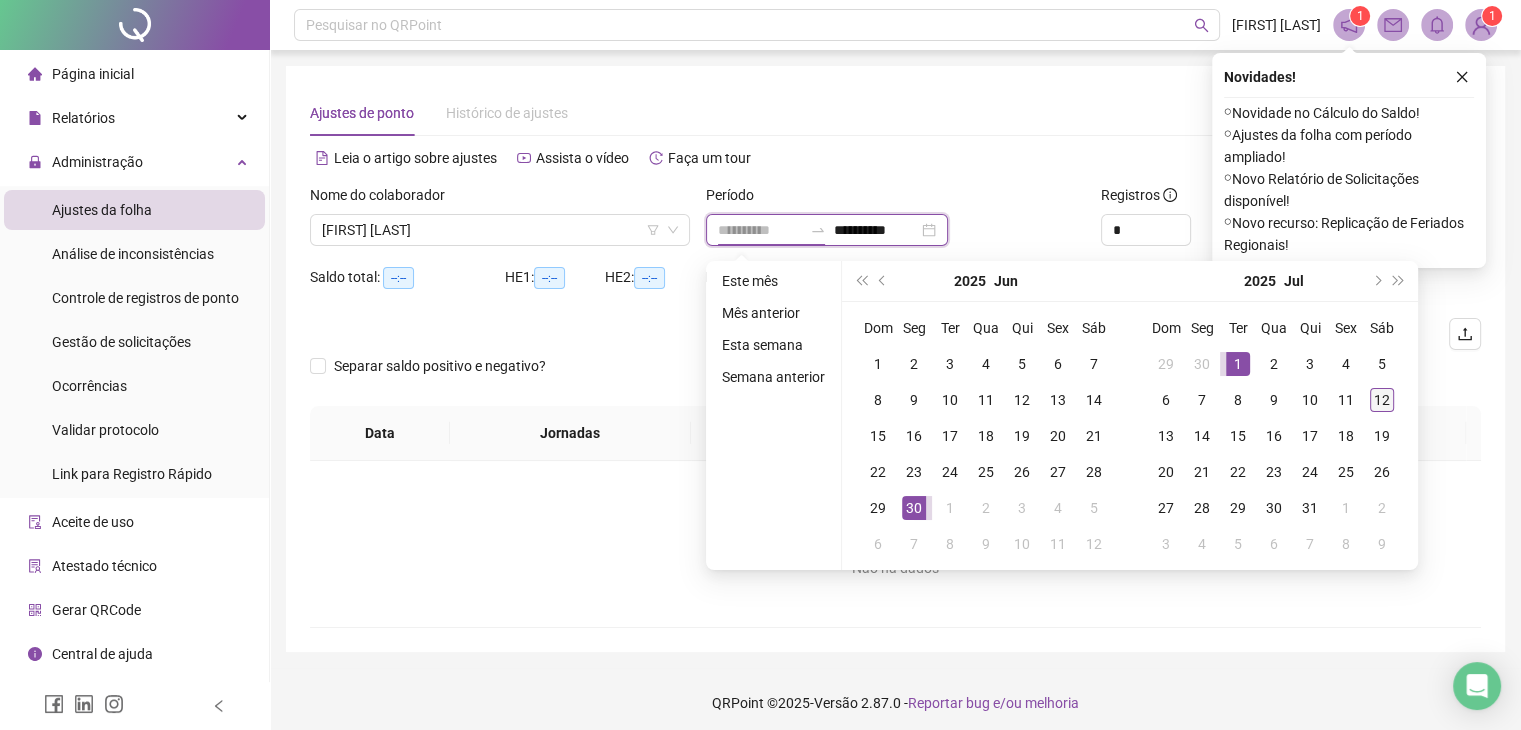 type on "**********" 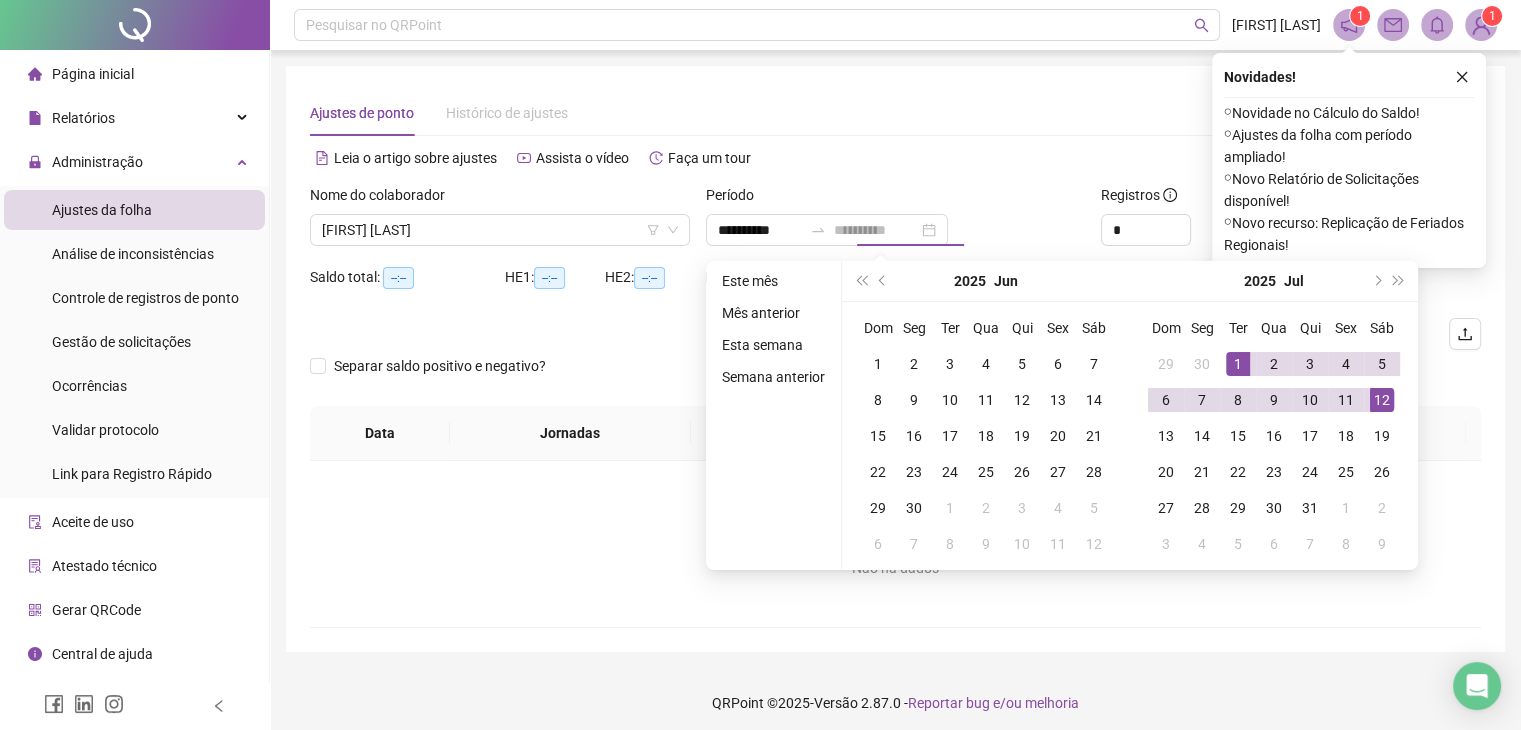 click on "12" at bounding box center [1382, 400] 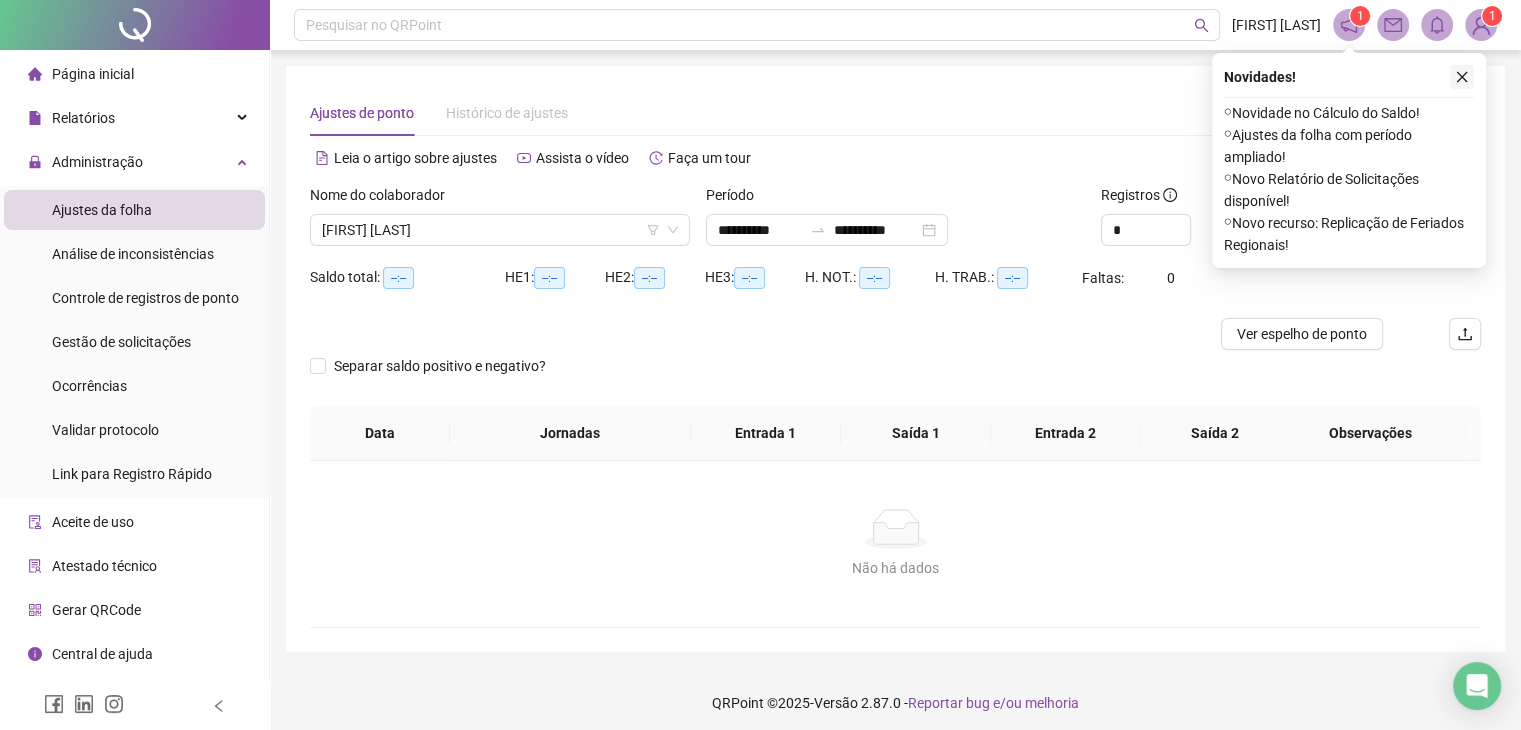 click 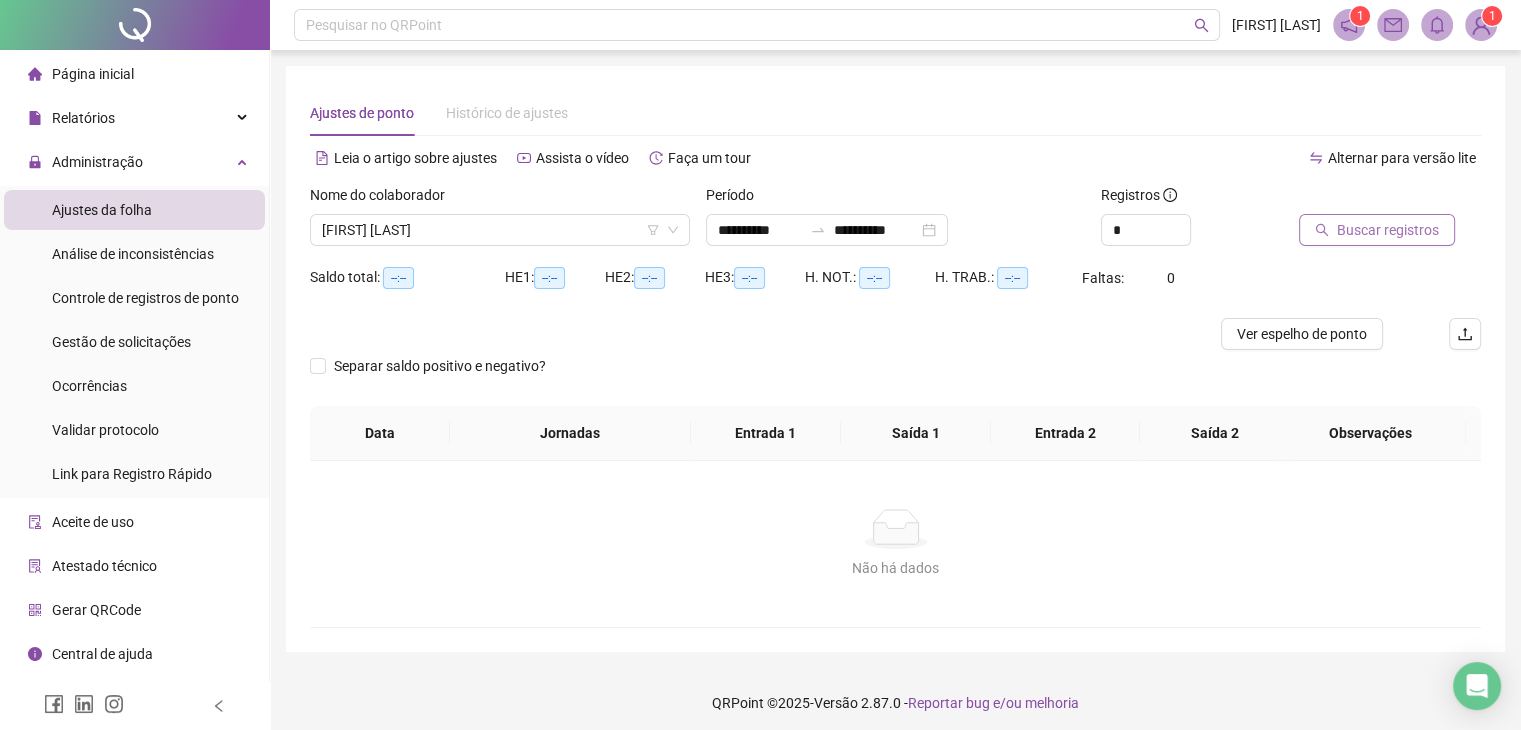 click on "Buscar registros" at bounding box center [1377, 230] 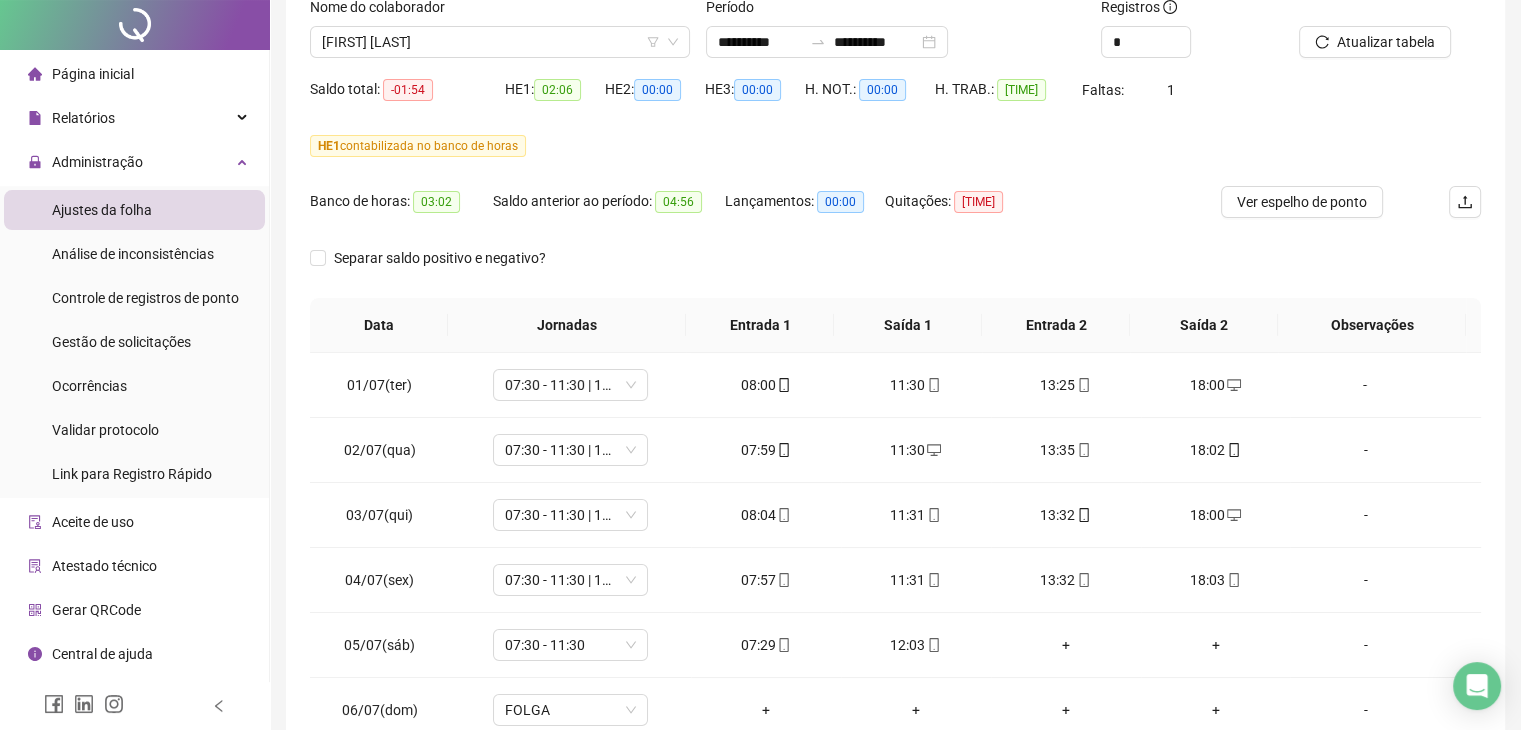 scroll, scrollTop: 348, scrollLeft: 0, axis: vertical 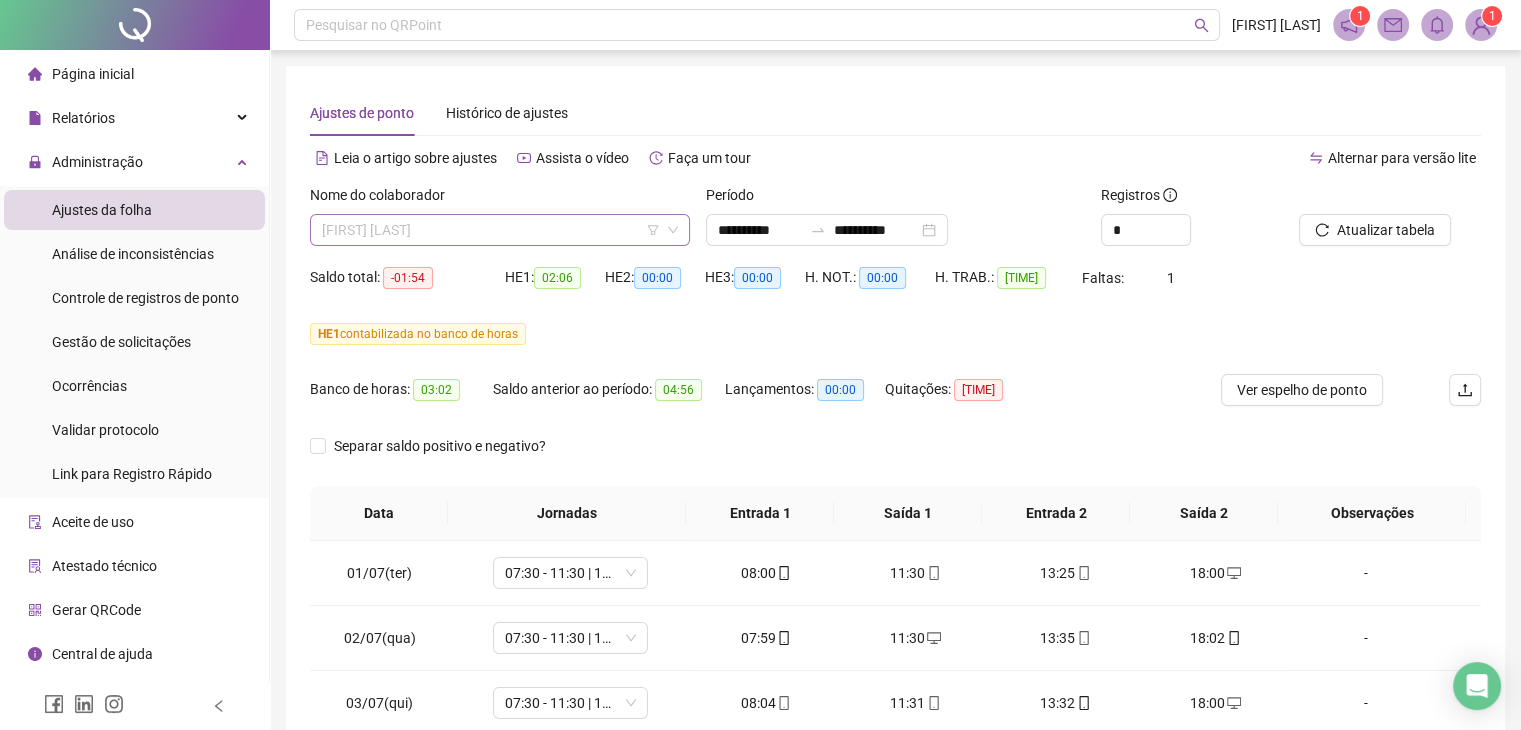 click on "[FIRST] [LAST]" at bounding box center [500, 230] 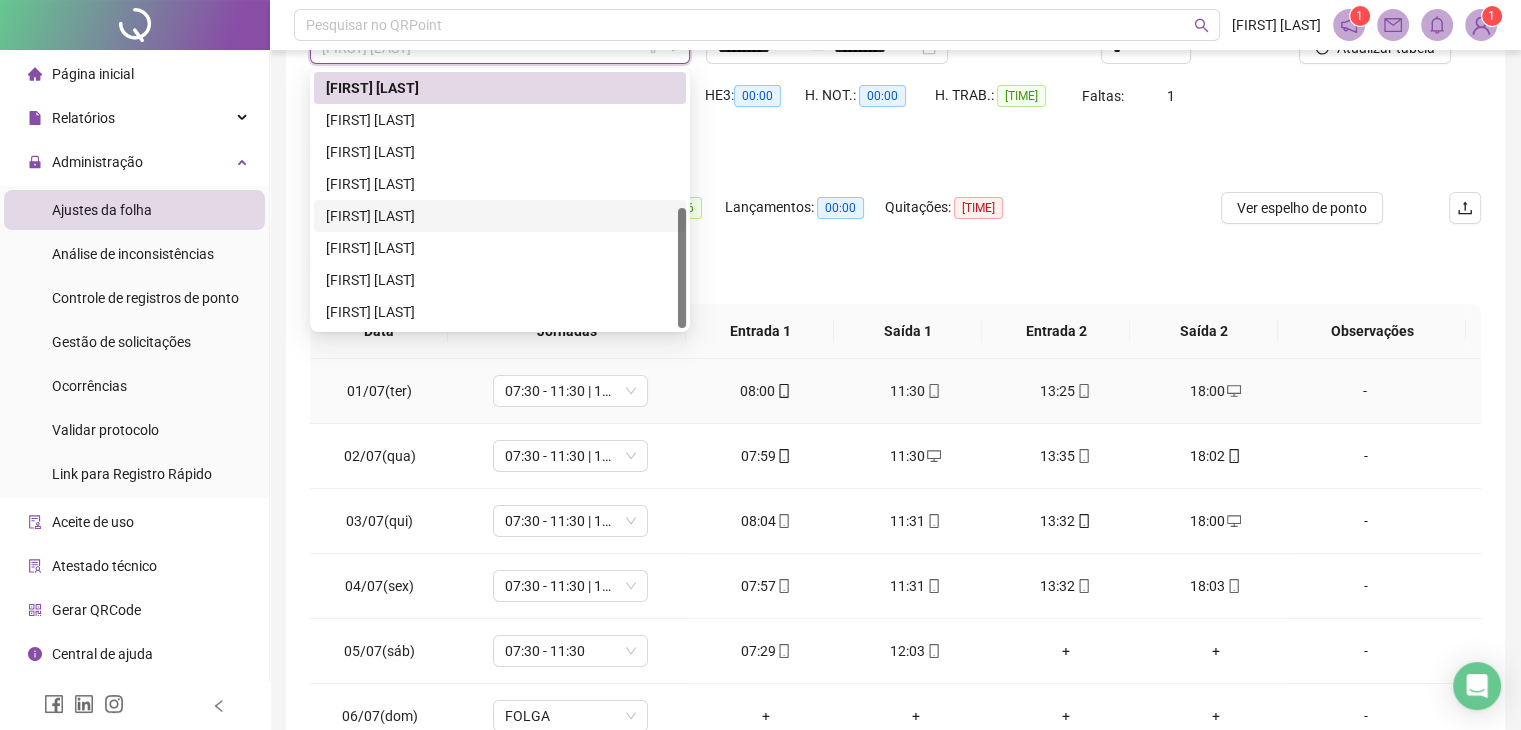 scroll, scrollTop: 348, scrollLeft: 0, axis: vertical 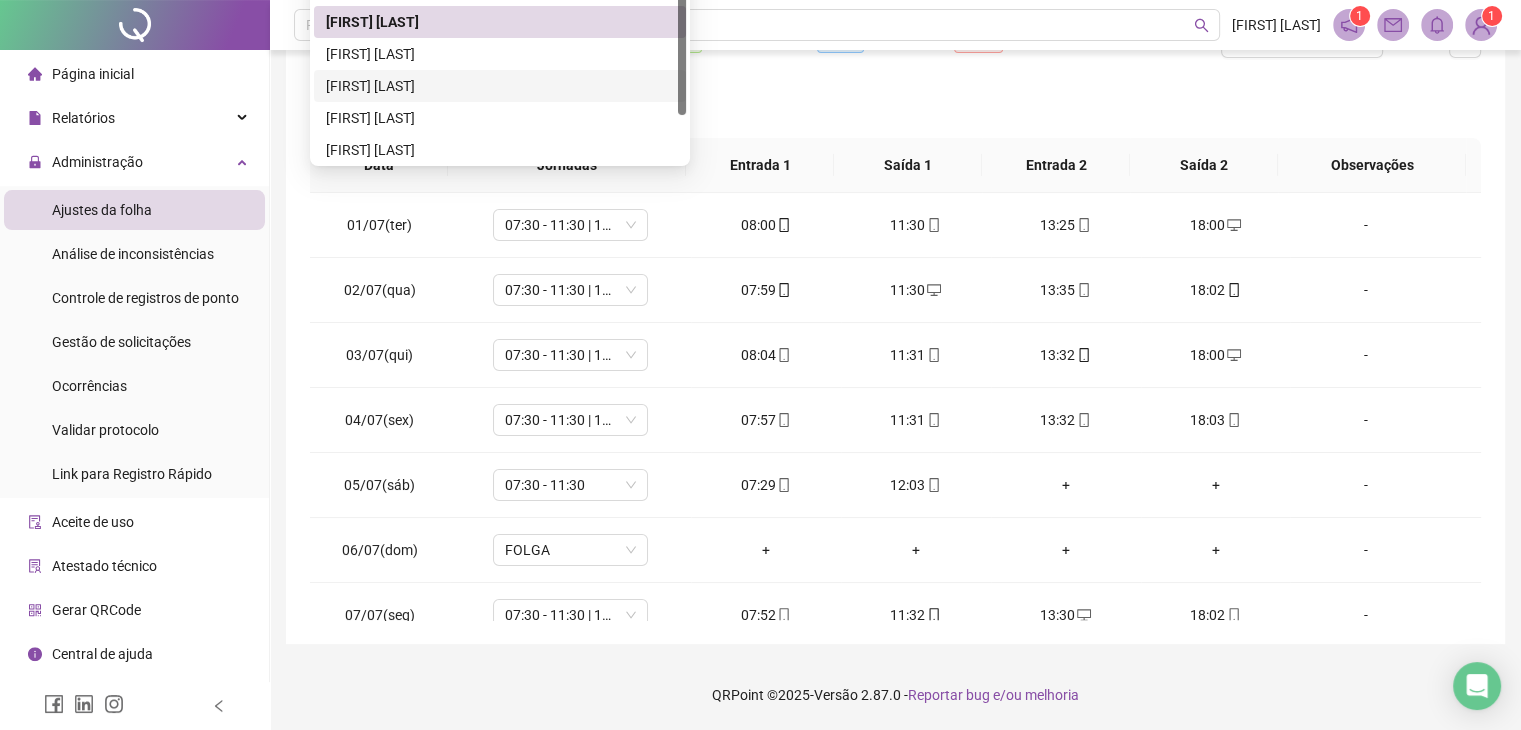 click on "[FIRST] [LAST]" at bounding box center (500, 86) 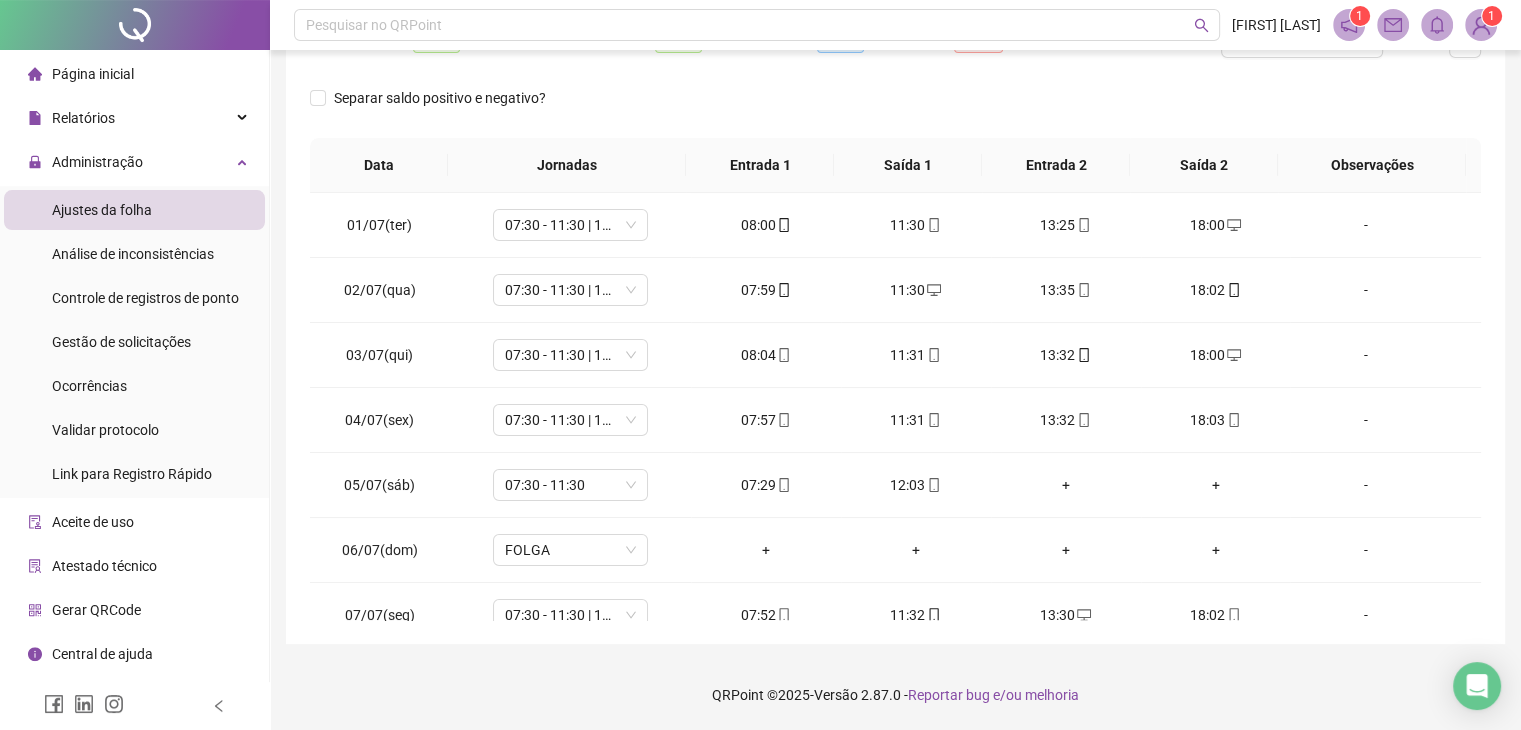 scroll, scrollTop: 0, scrollLeft: 0, axis: both 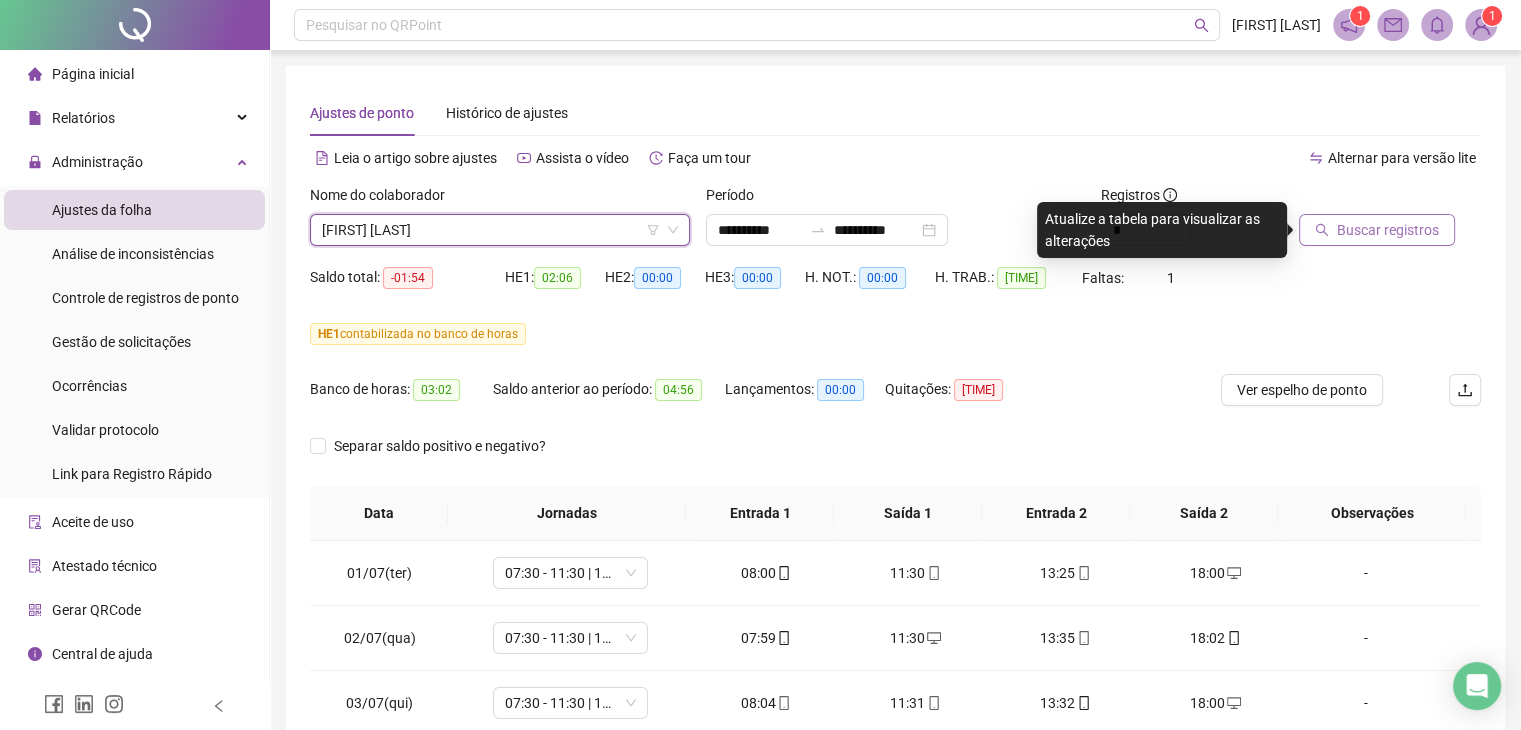 click on "Buscar registros" at bounding box center [1388, 230] 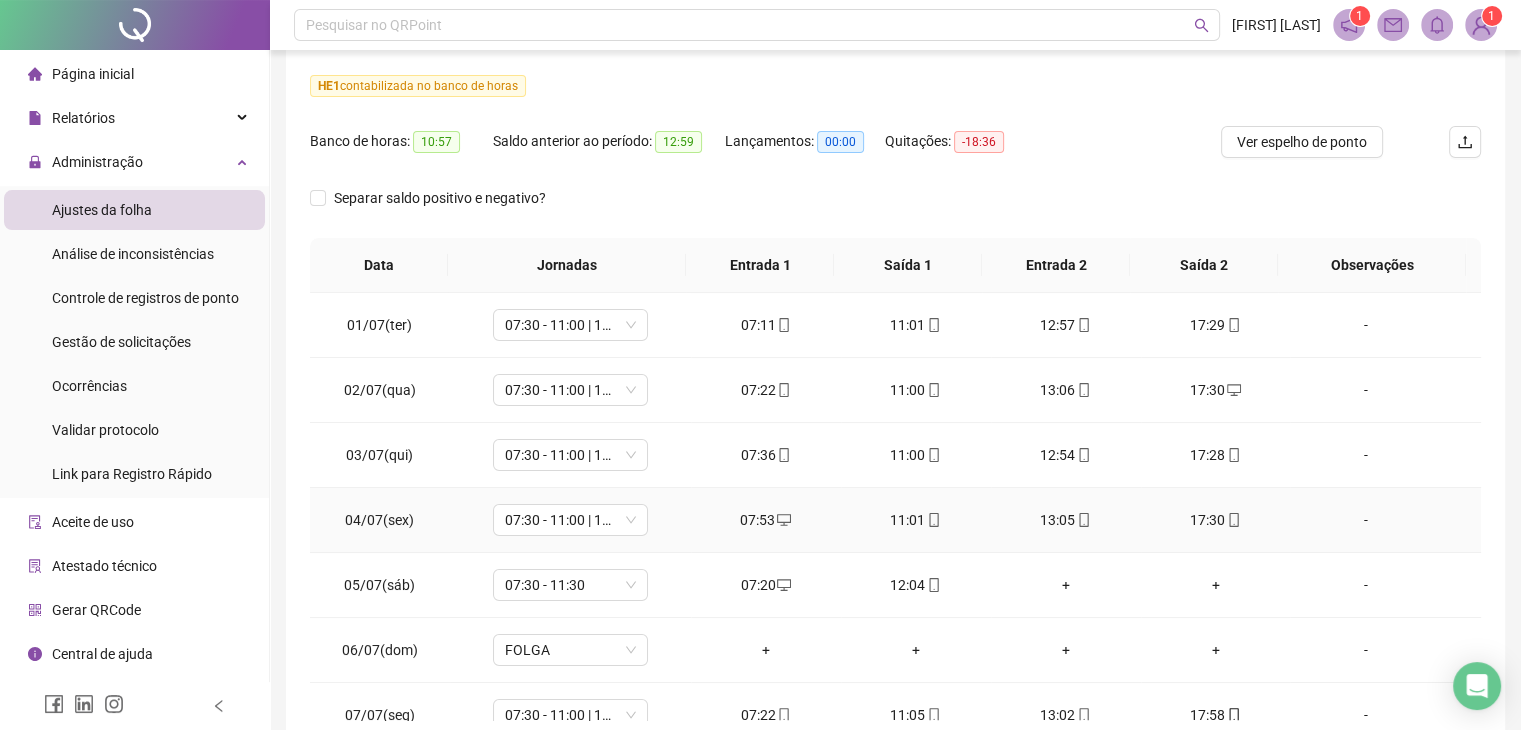 scroll, scrollTop: 348, scrollLeft: 0, axis: vertical 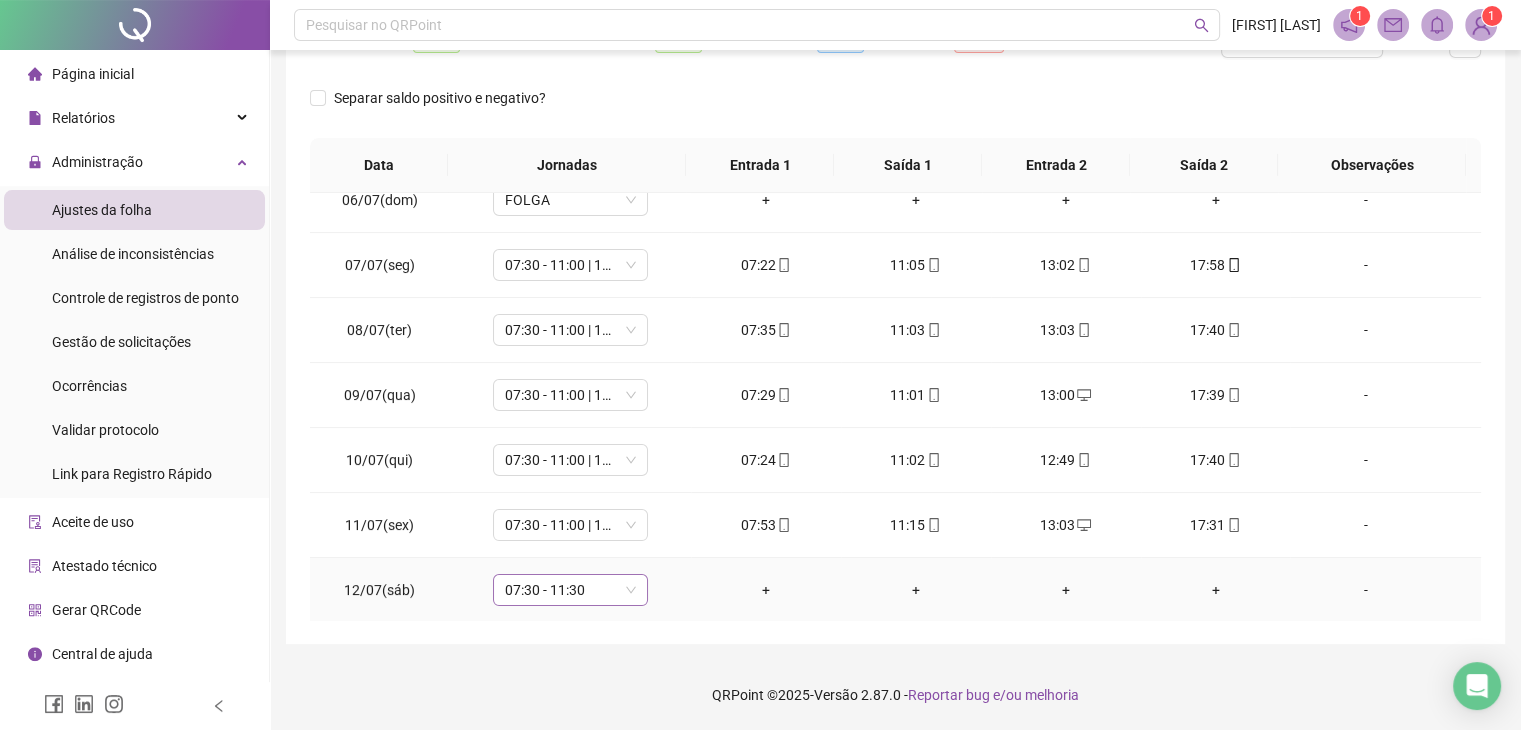 click on "07:30 - 11:30" at bounding box center [570, 590] 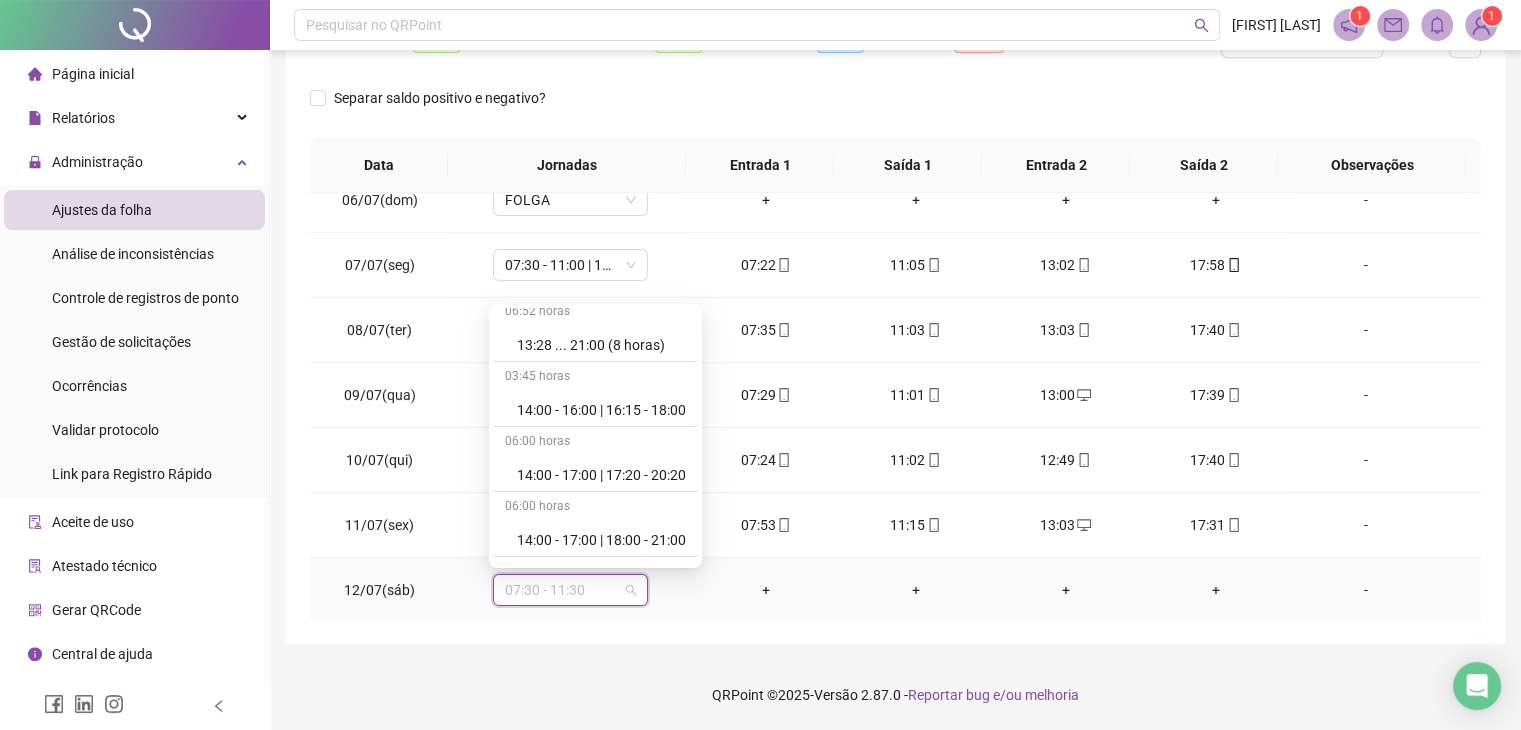scroll, scrollTop: 11408, scrollLeft: 0, axis: vertical 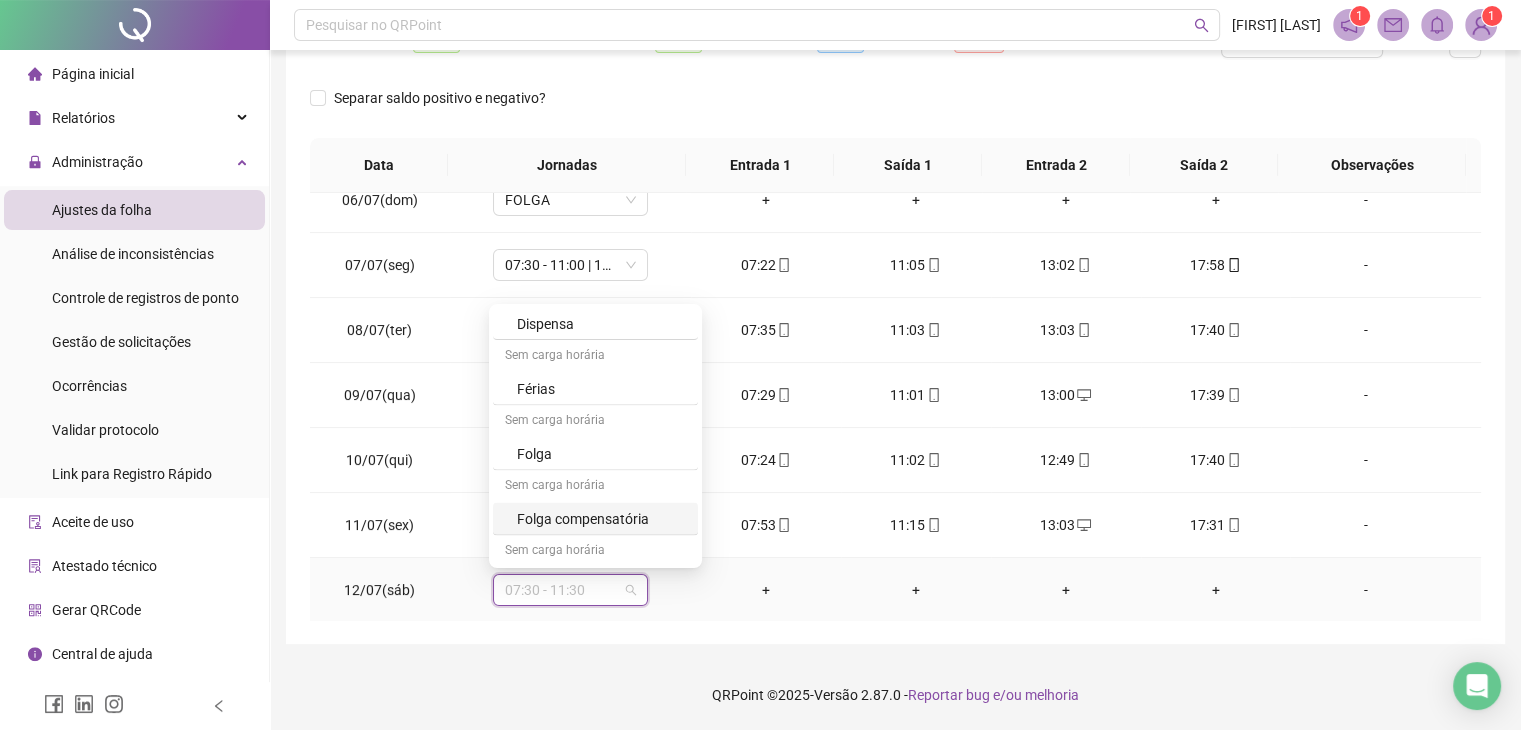 click on "Folga compensatória" at bounding box center [601, 518] 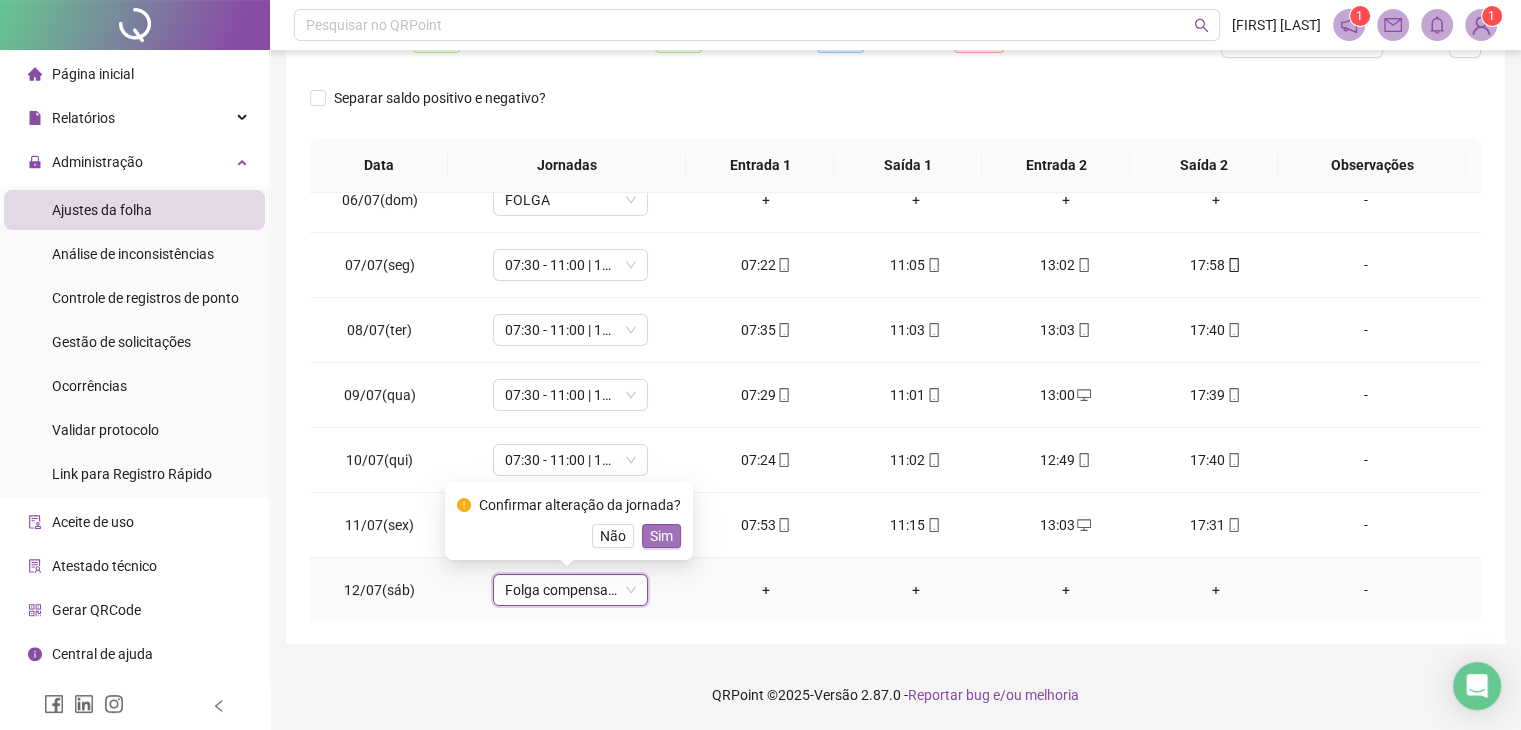 click on "Sim" at bounding box center [661, 536] 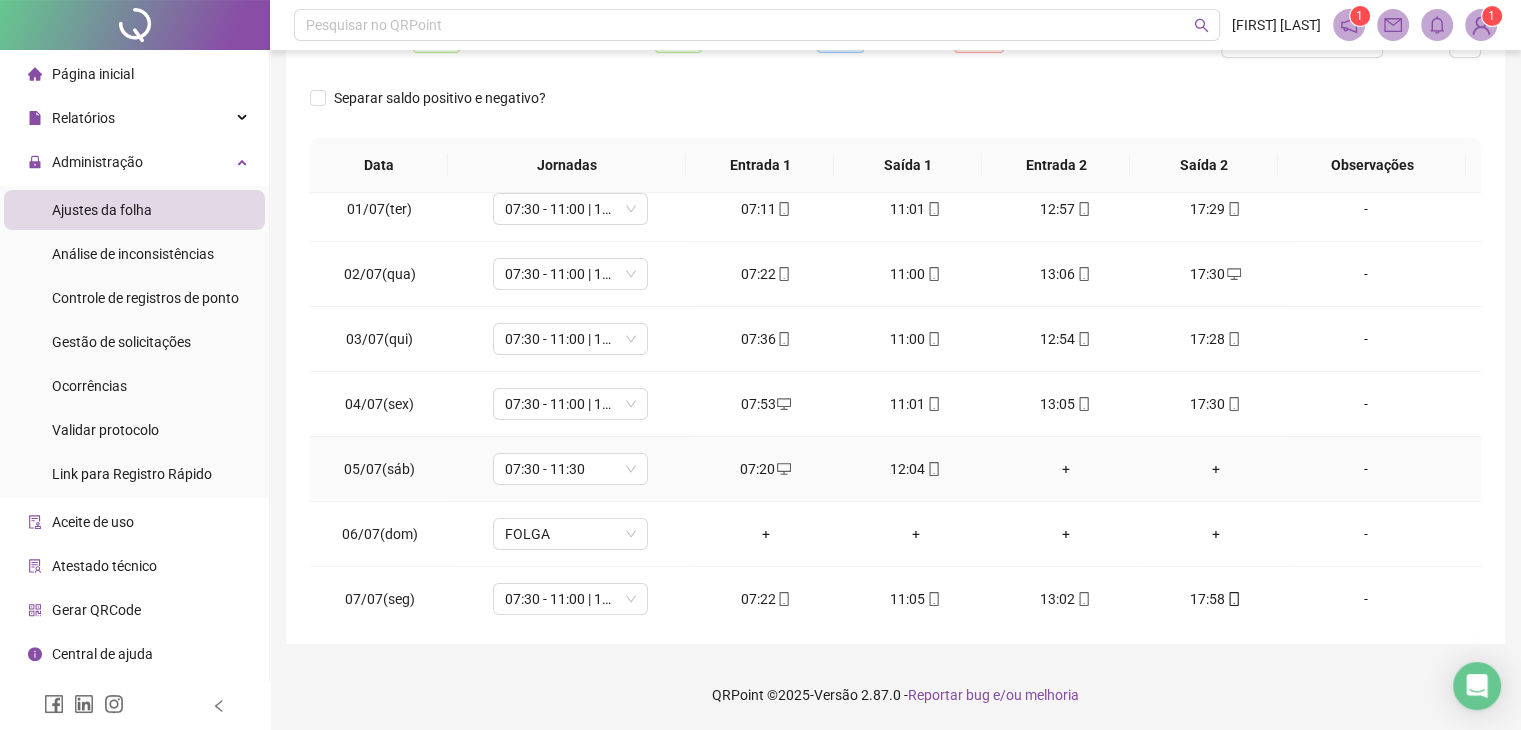 scroll, scrollTop: 0, scrollLeft: 0, axis: both 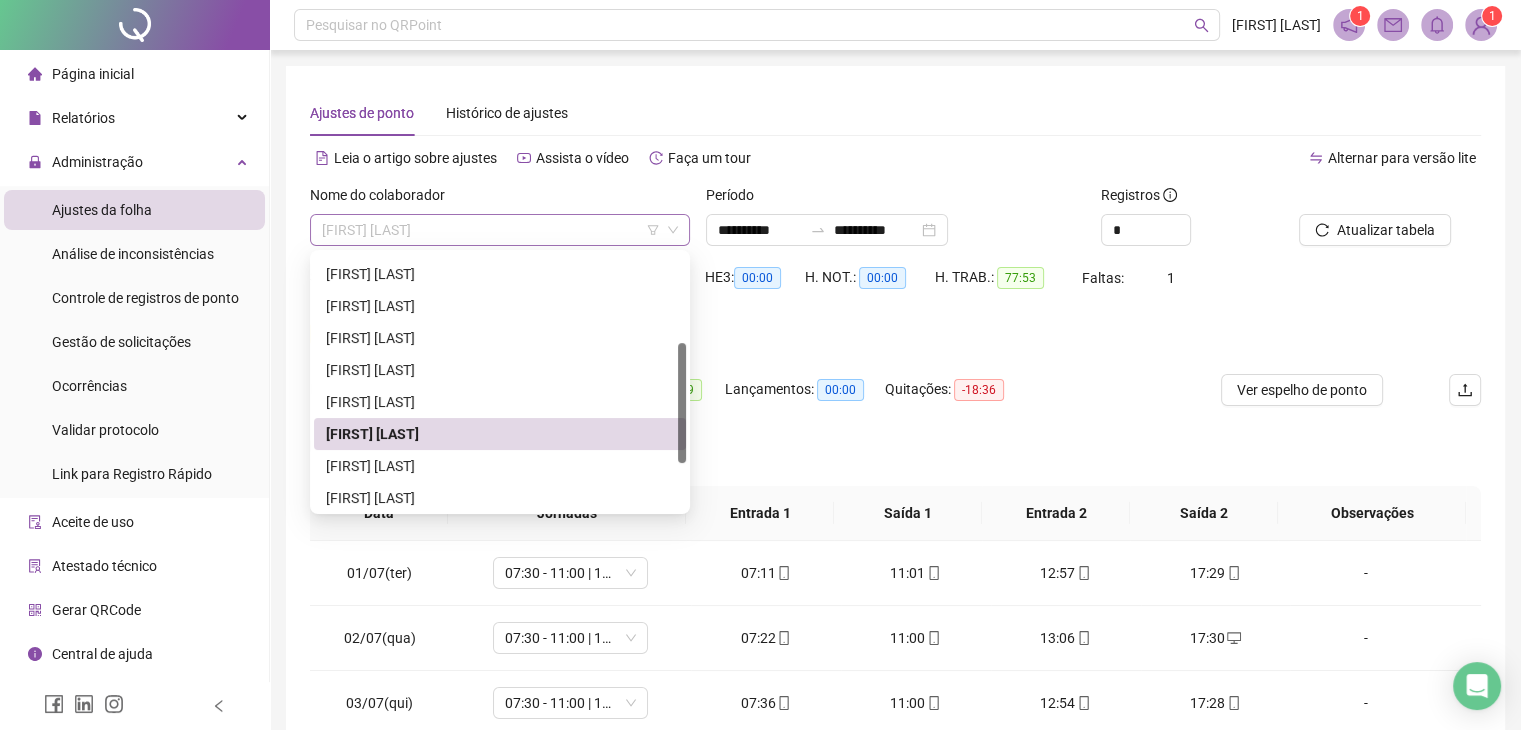 click on "[FIRST] [LAST]" at bounding box center [500, 230] 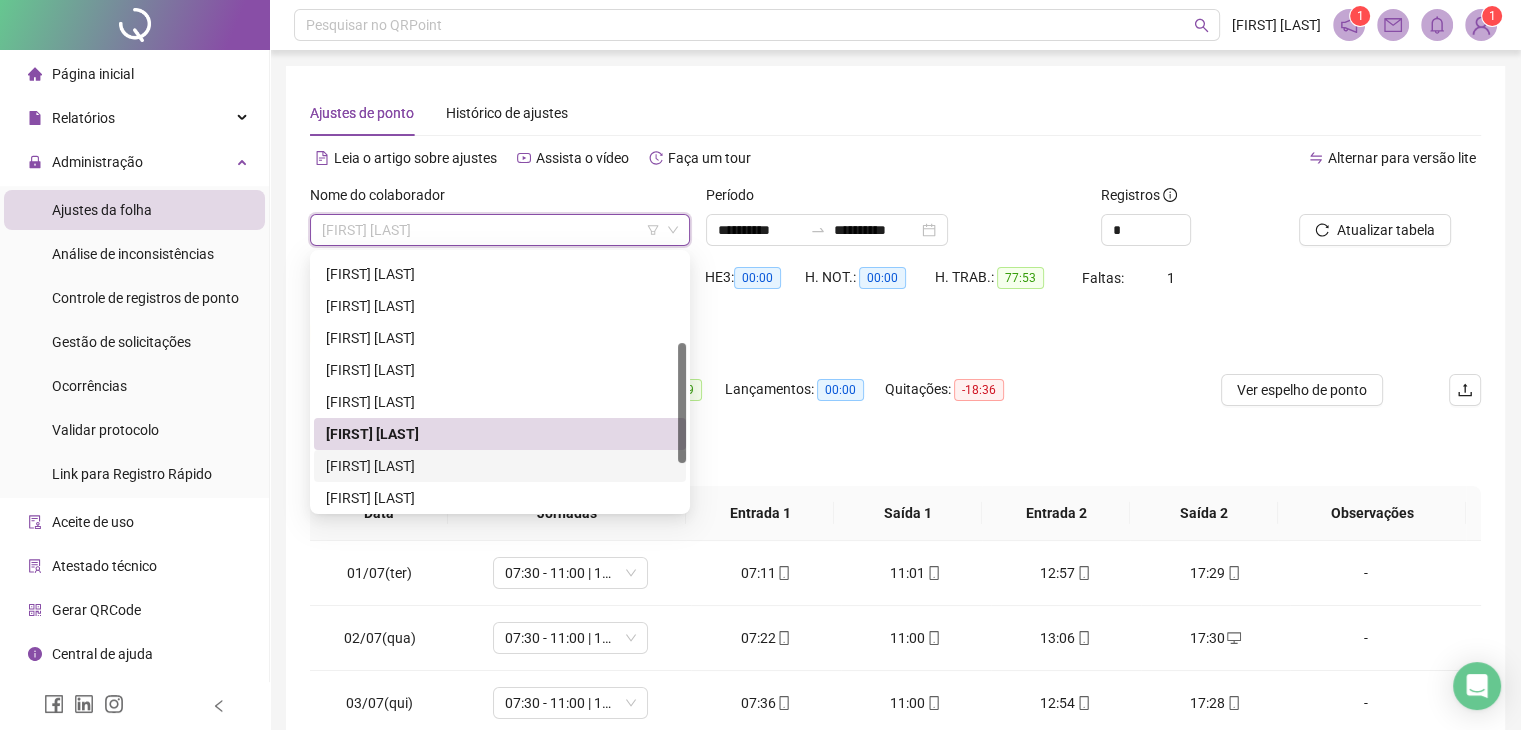 click on "[FIRST] [LAST]" at bounding box center (500, 466) 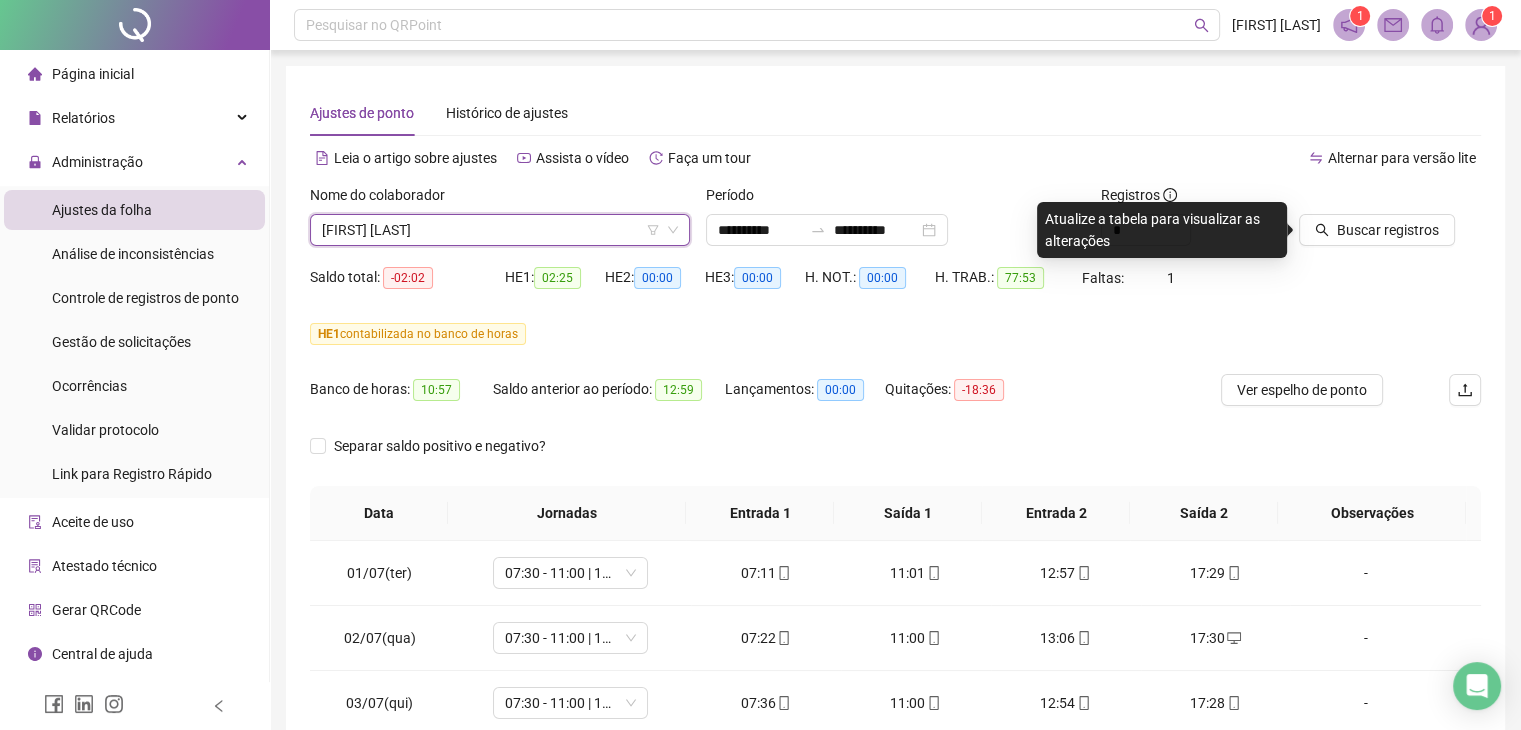 click on "Buscar registros" at bounding box center [1390, 223] 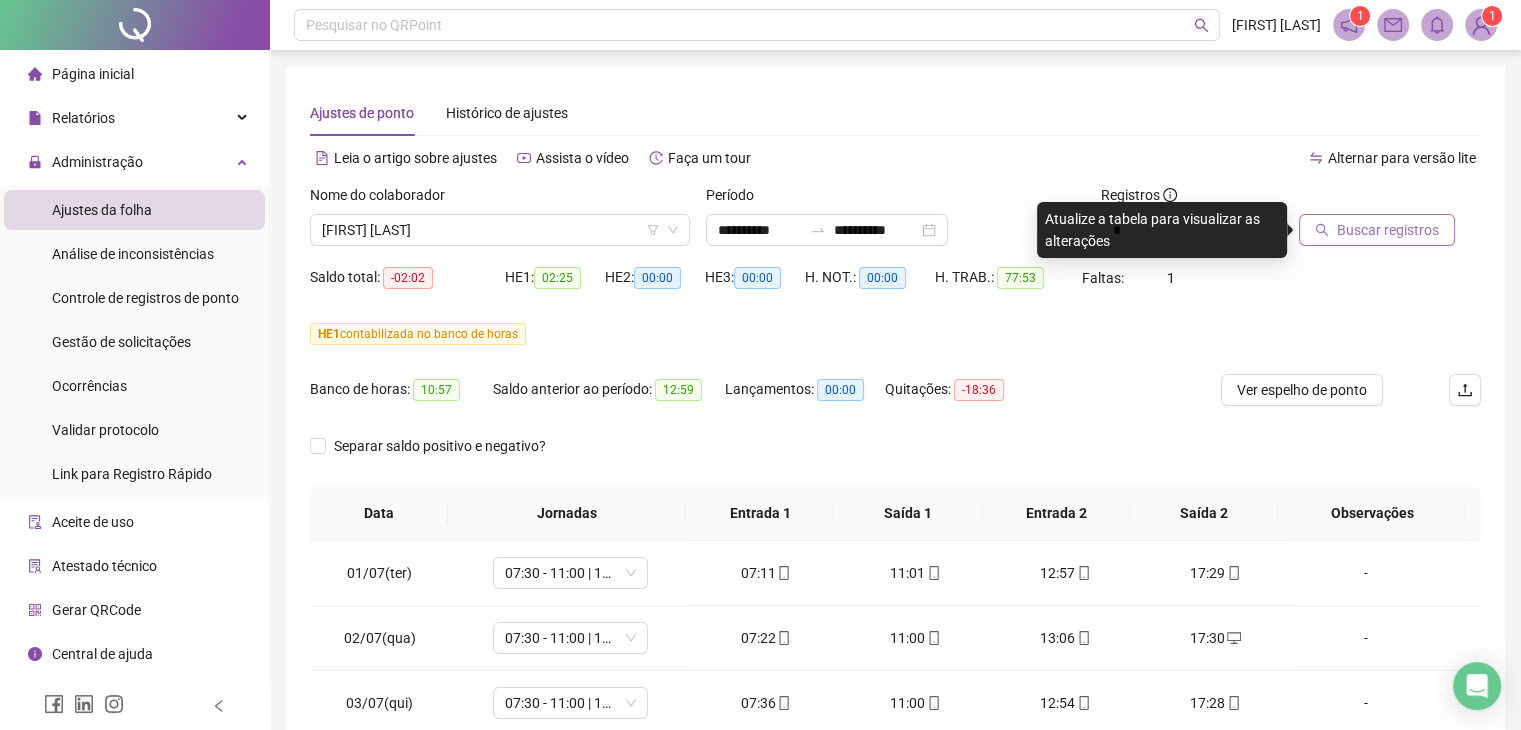 click on "Buscar registros" at bounding box center [1388, 230] 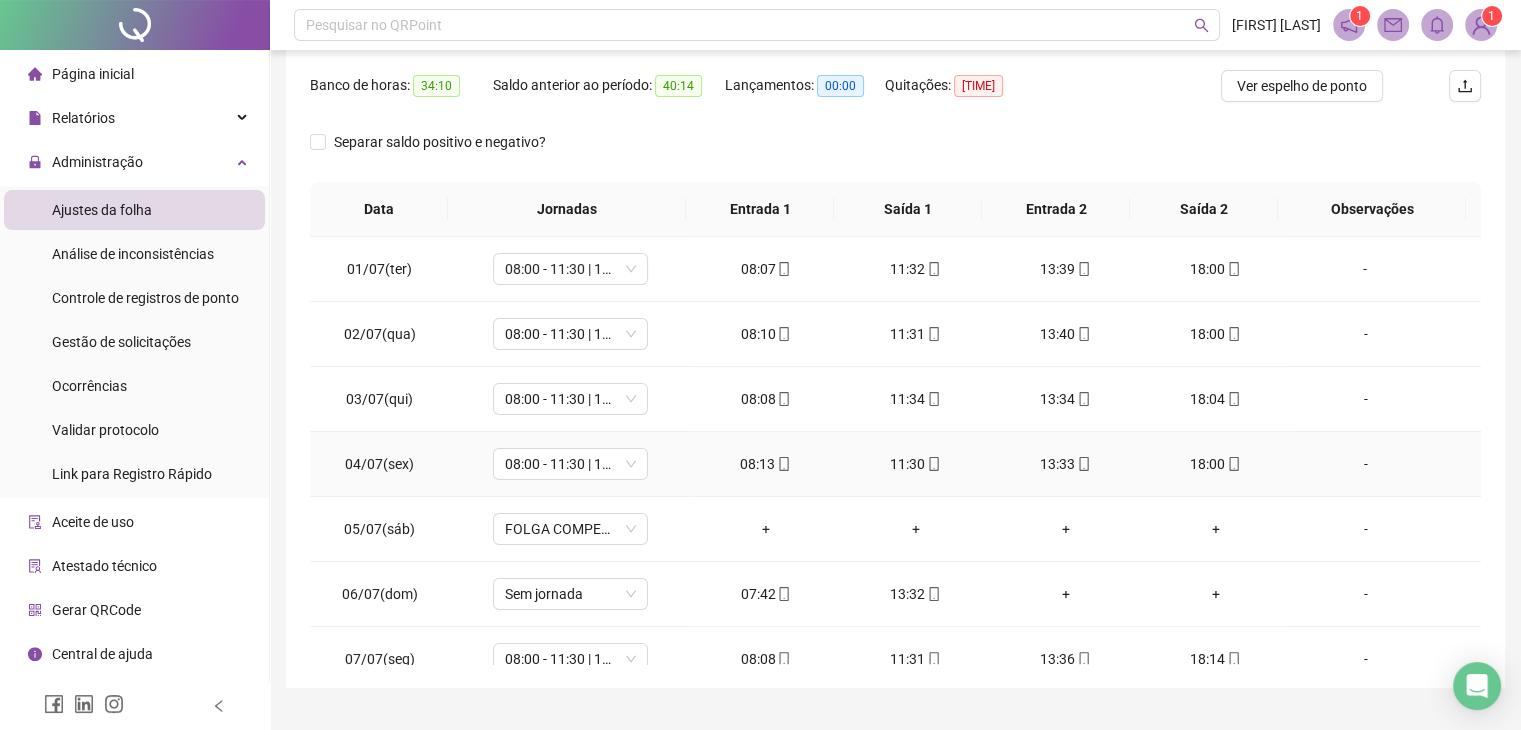 scroll, scrollTop: 348, scrollLeft: 0, axis: vertical 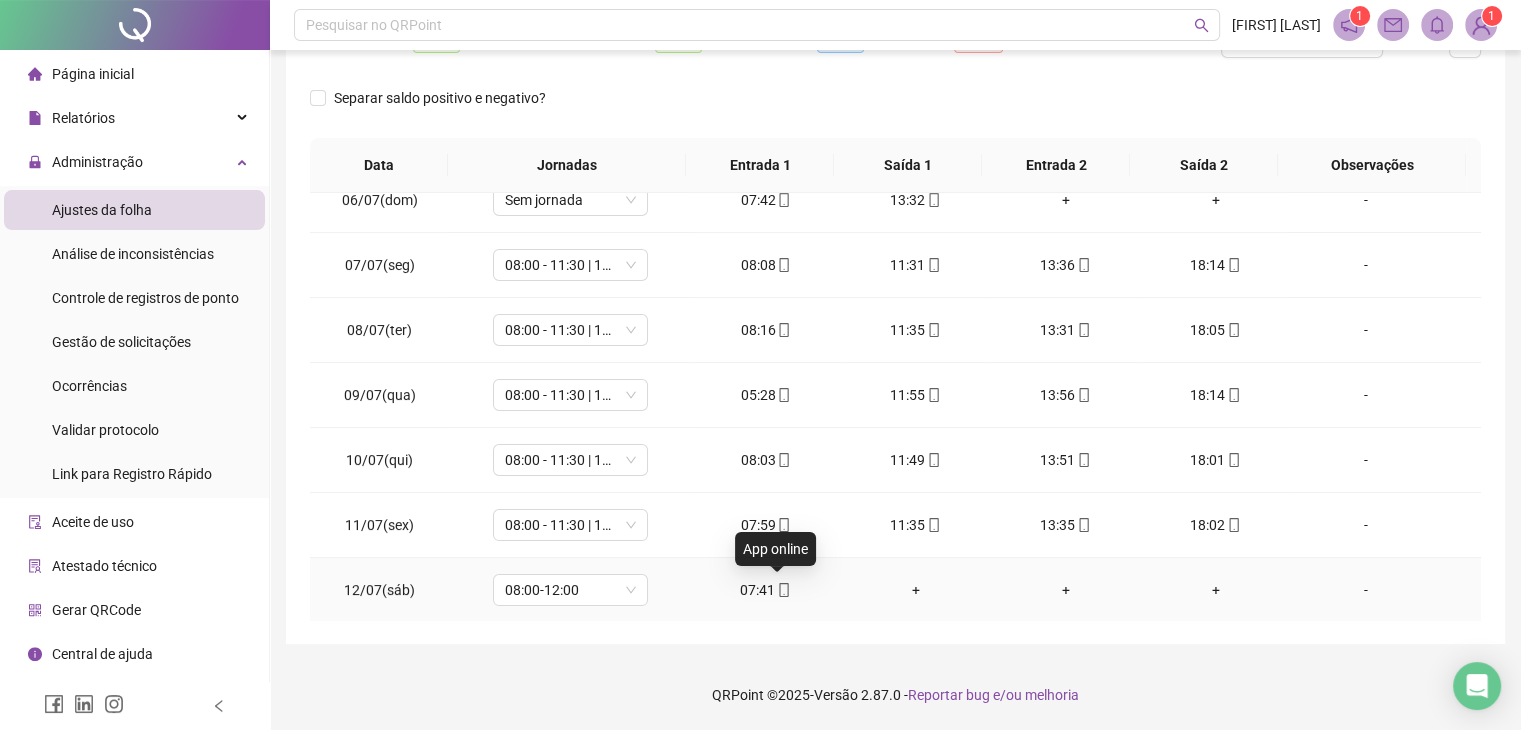 click 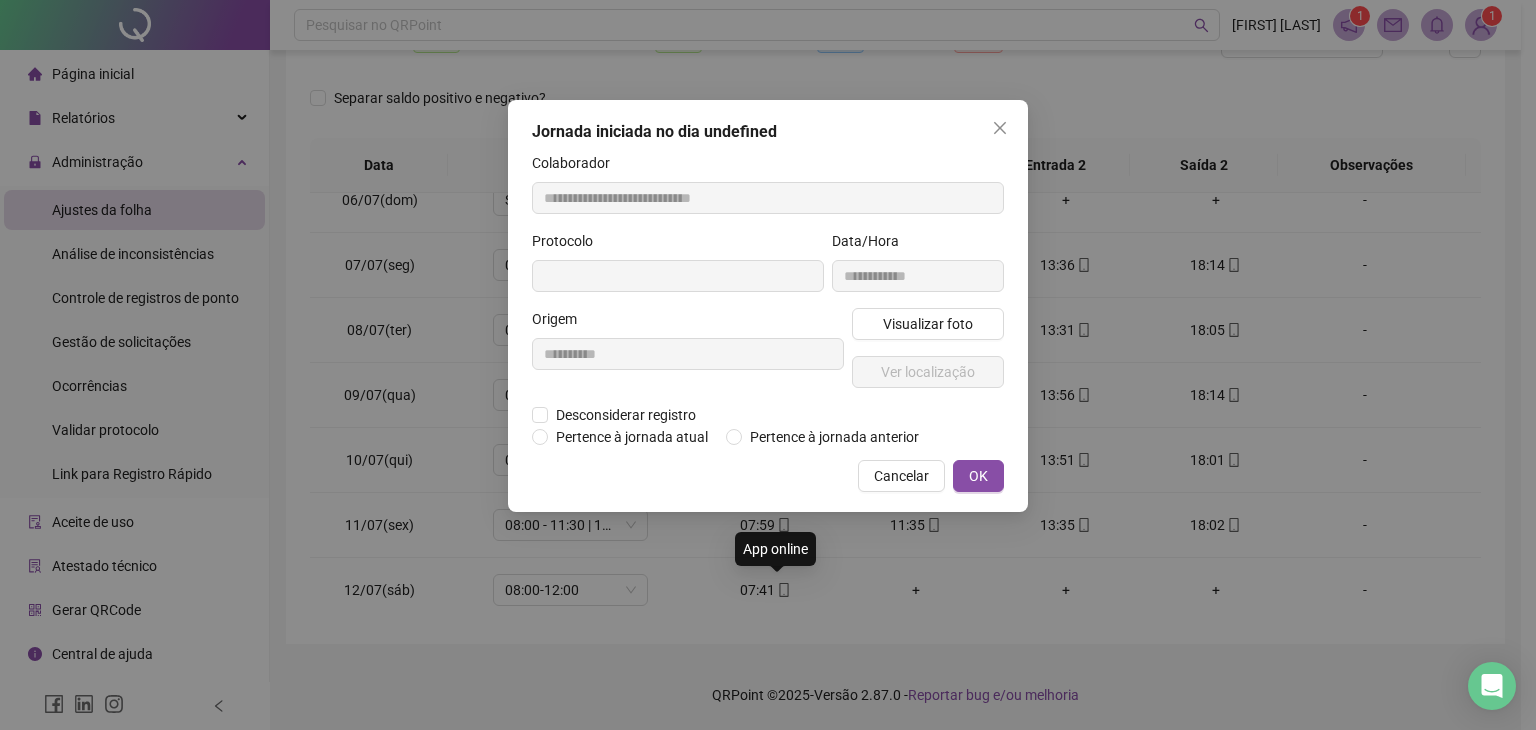 type on "**********" 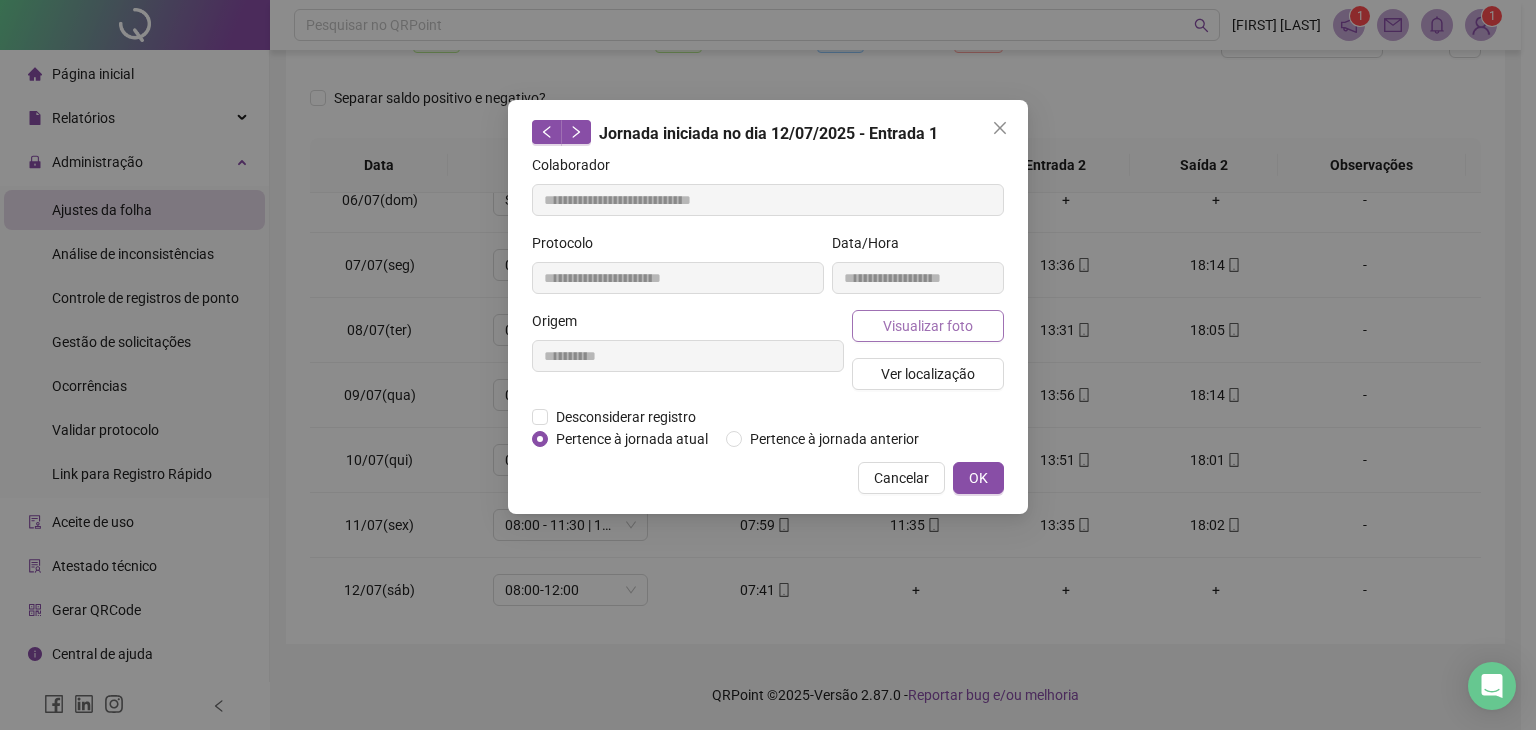 click on "Visualizar foto" at bounding box center [928, 326] 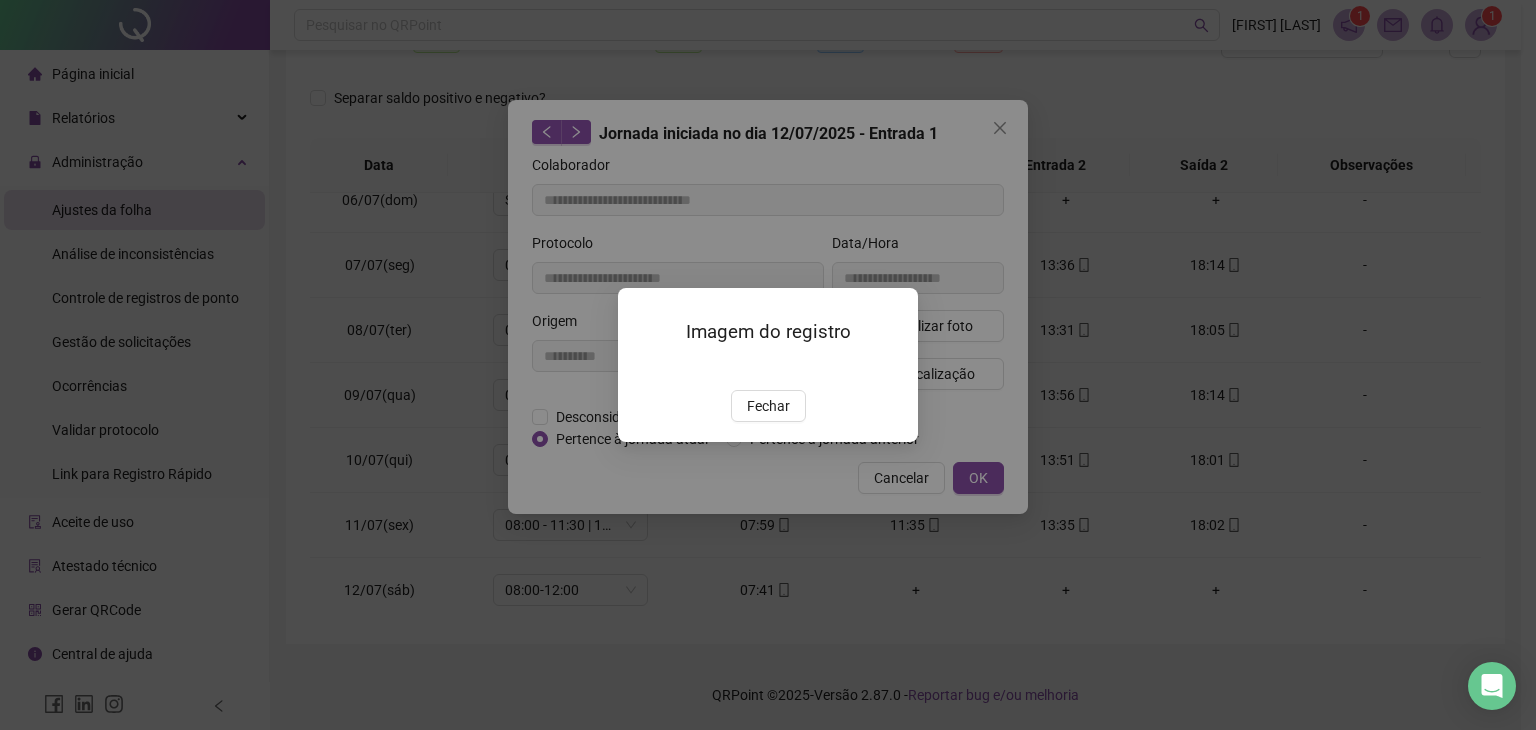 click on "Fechar" at bounding box center [768, 406] 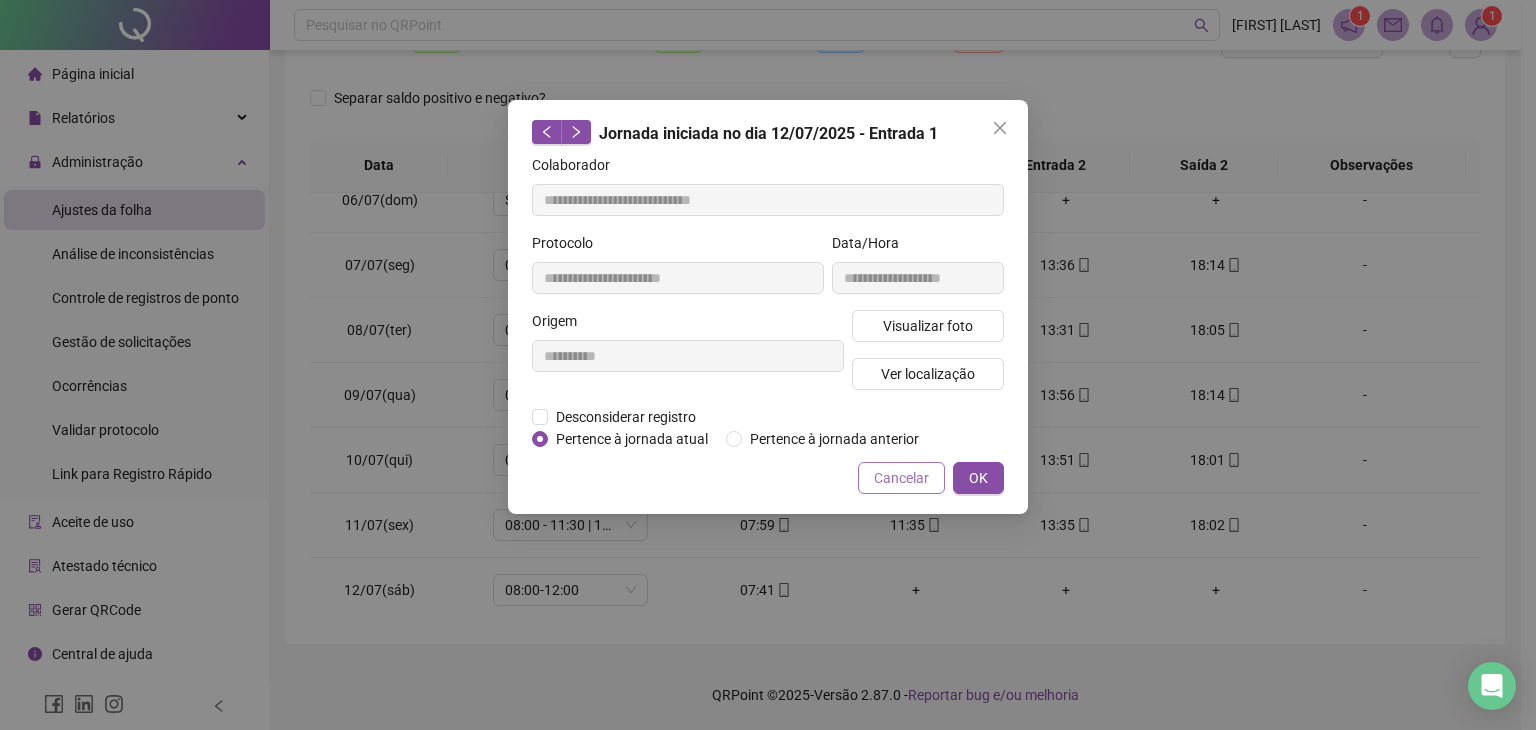 click on "Cancelar" at bounding box center [901, 478] 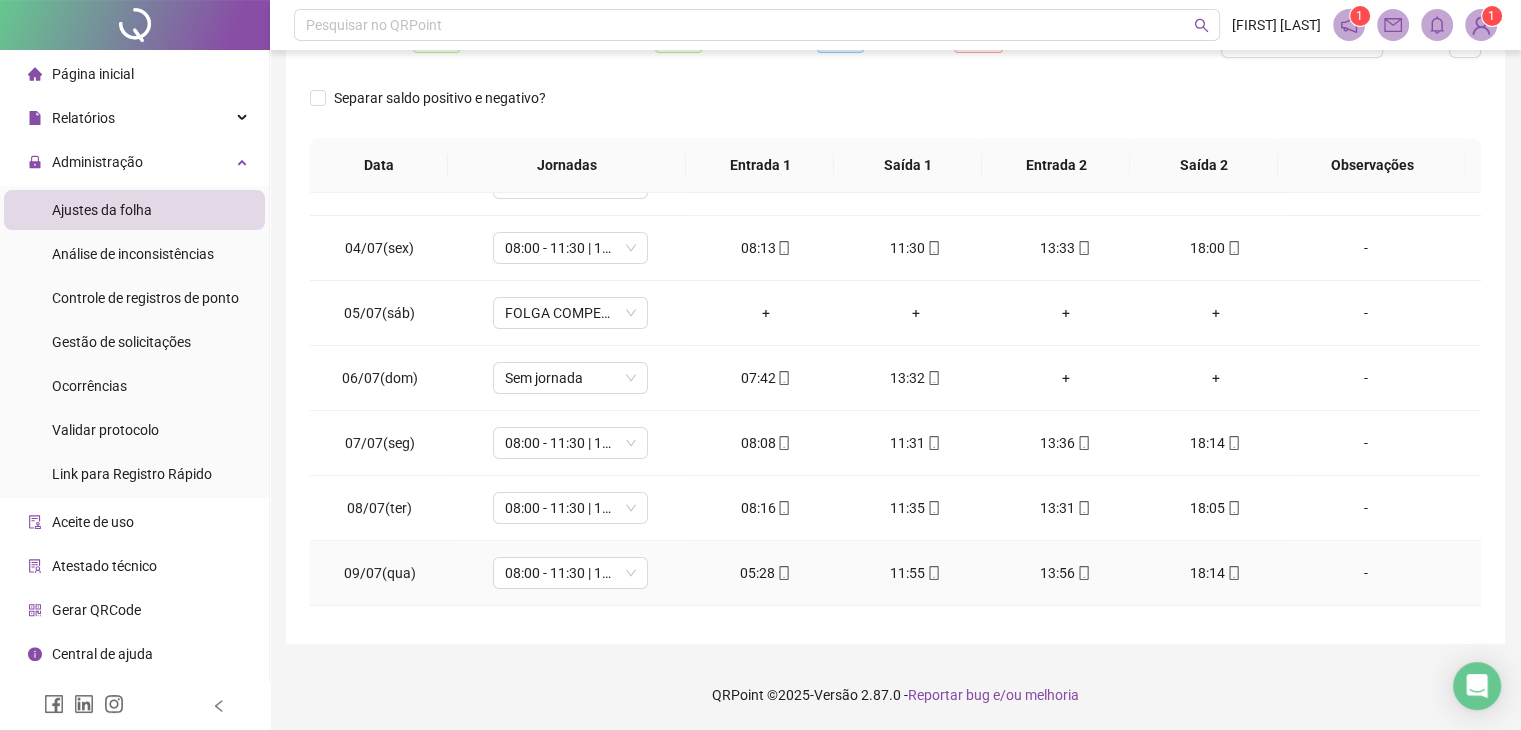 scroll, scrollTop: 0, scrollLeft: 0, axis: both 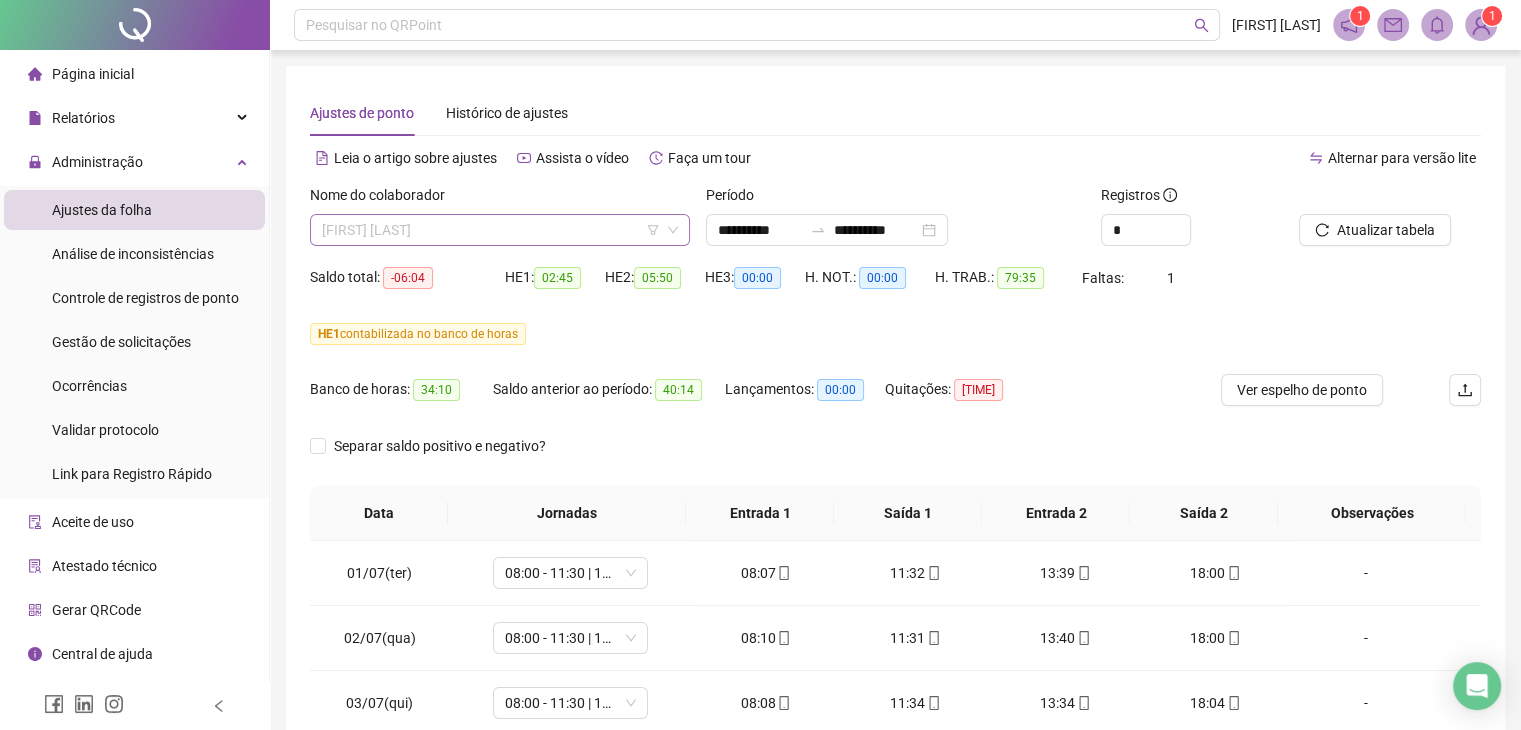click on "[FIRST] [LAST]" at bounding box center (500, 230) 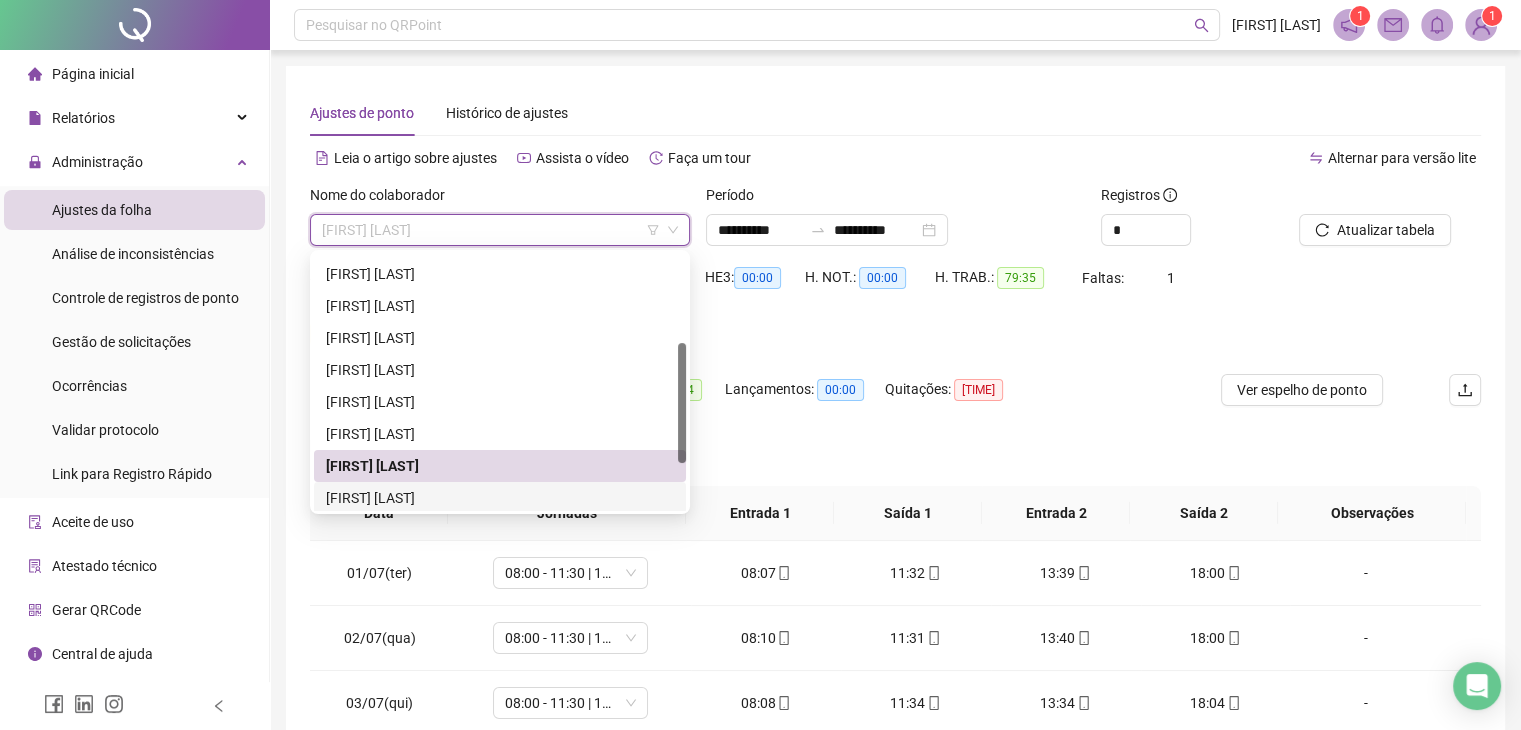 drag, startPoint x: 494, startPoint y: 491, endPoint x: 827, endPoint y: 463, distance: 334.1751 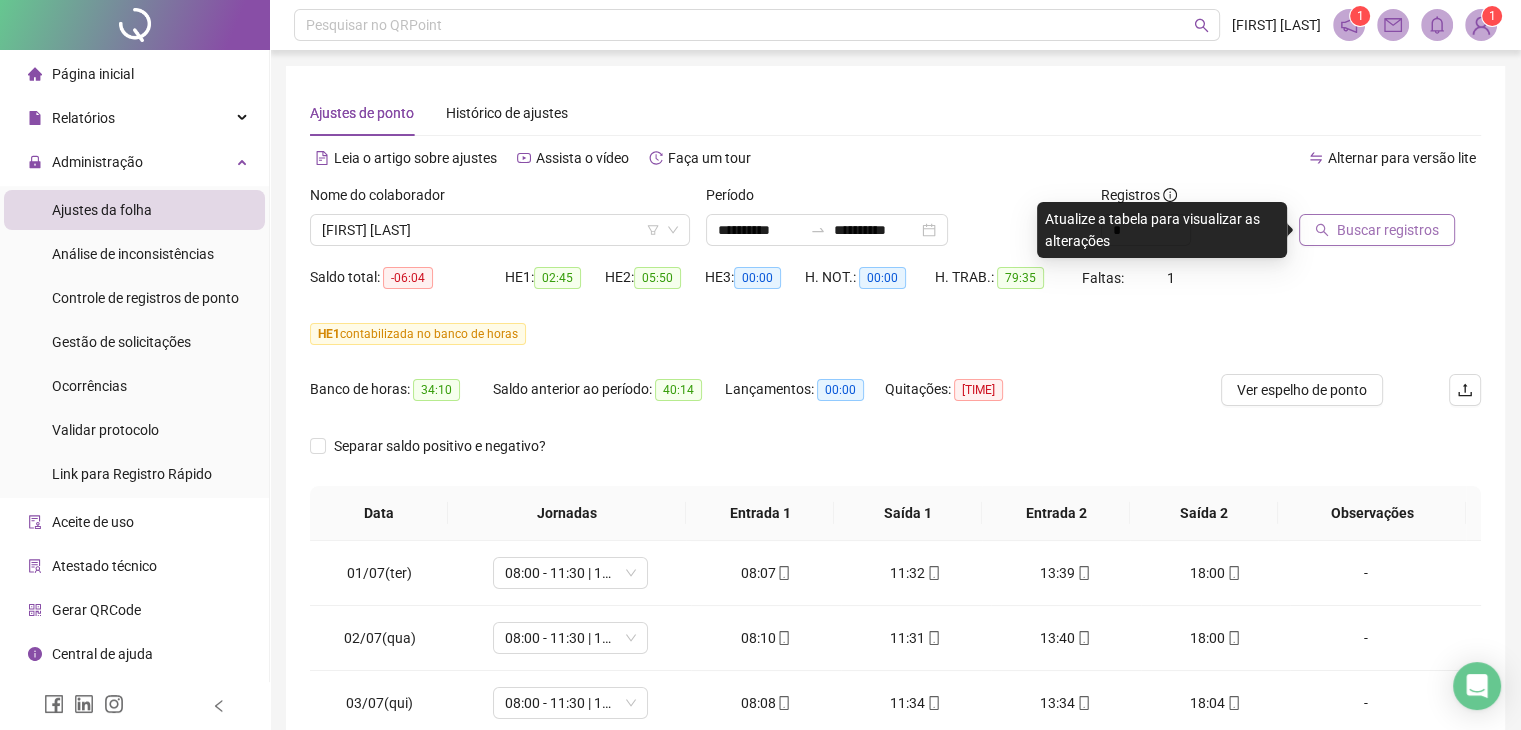 click on "Buscar registros" at bounding box center [1388, 230] 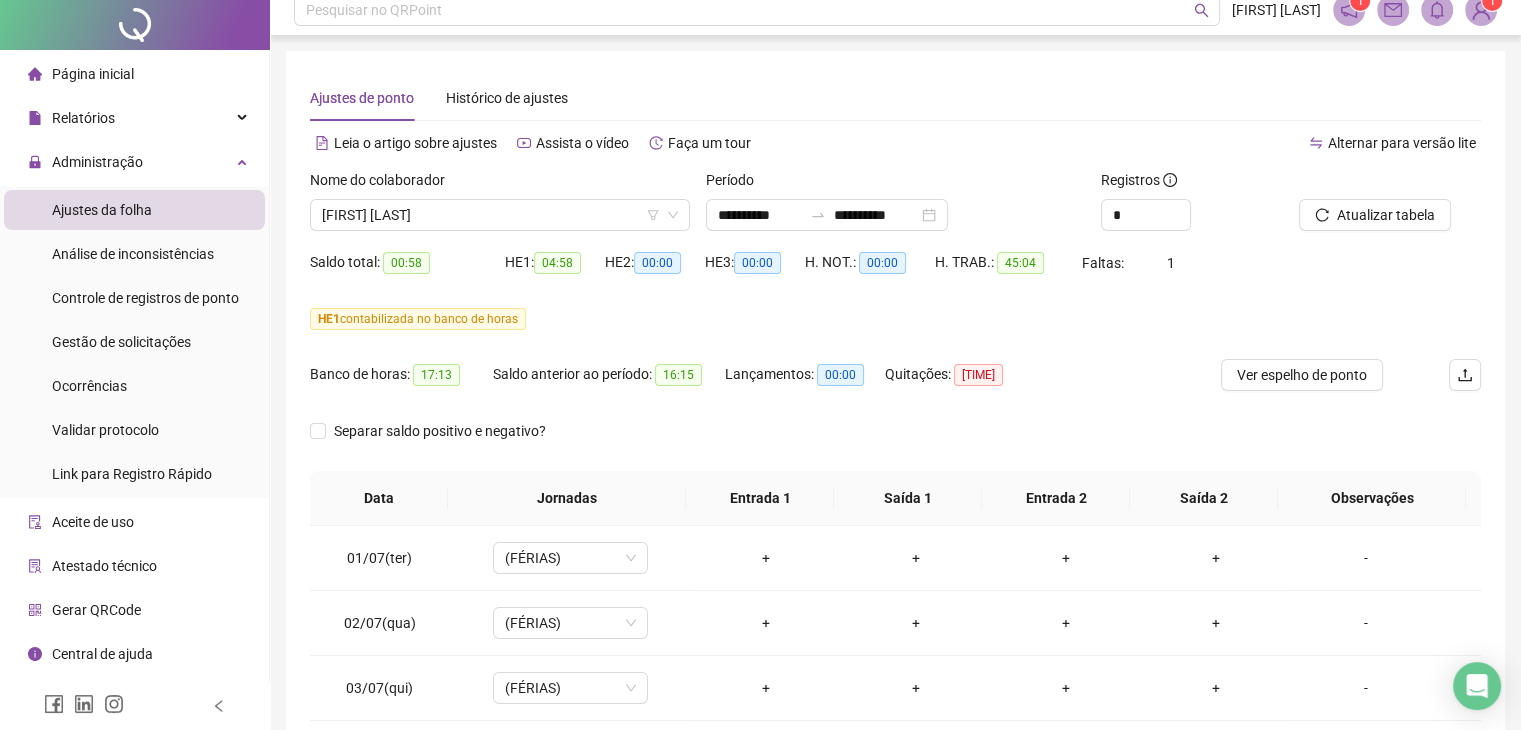 scroll, scrollTop: 348, scrollLeft: 0, axis: vertical 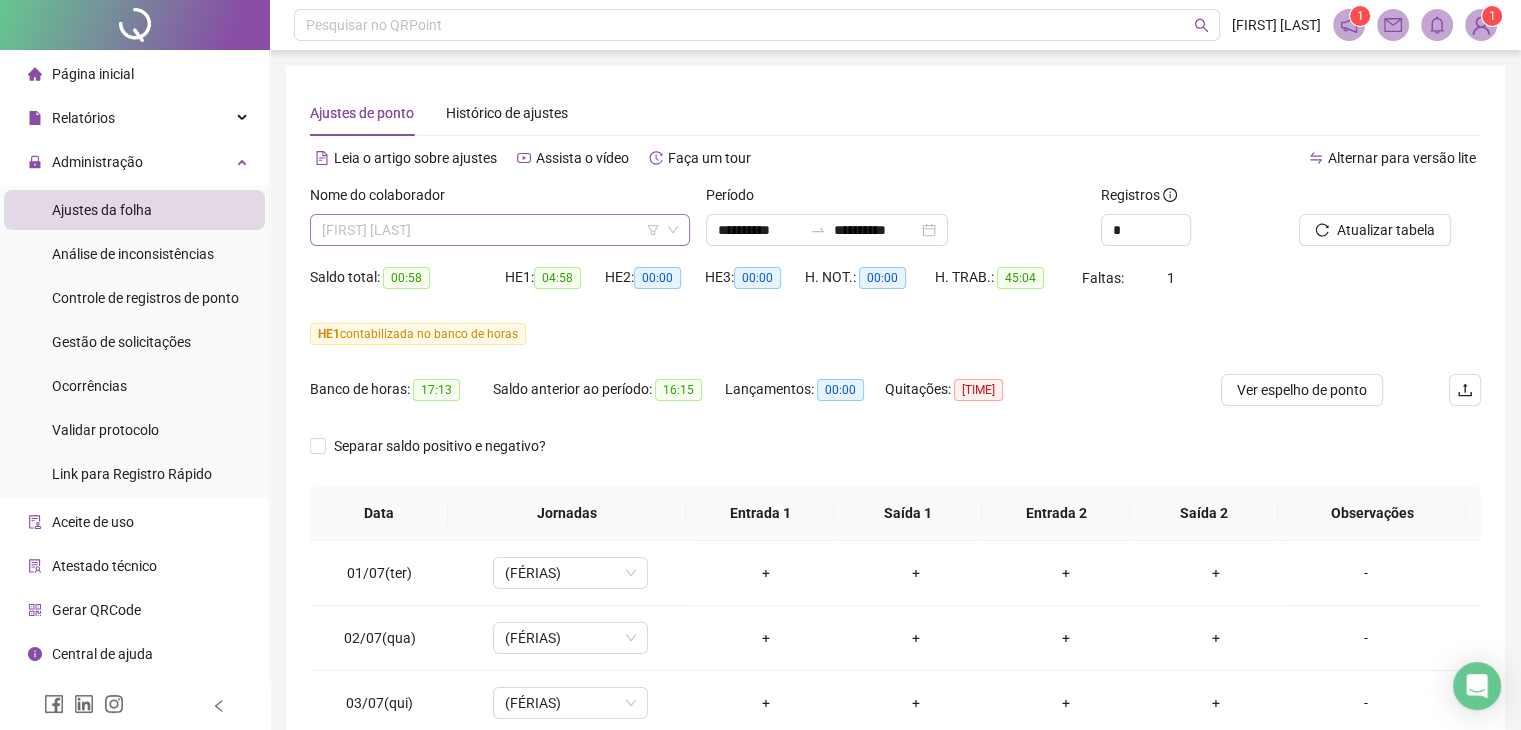 click on "[FIRST] [LAST]" at bounding box center [500, 230] 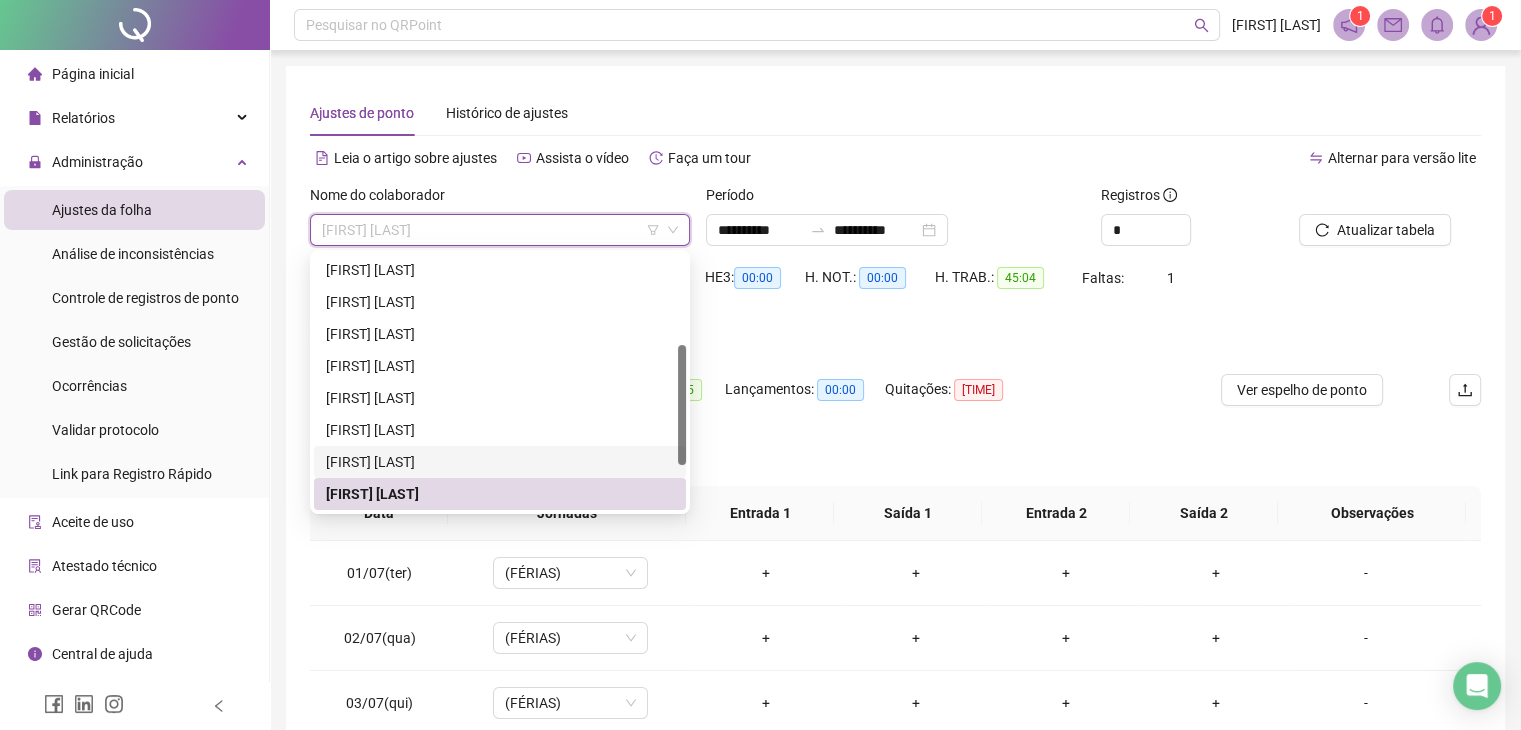 scroll, scrollTop: 288, scrollLeft: 0, axis: vertical 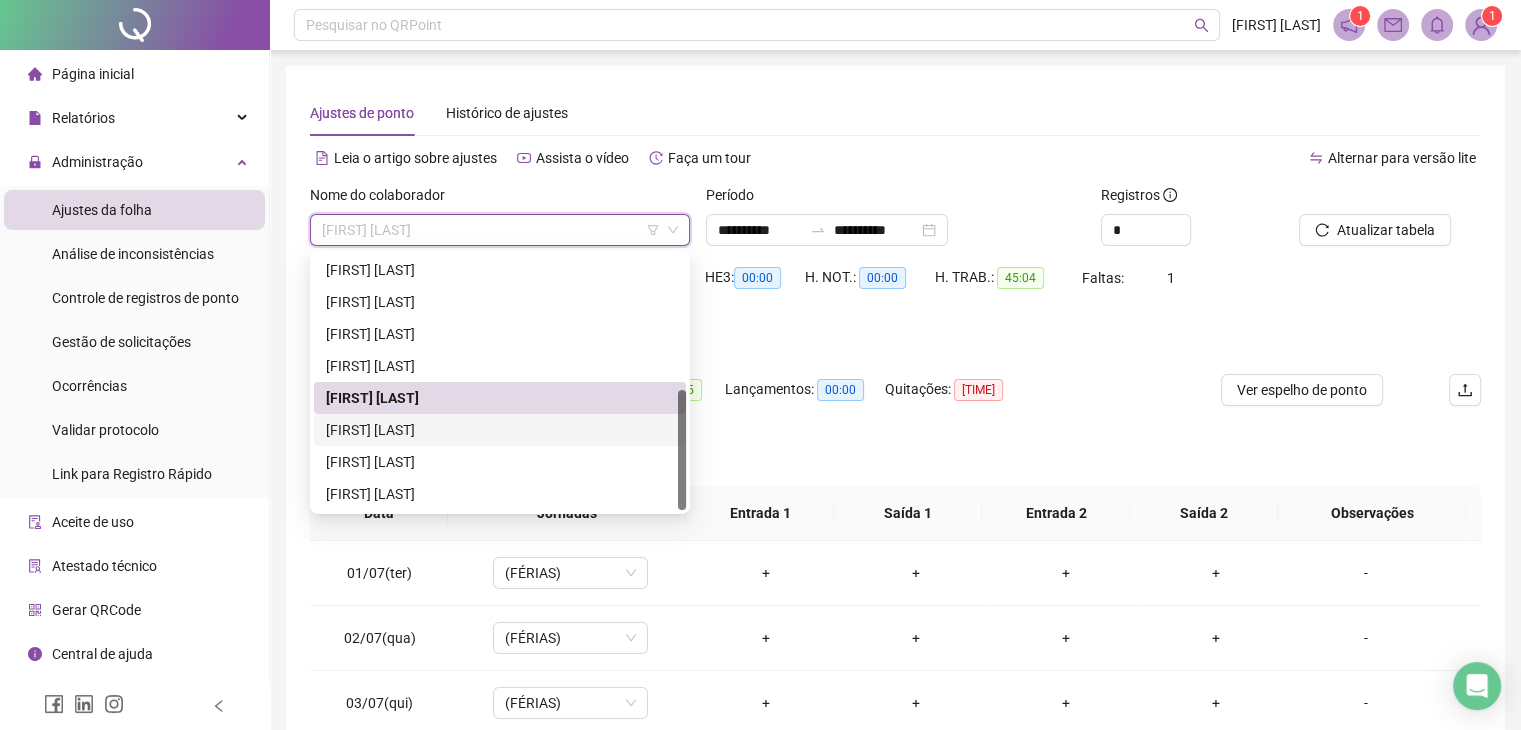 click on "[FIRST] [LAST]" at bounding box center (500, 430) 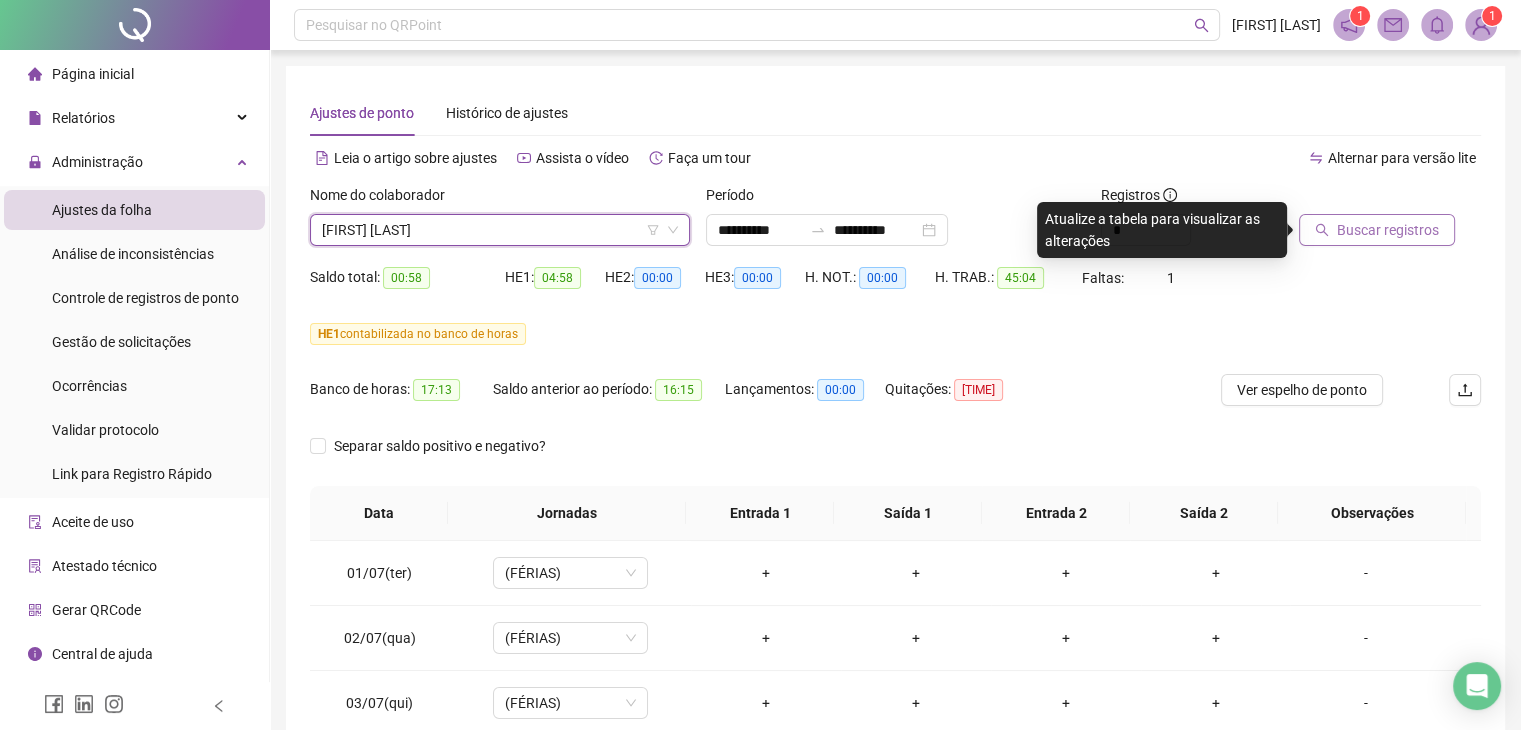 click on "Buscar registros" at bounding box center (1388, 230) 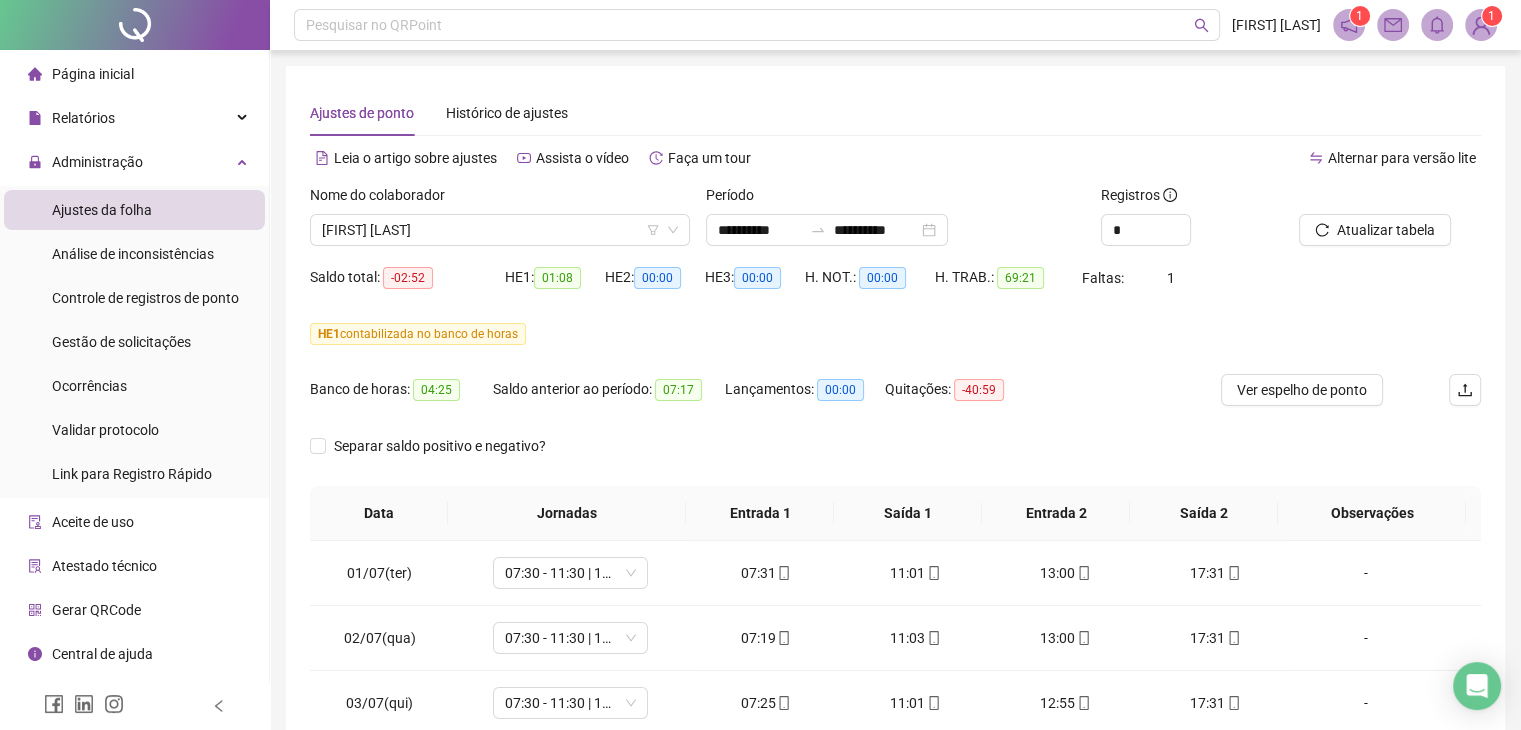 scroll, scrollTop: 348, scrollLeft: 0, axis: vertical 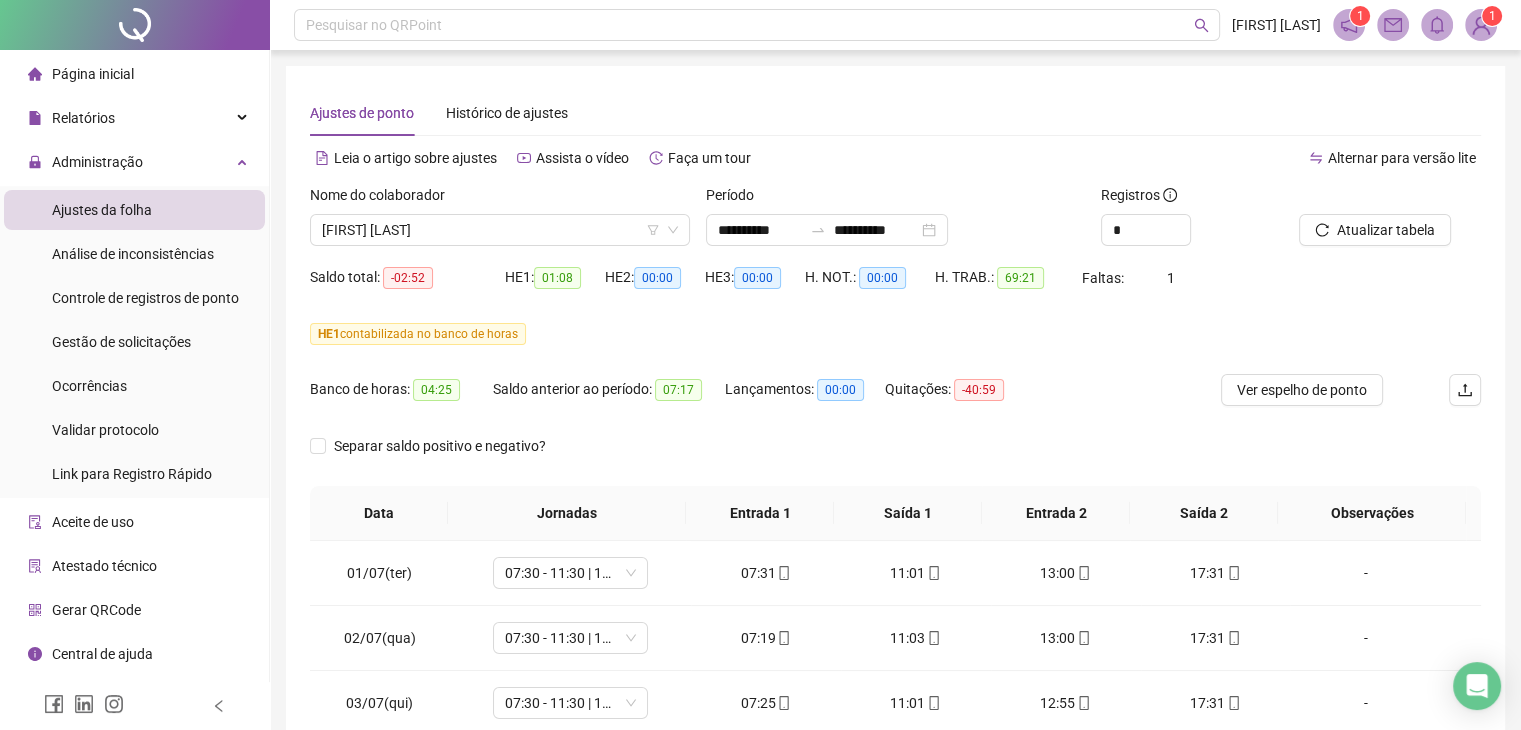 drag, startPoint x: 501, startPoint y: 220, endPoint x: 500, endPoint y: 300, distance: 80.00625 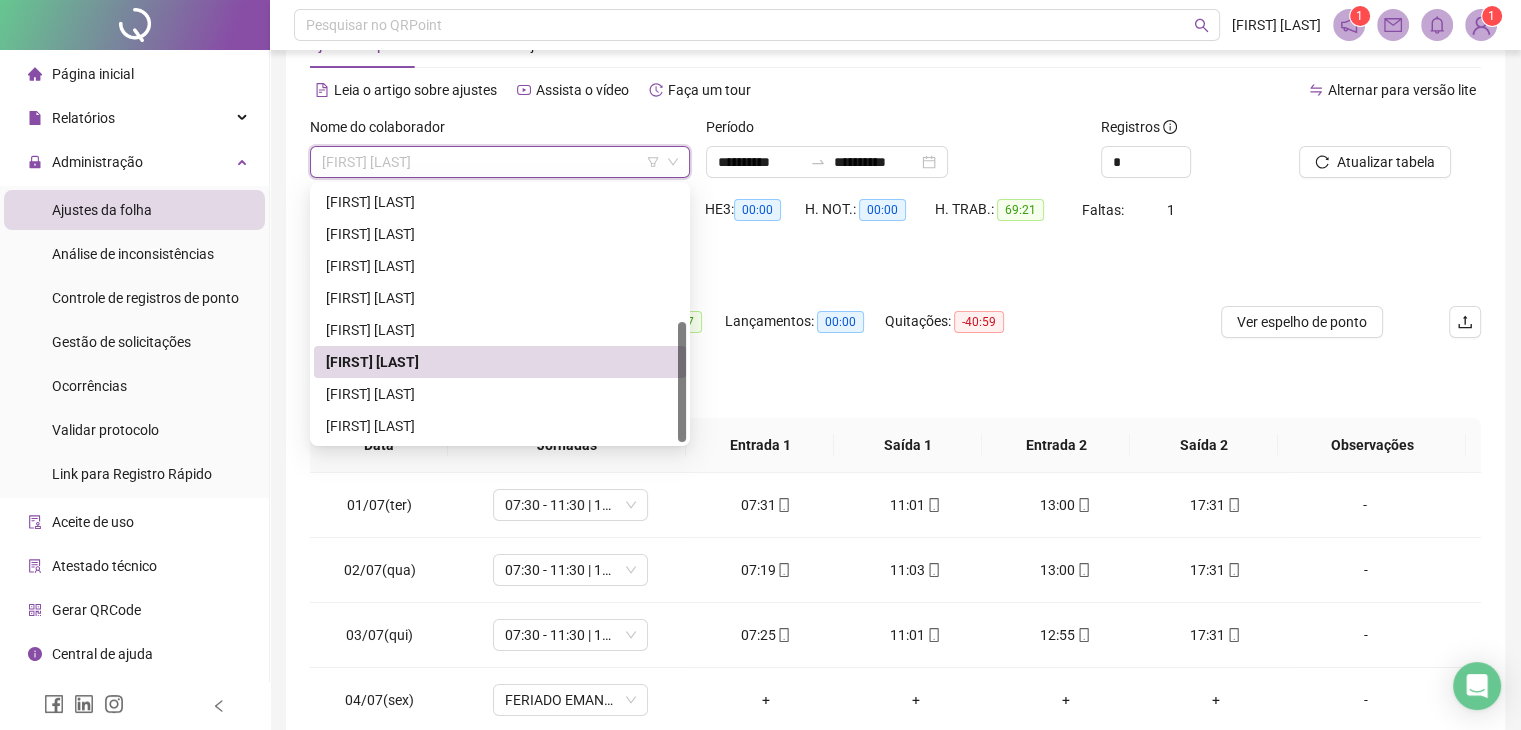 scroll, scrollTop: 100, scrollLeft: 0, axis: vertical 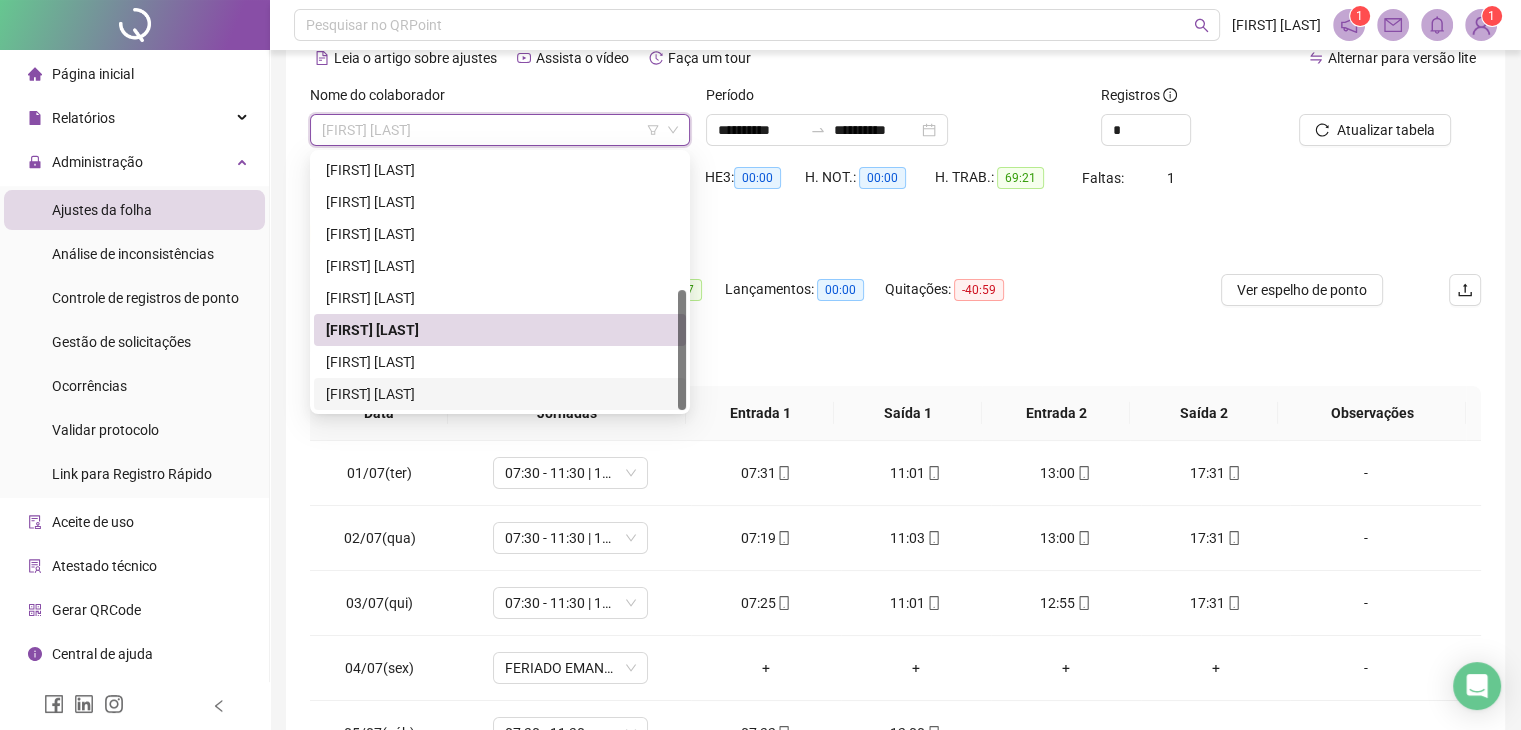 click on "[FIRST] [LAST]" at bounding box center [500, 394] 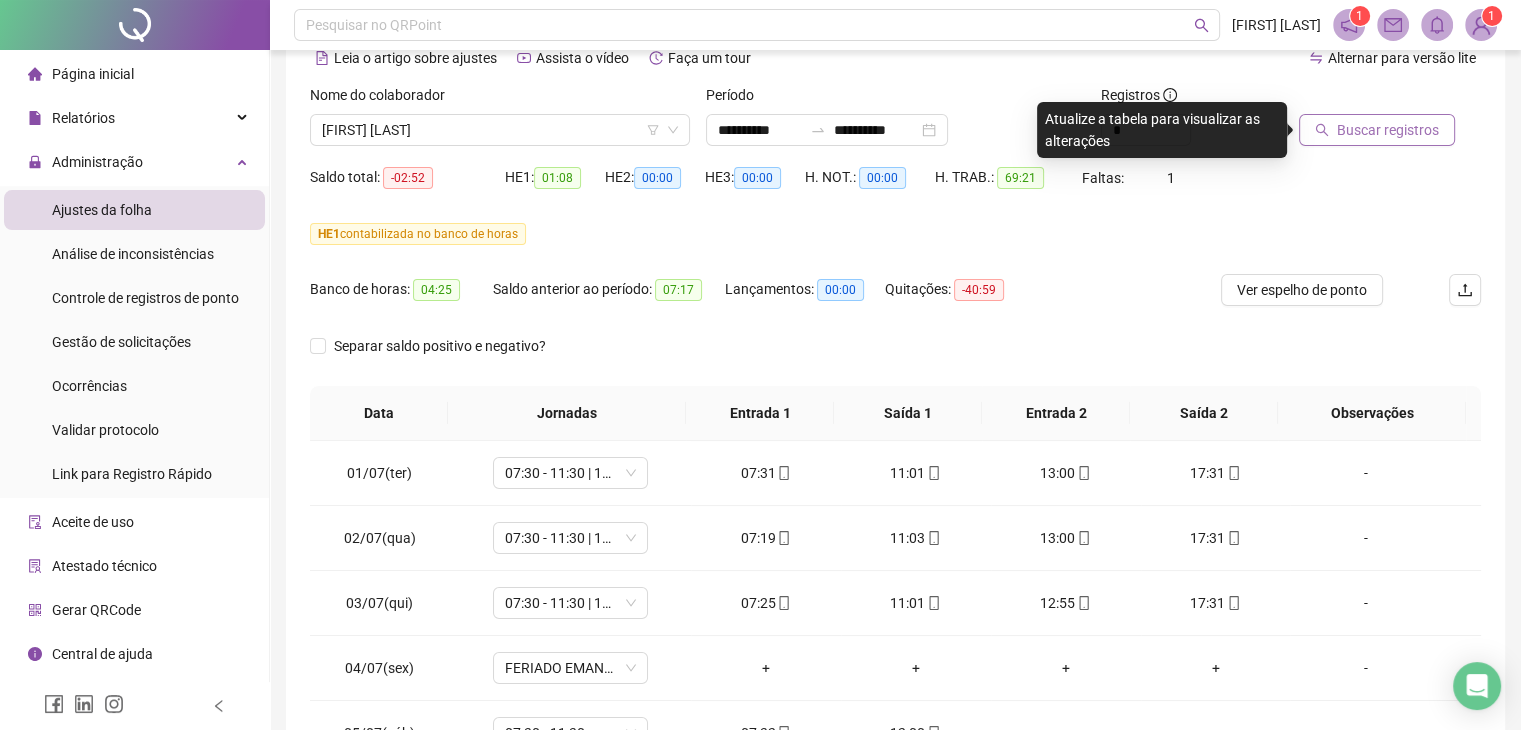 click on "Buscar registros" at bounding box center [1388, 130] 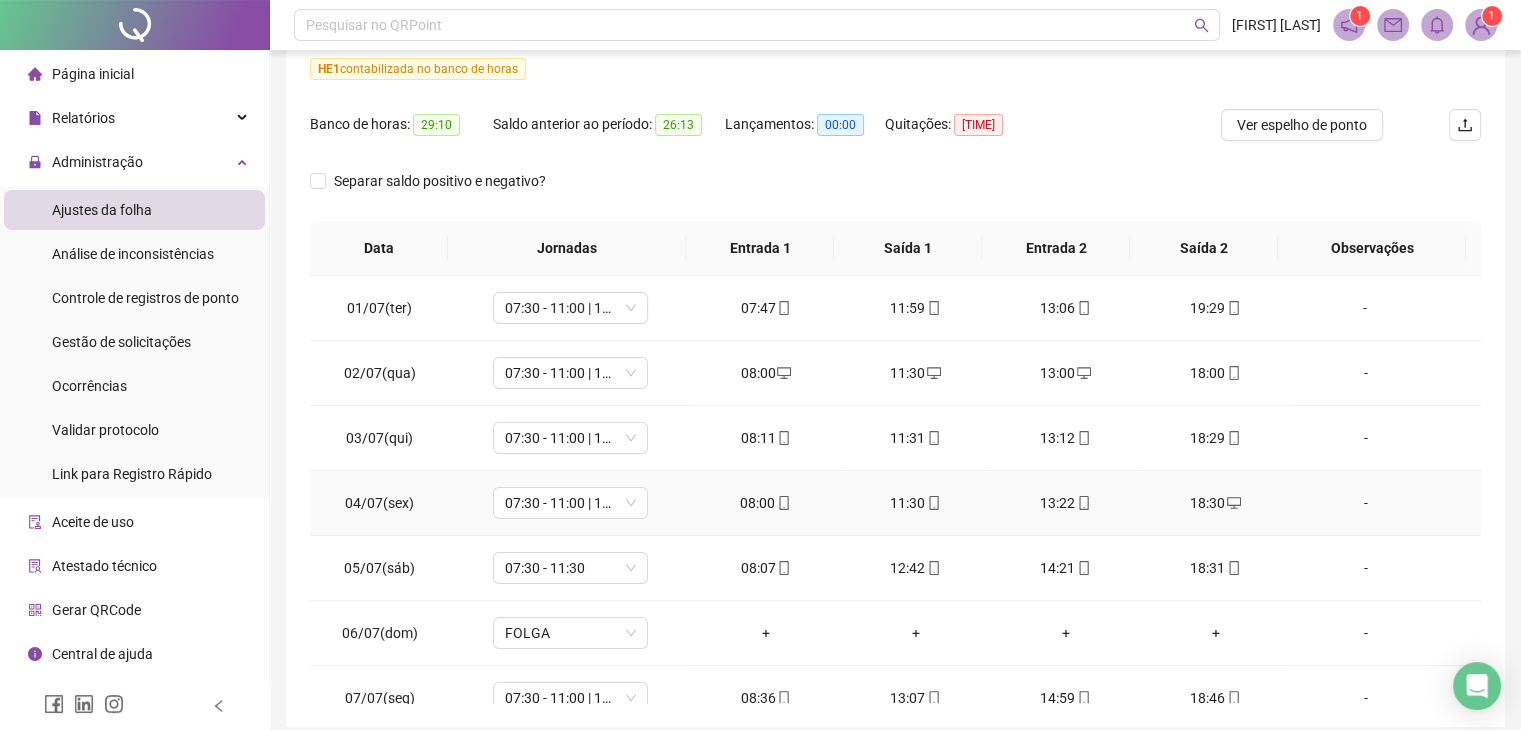 scroll, scrollTop: 348, scrollLeft: 0, axis: vertical 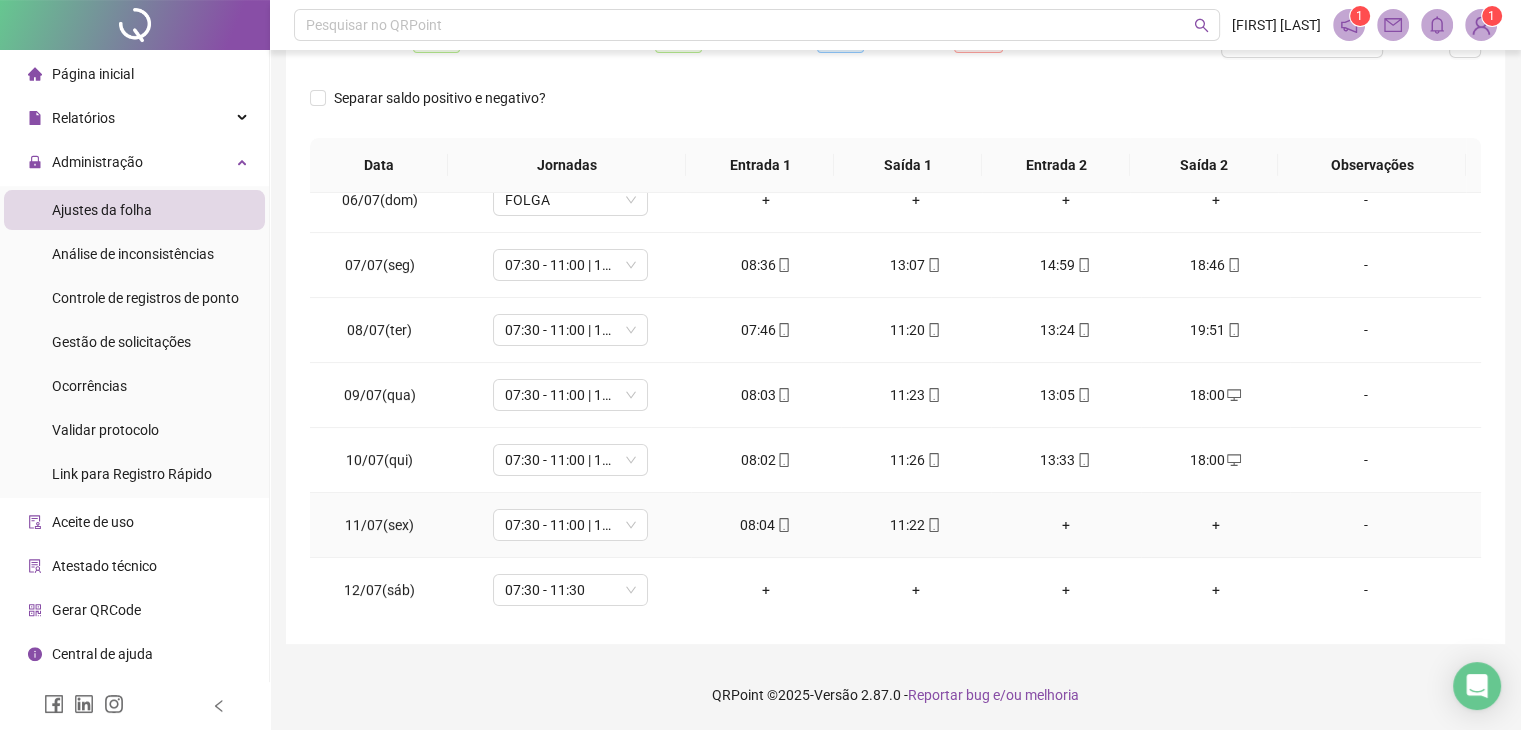 click on "-" at bounding box center (1385, 525) 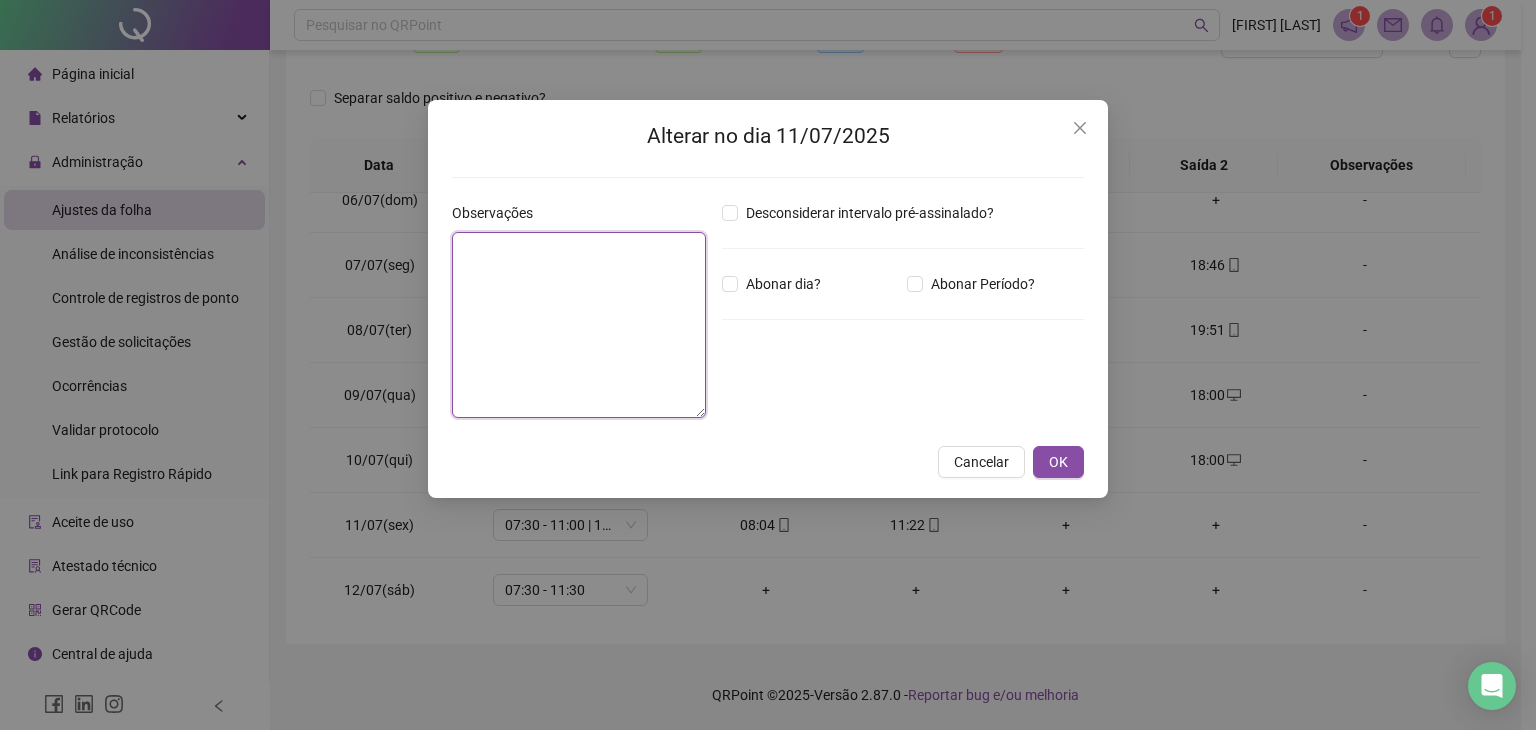 click at bounding box center (579, 325) 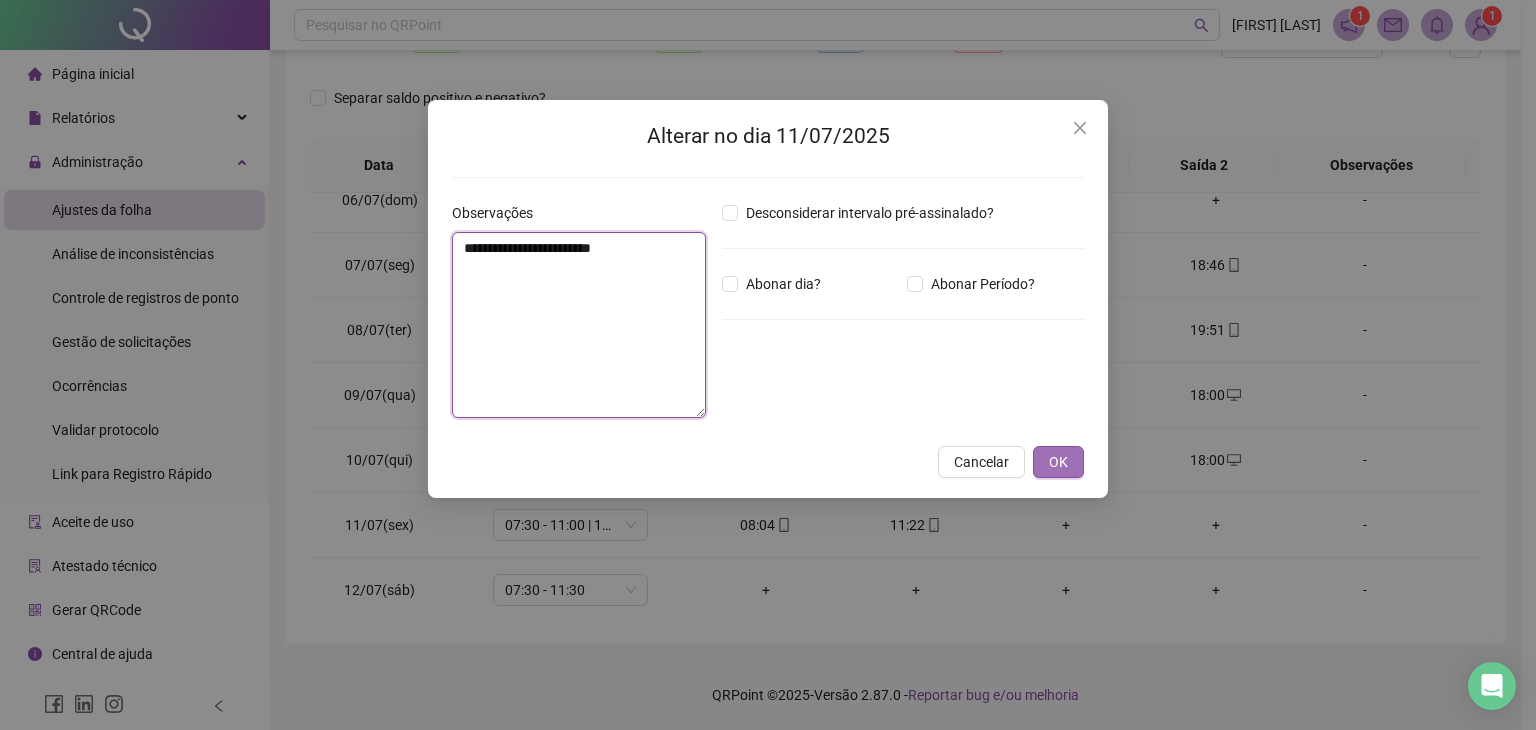 type on "**********" 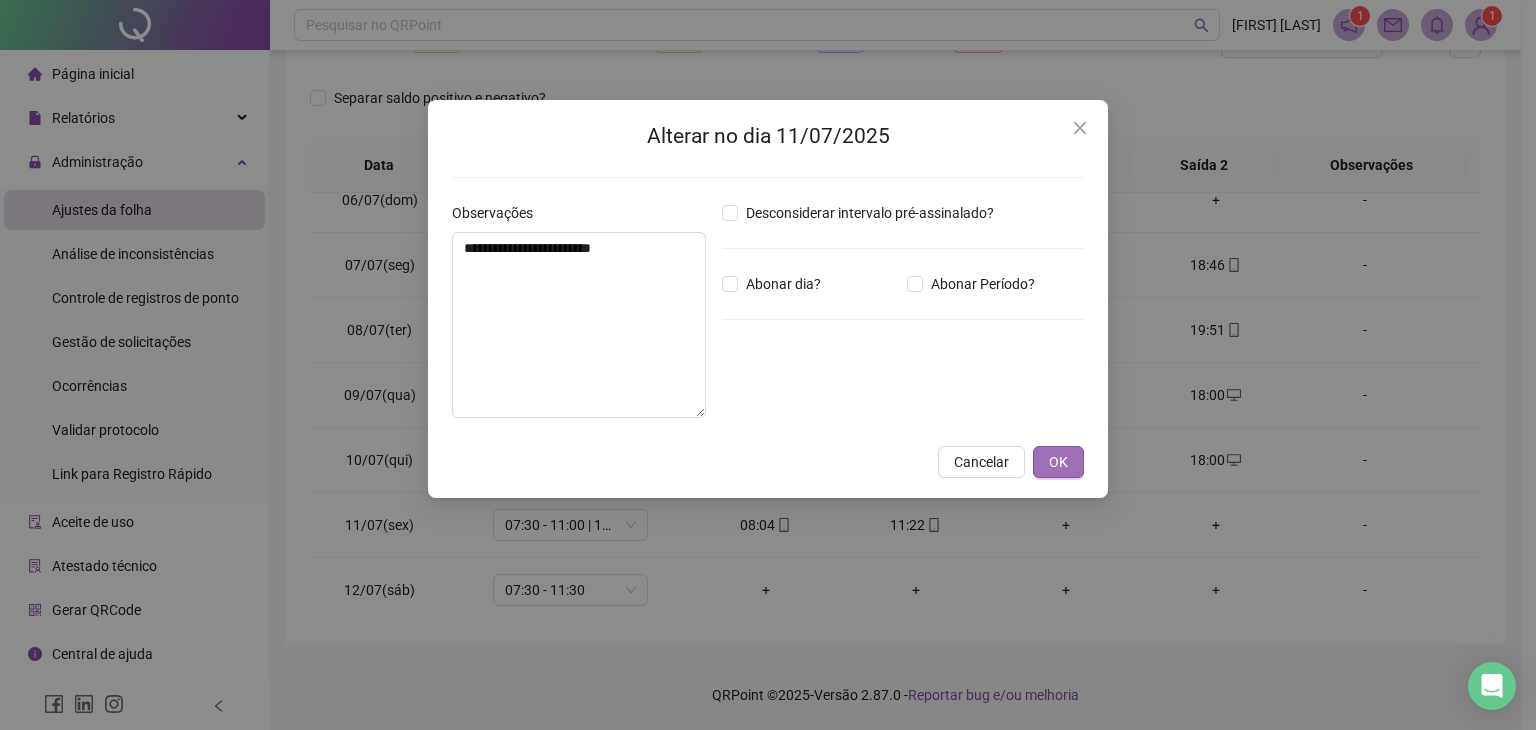 click on "OK" at bounding box center [1058, 462] 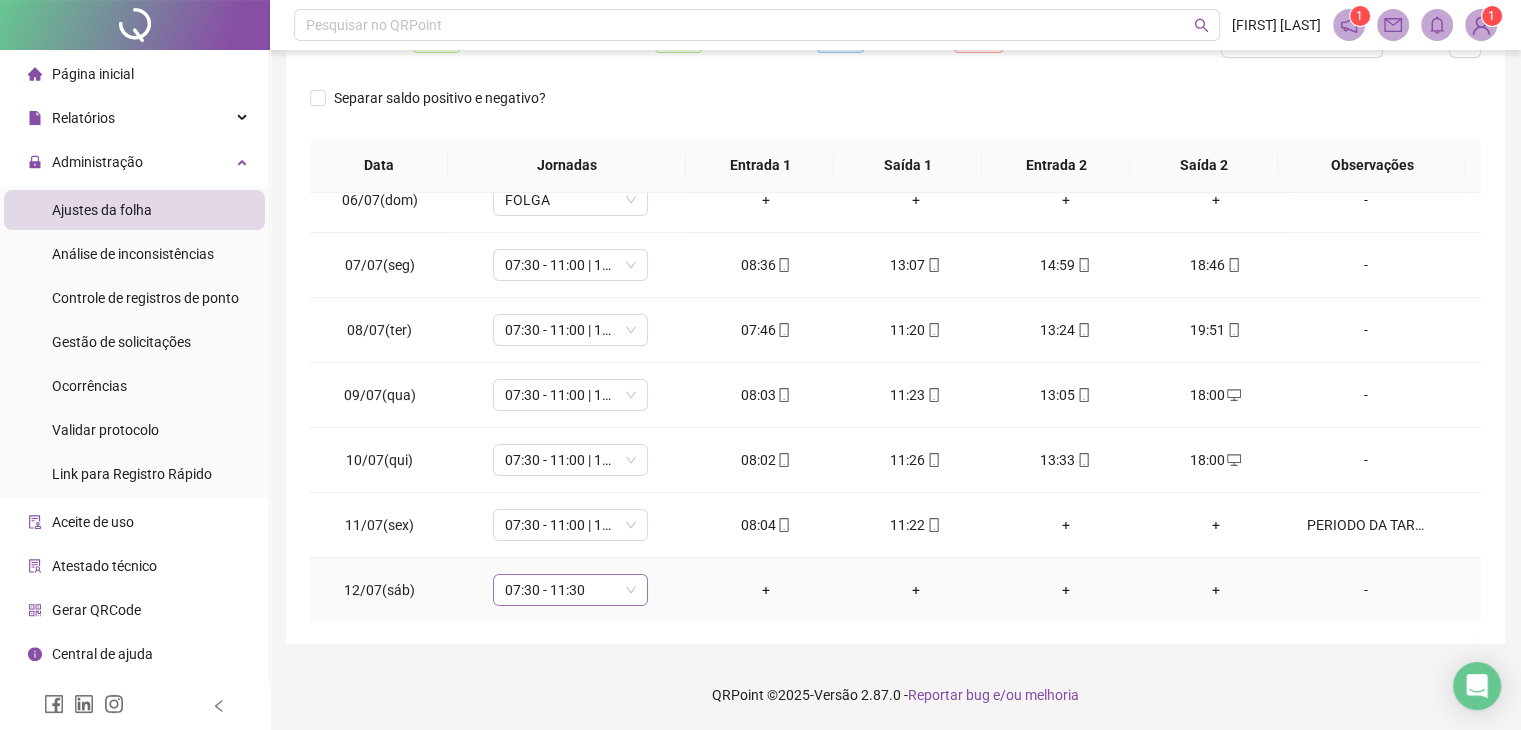 click on "07:30 - 11:30" at bounding box center [570, 590] 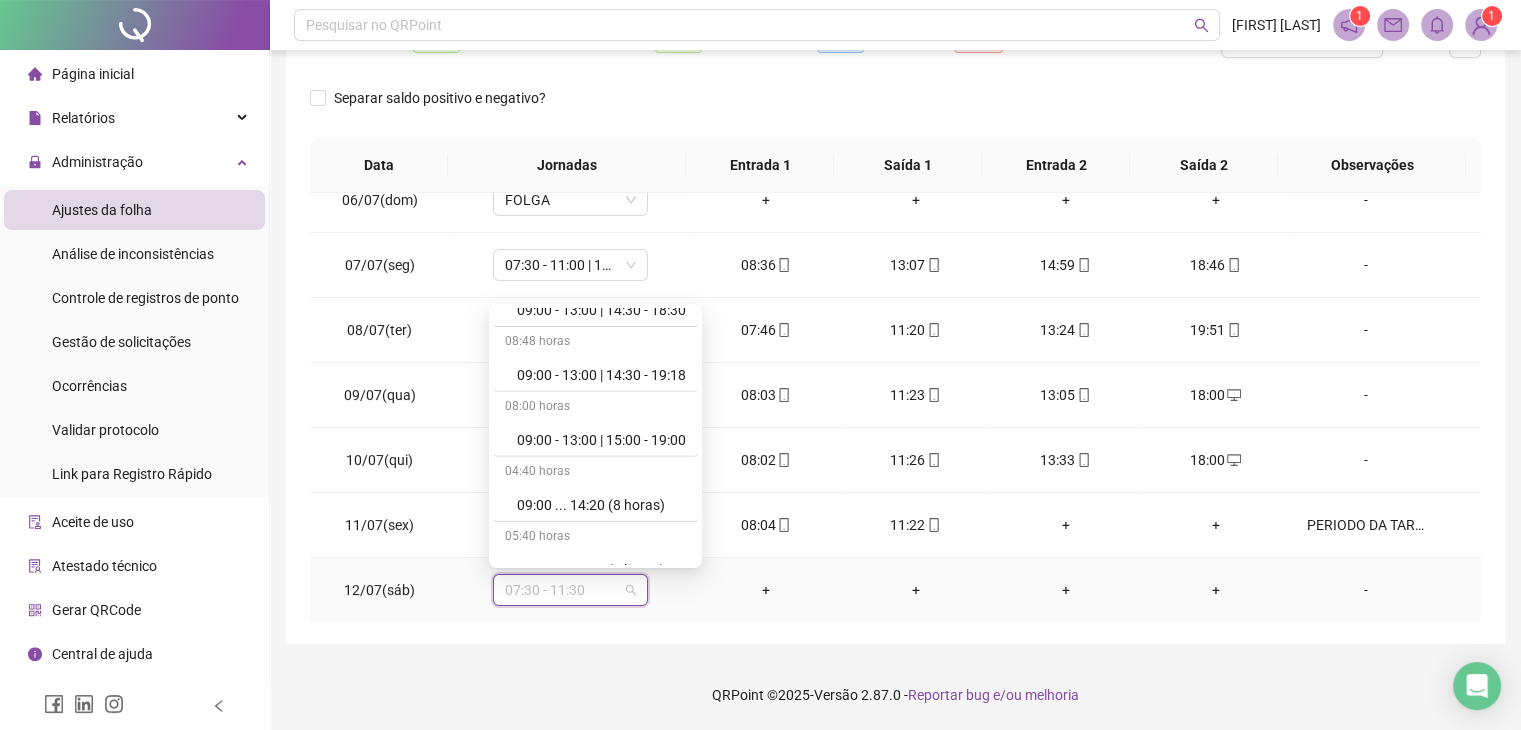 scroll, scrollTop: 11408, scrollLeft: 0, axis: vertical 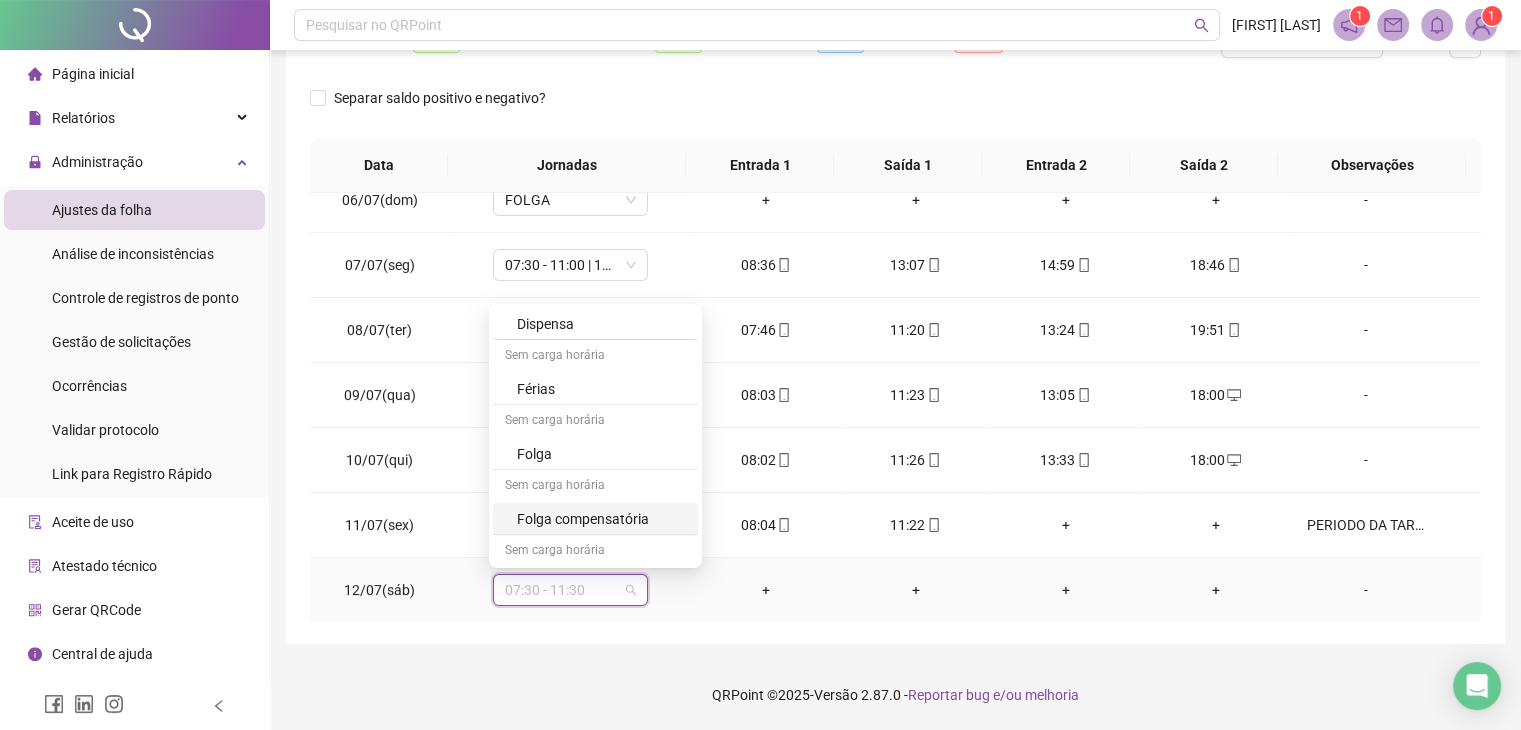 click on "Folga compensatória" at bounding box center [601, 518] 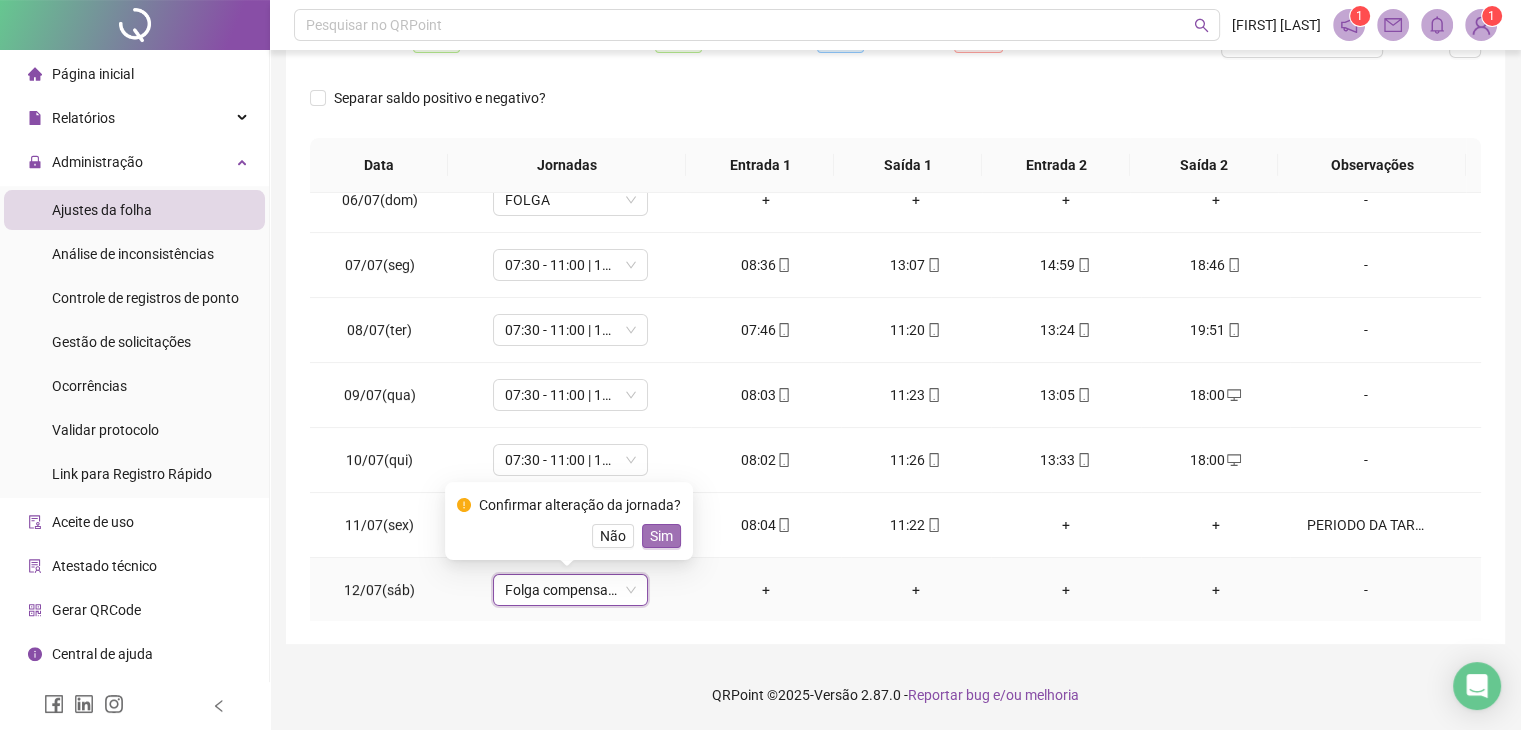 click on "Sim" at bounding box center [661, 536] 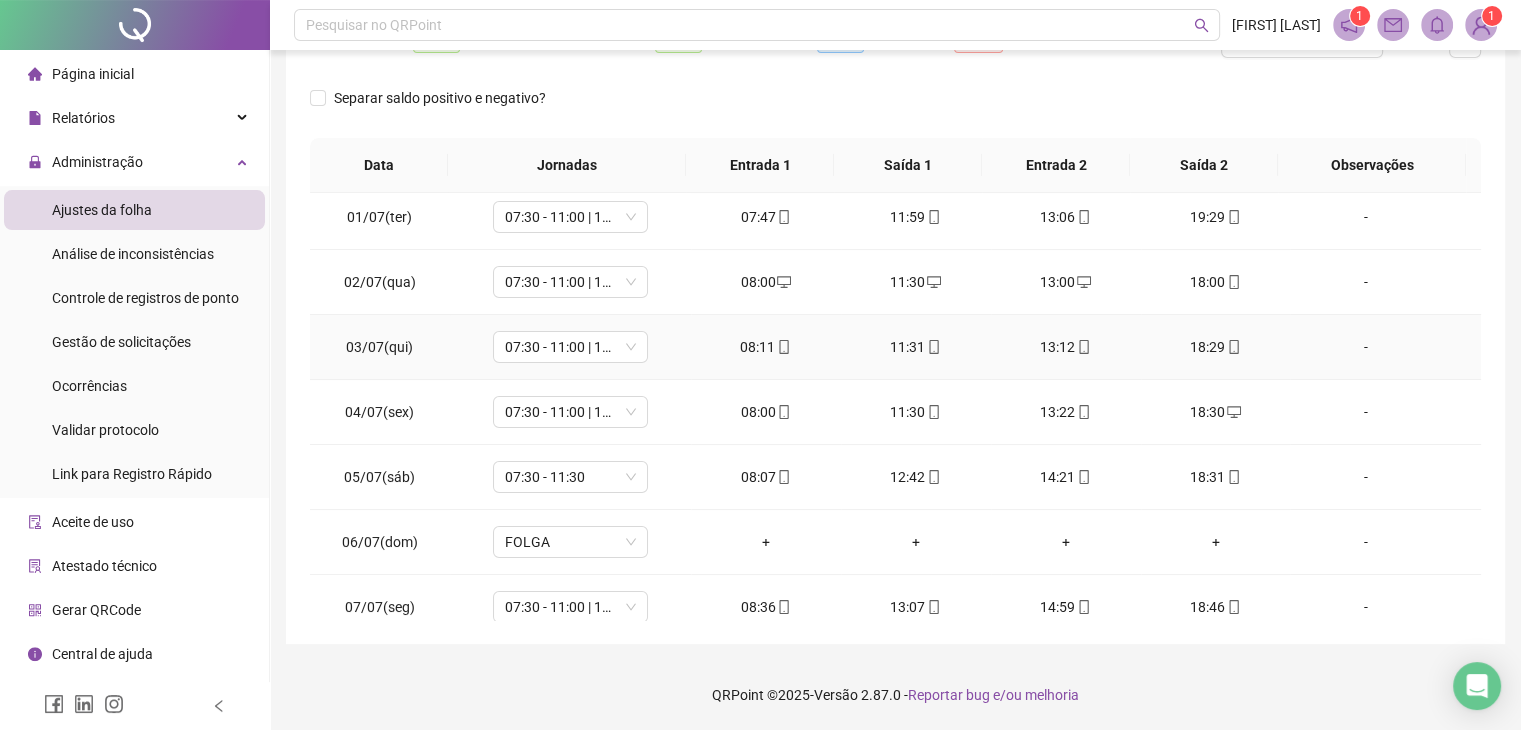 scroll, scrollTop: 0, scrollLeft: 0, axis: both 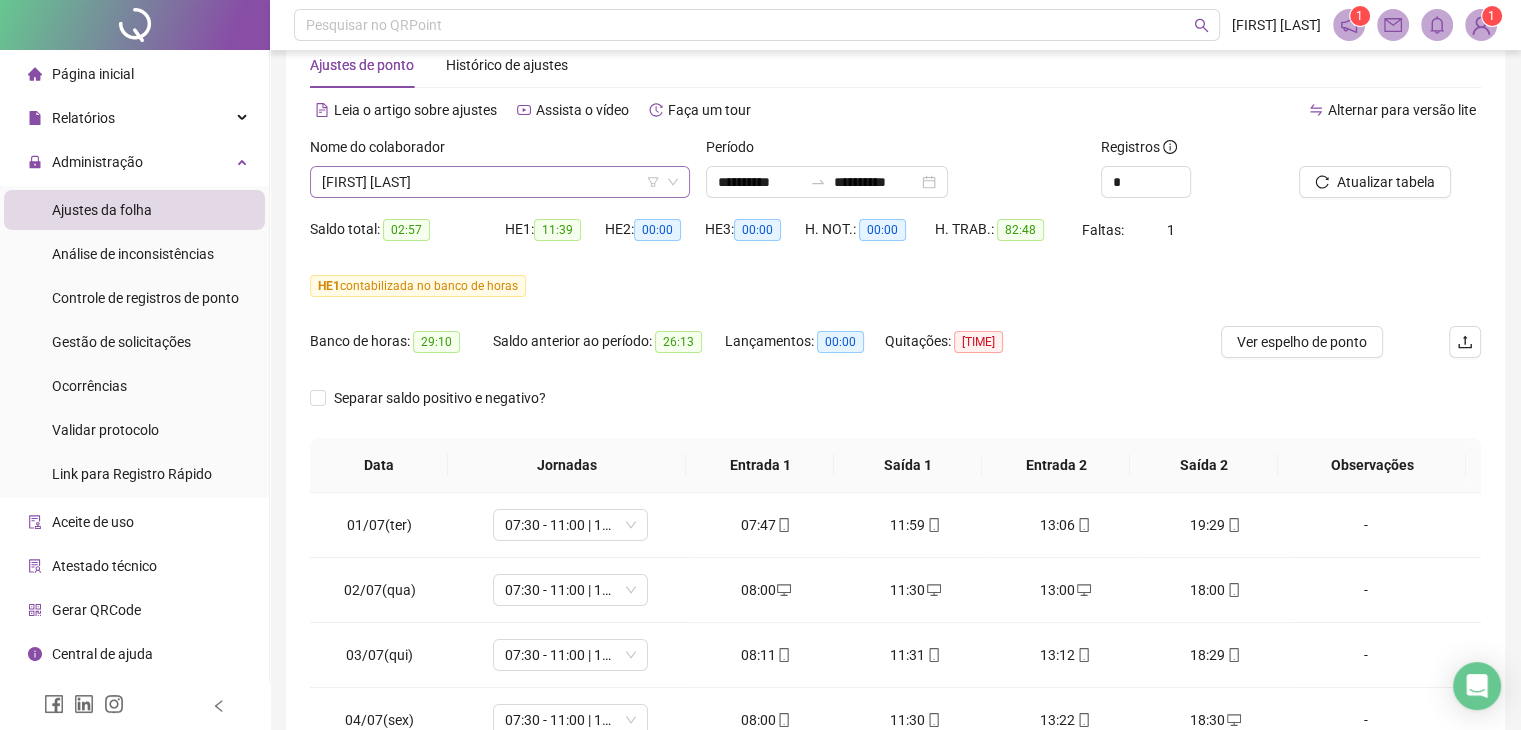 click on "[FIRST] [LAST]" at bounding box center [500, 182] 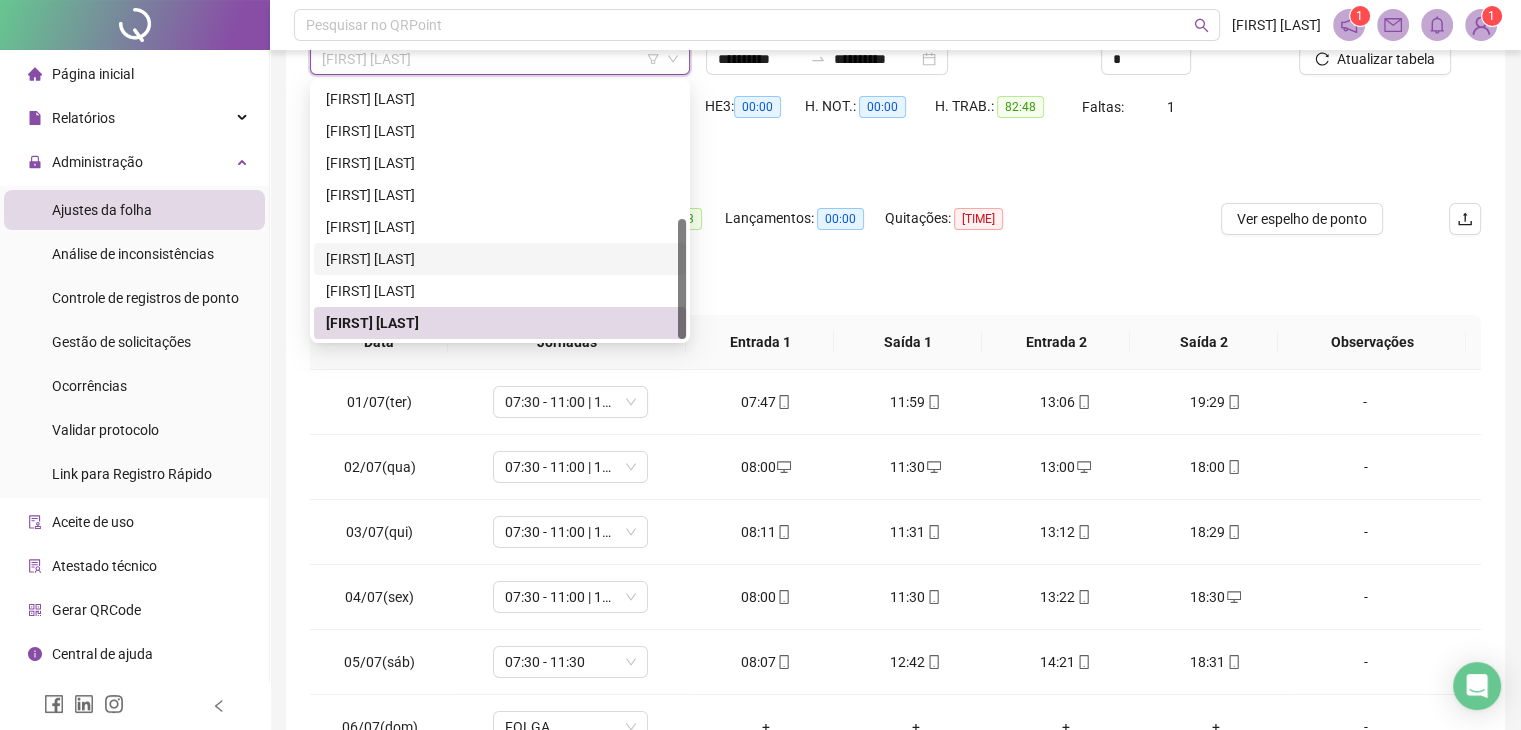 scroll, scrollTop: 248, scrollLeft: 0, axis: vertical 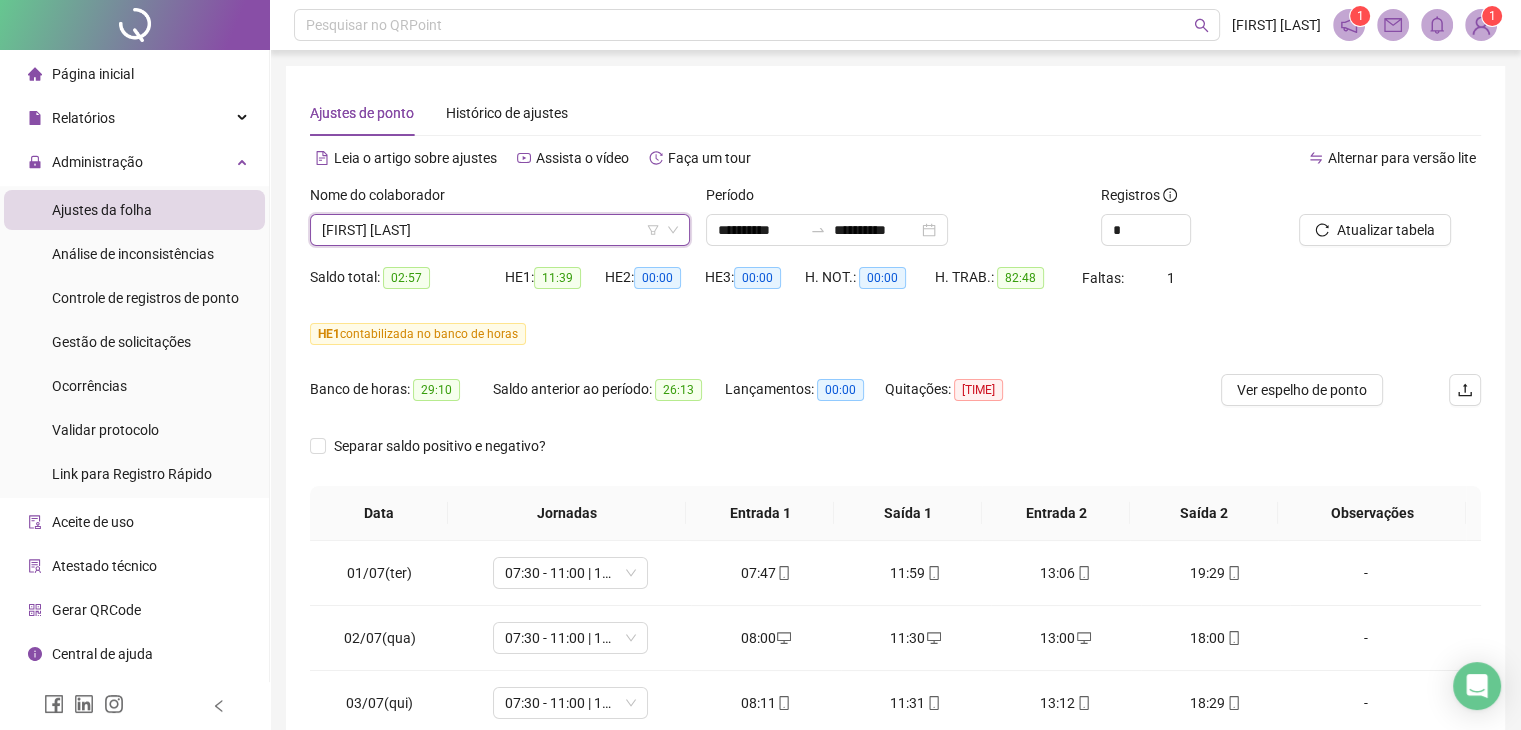 click on "[FIRST] [LAST]" at bounding box center [500, 230] 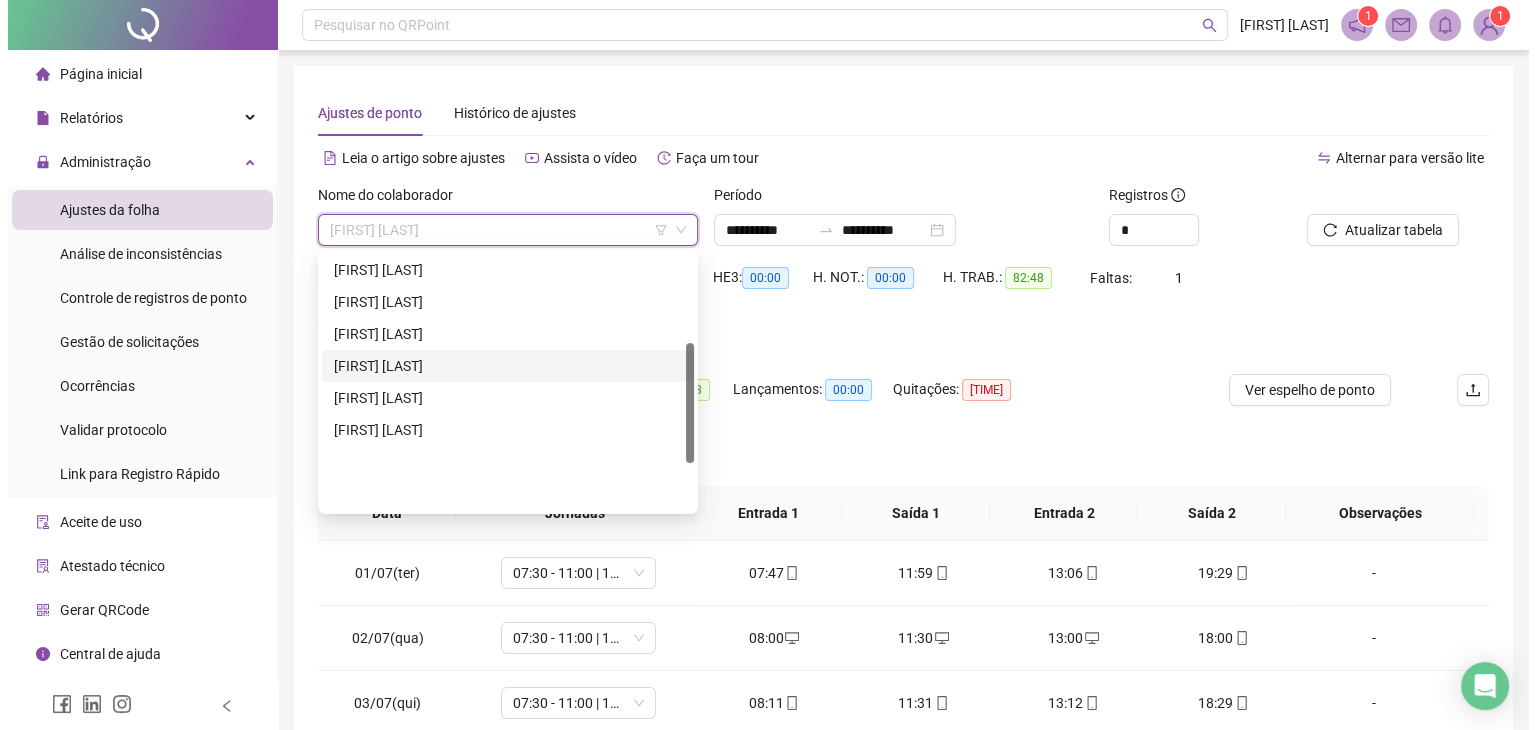 scroll, scrollTop: 0, scrollLeft: 0, axis: both 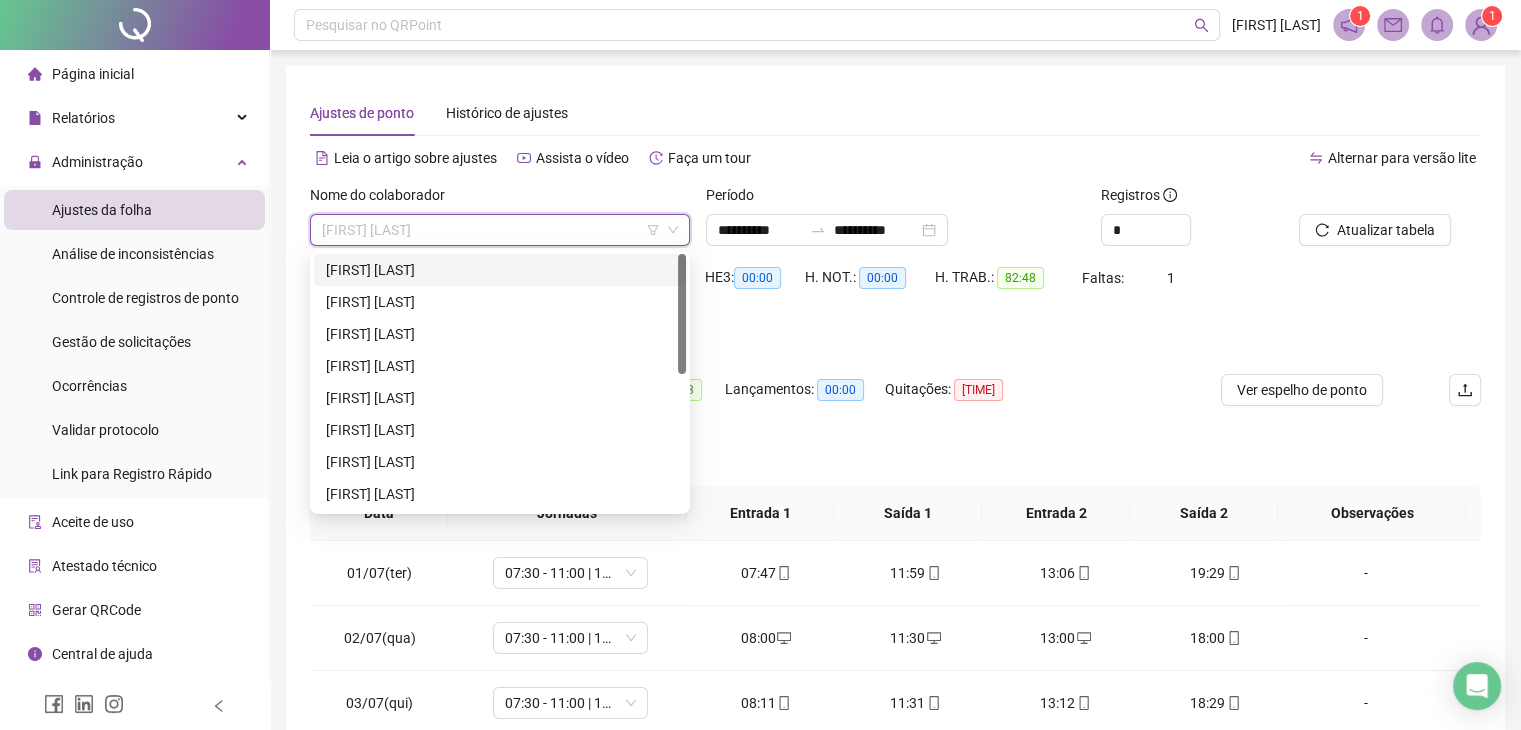 click on "[FIRST] [LAST]" at bounding box center (500, 270) 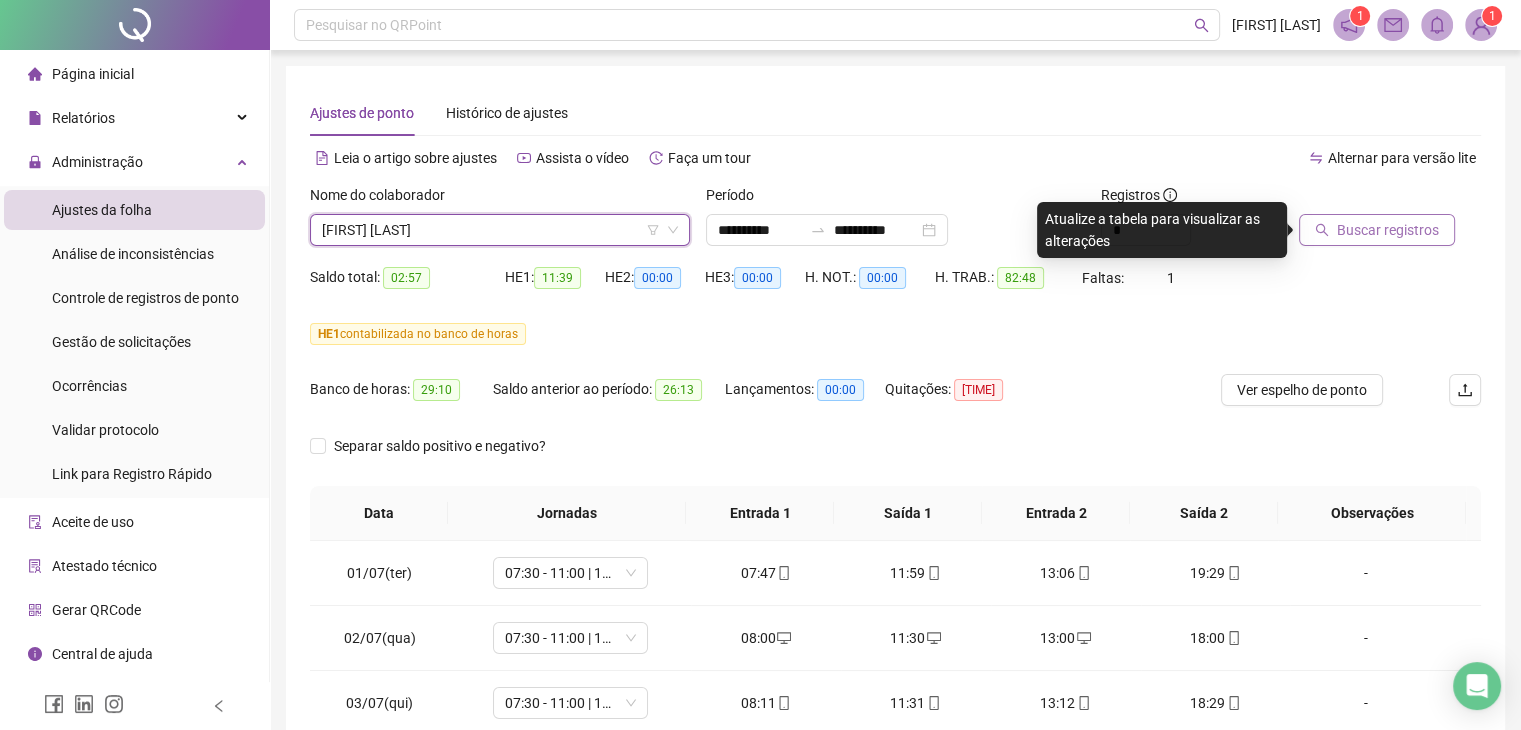 click on "Buscar registros" at bounding box center (1388, 230) 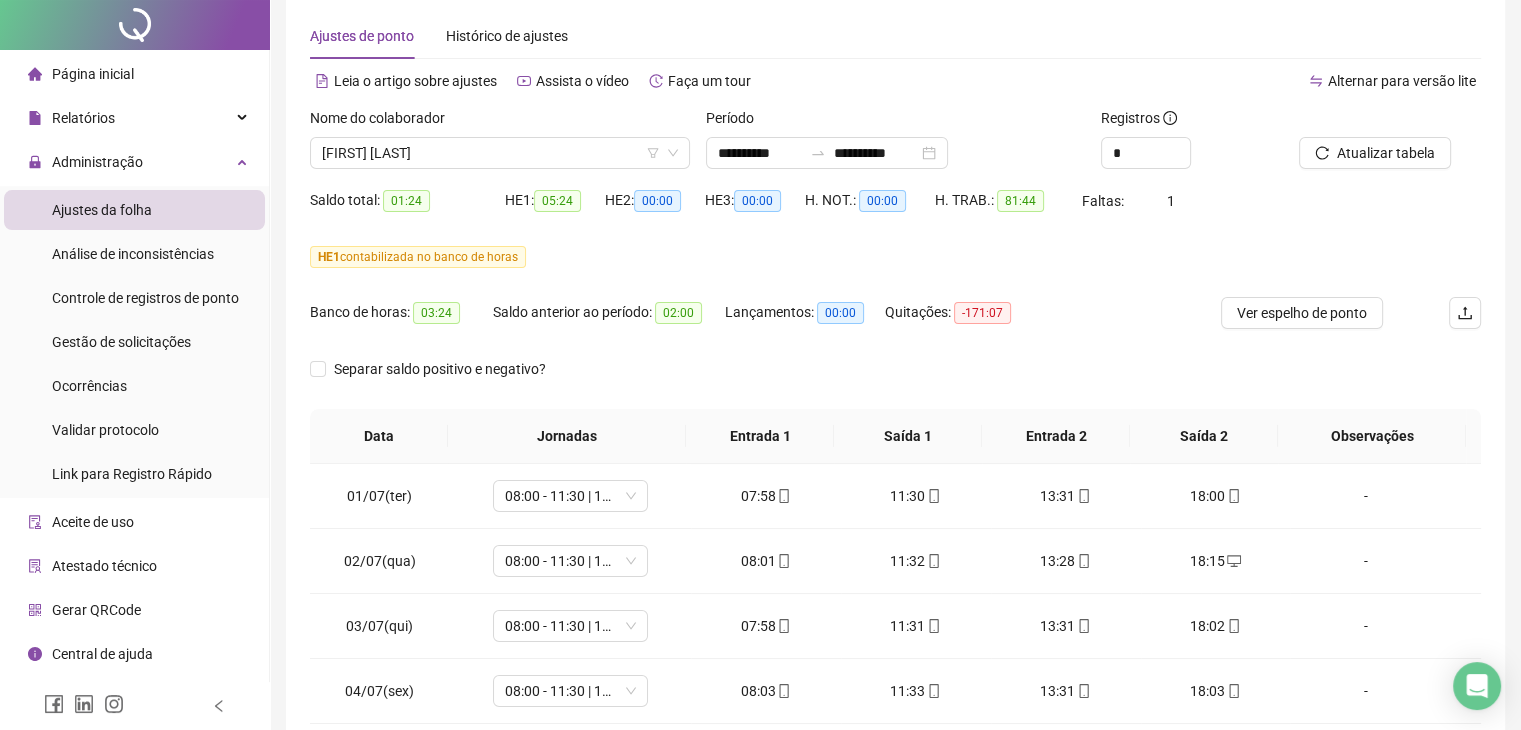 scroll, scrollTop: 348, scrollLeft: 0, axis: vertical 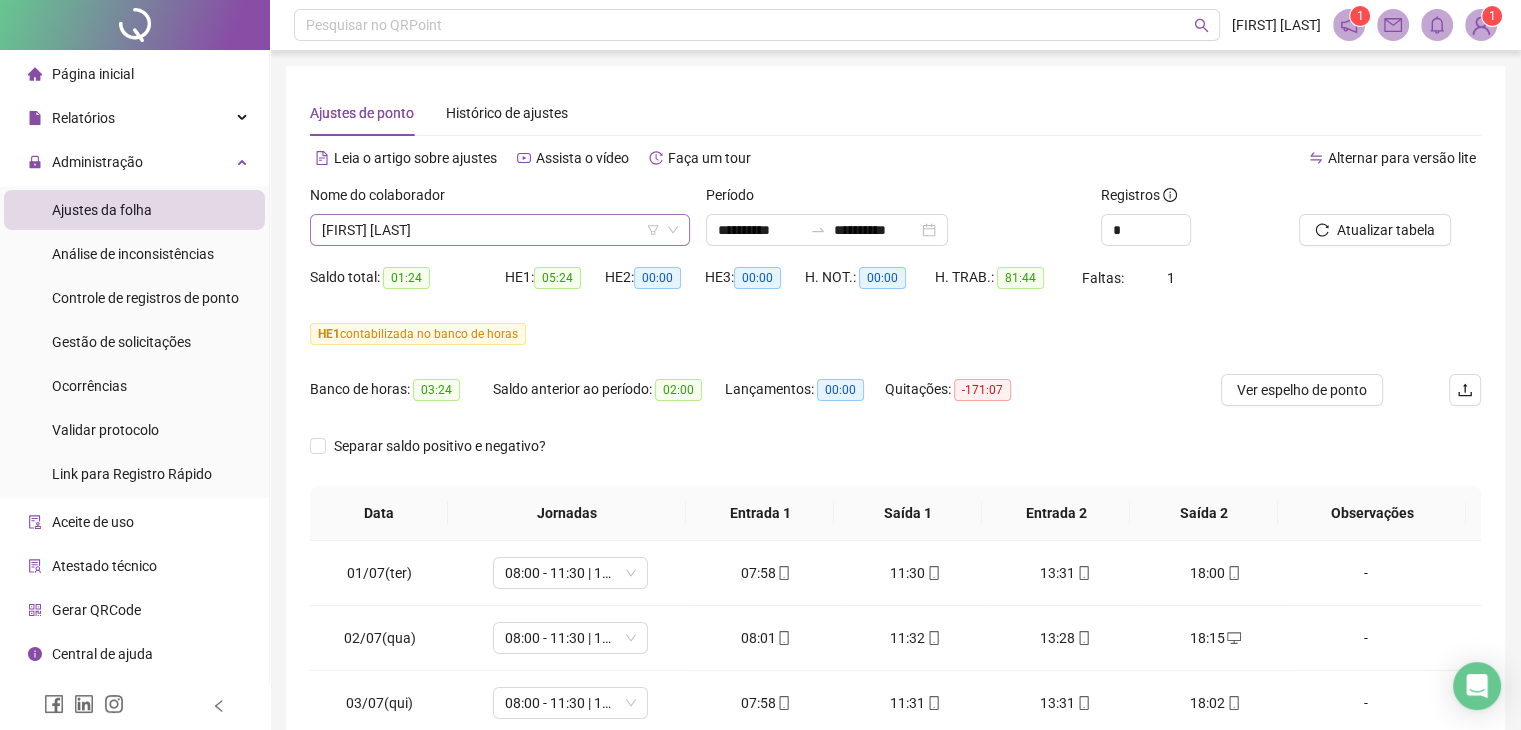 click on "[FIRST] [LAST]" at bounding box center [500, 230] 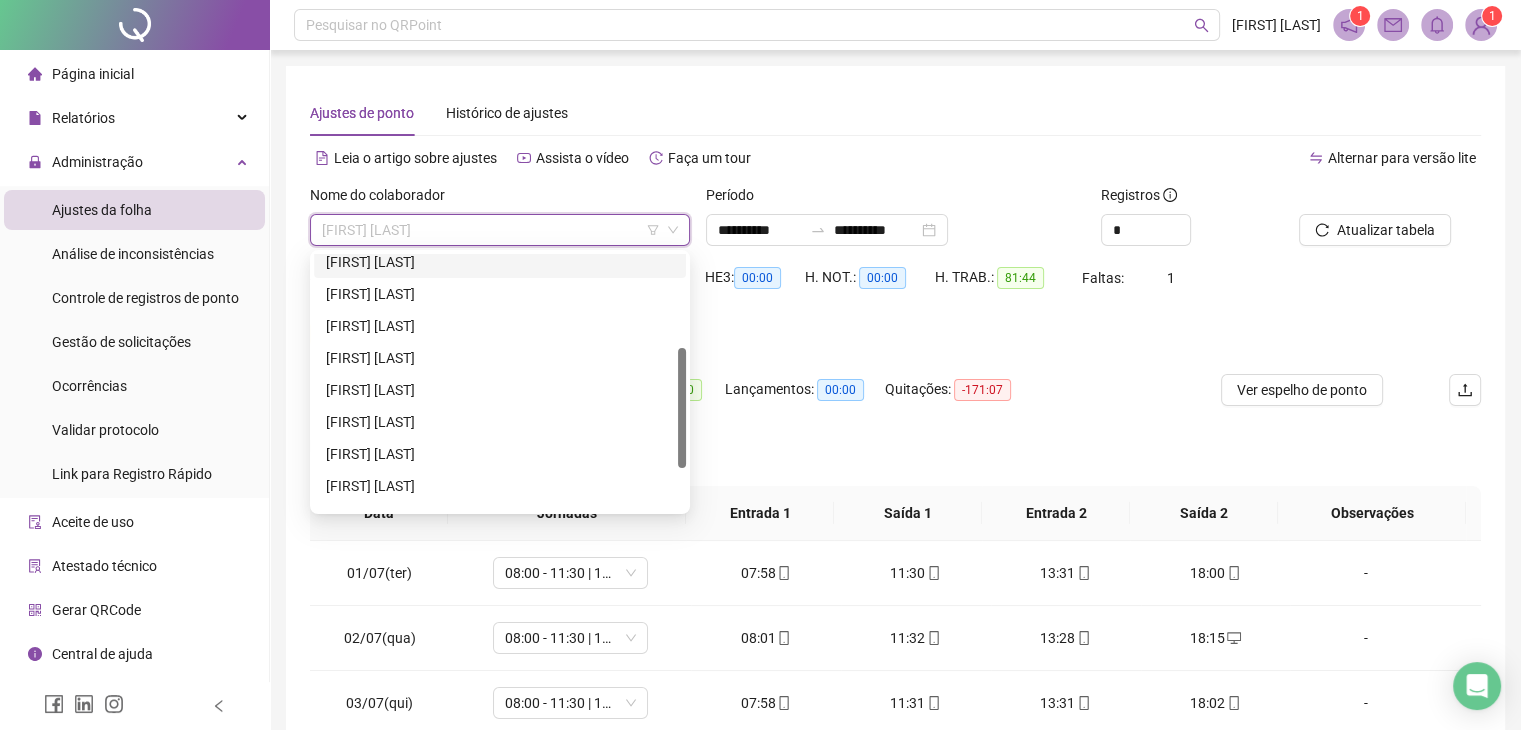 scroll, scrollTop: 288, scrollLeft: 0, axis: vertical 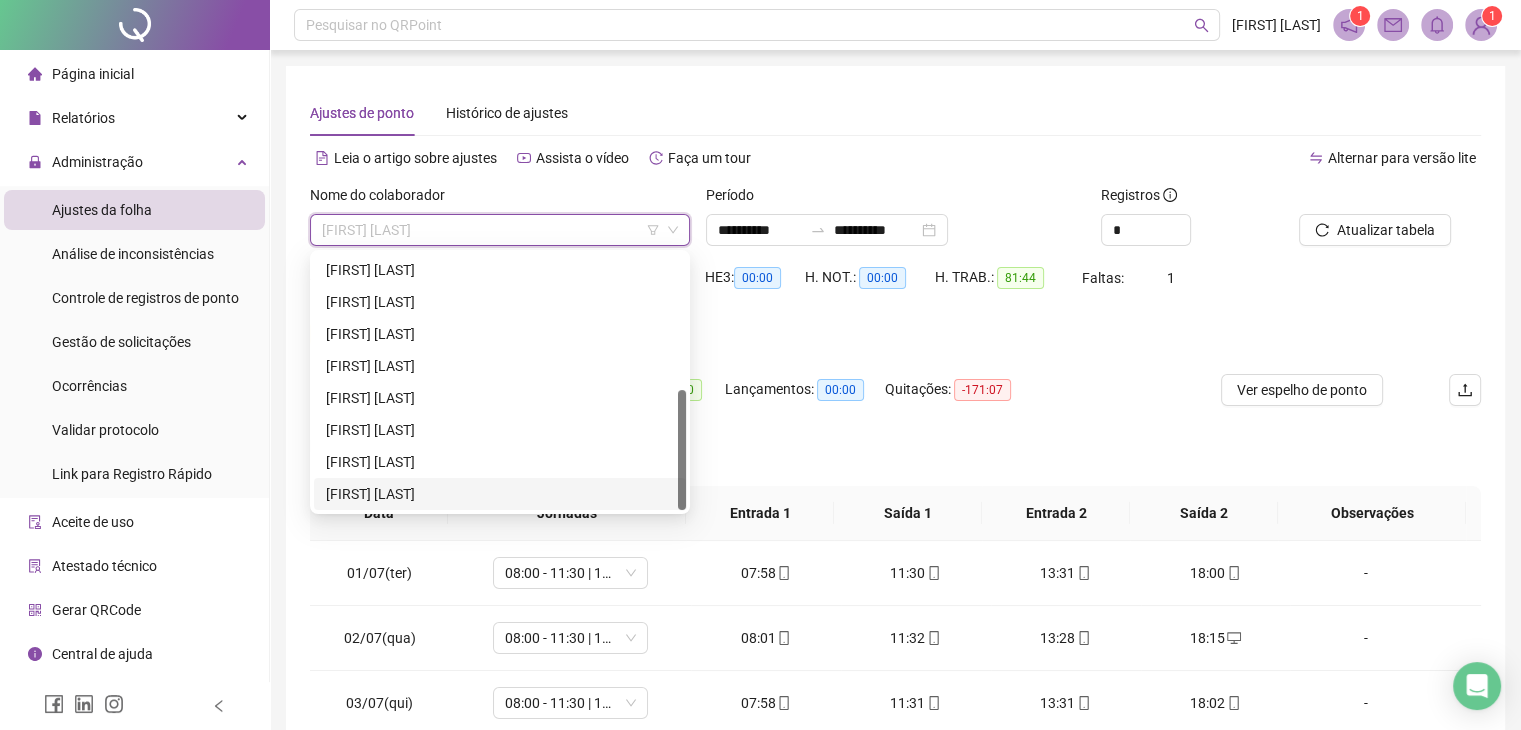 click on "[FIRST] [LAST]" at bounding box center (500, 494) 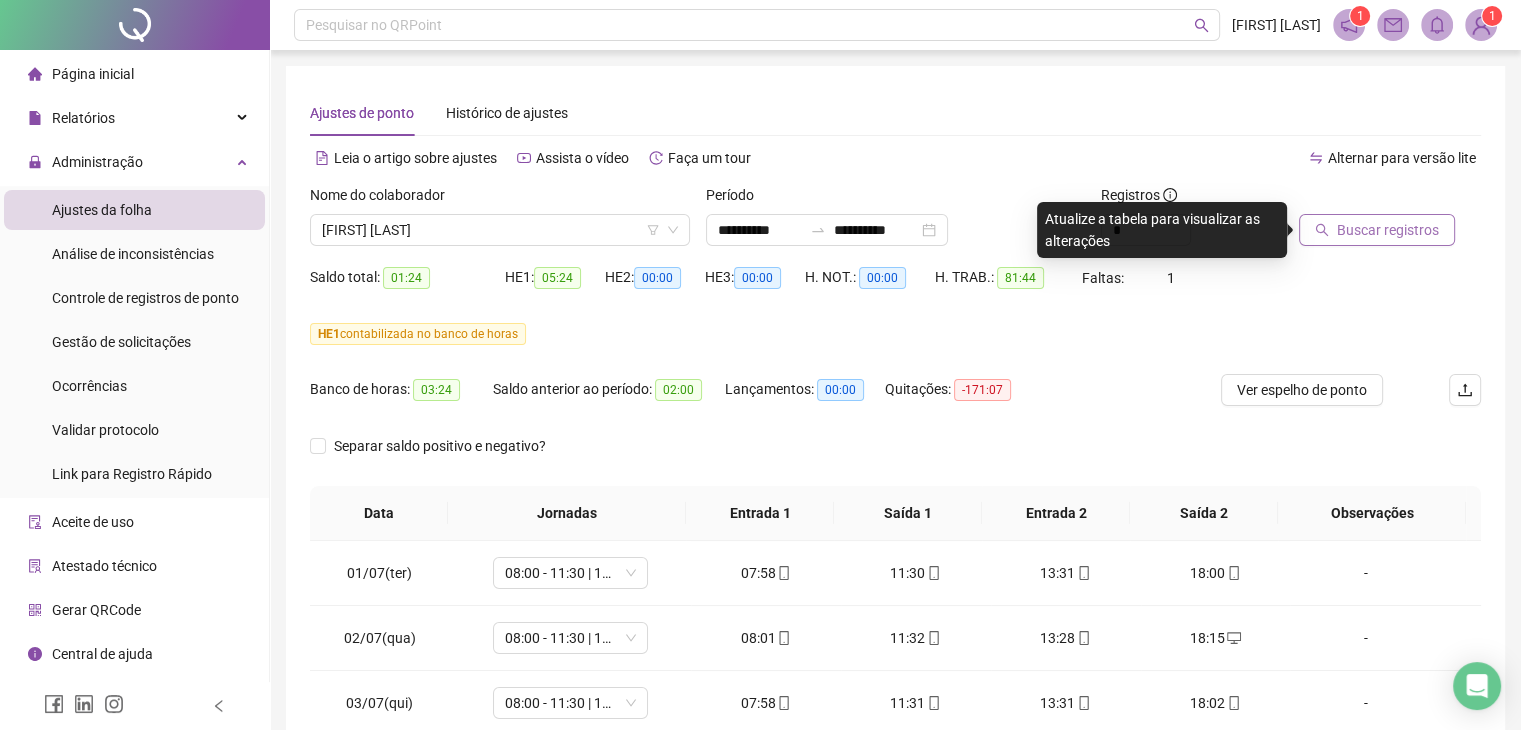 click on "Buscar registros" at bounding box center [1388, 230] 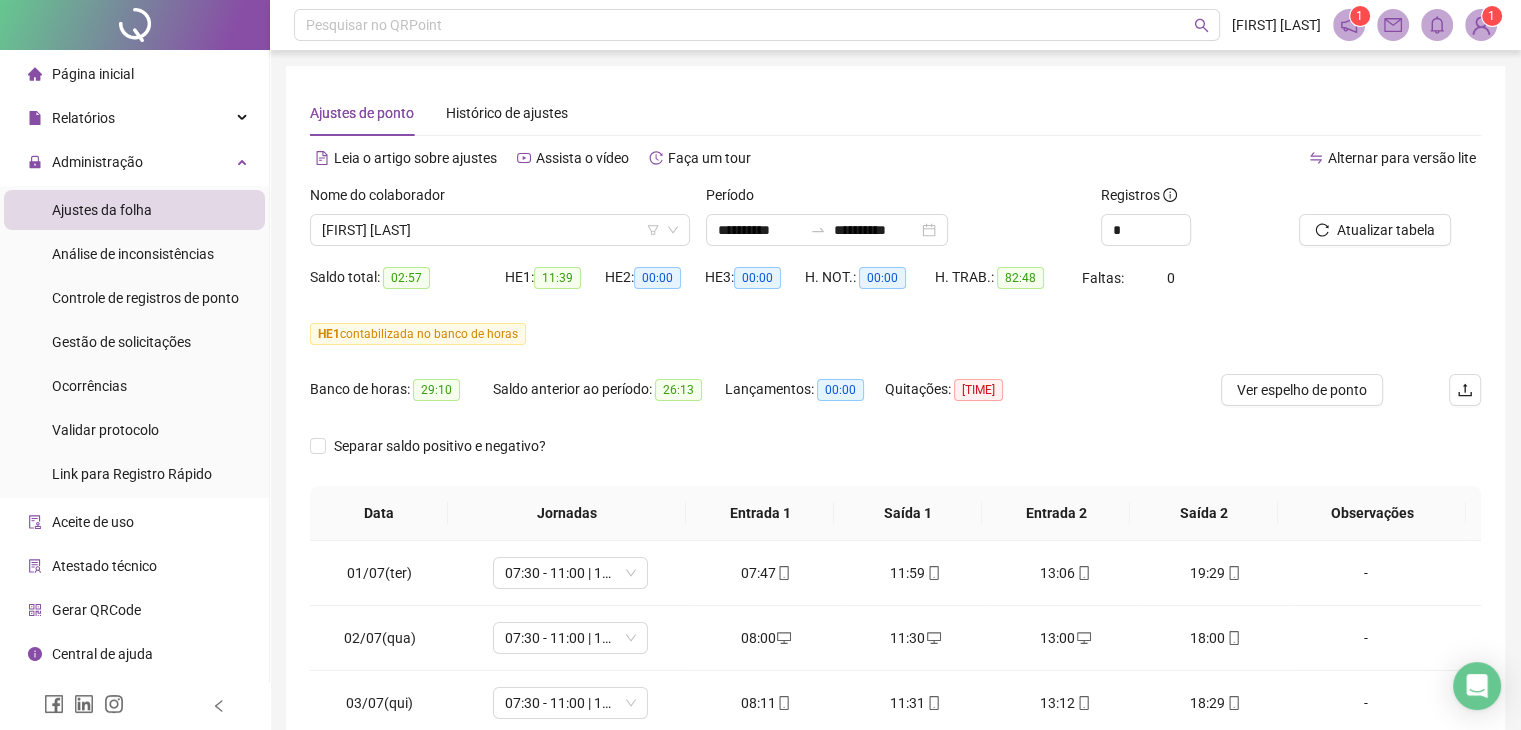 scroll, scrollTop: 348, scrollLeft: 0, axis: vertical 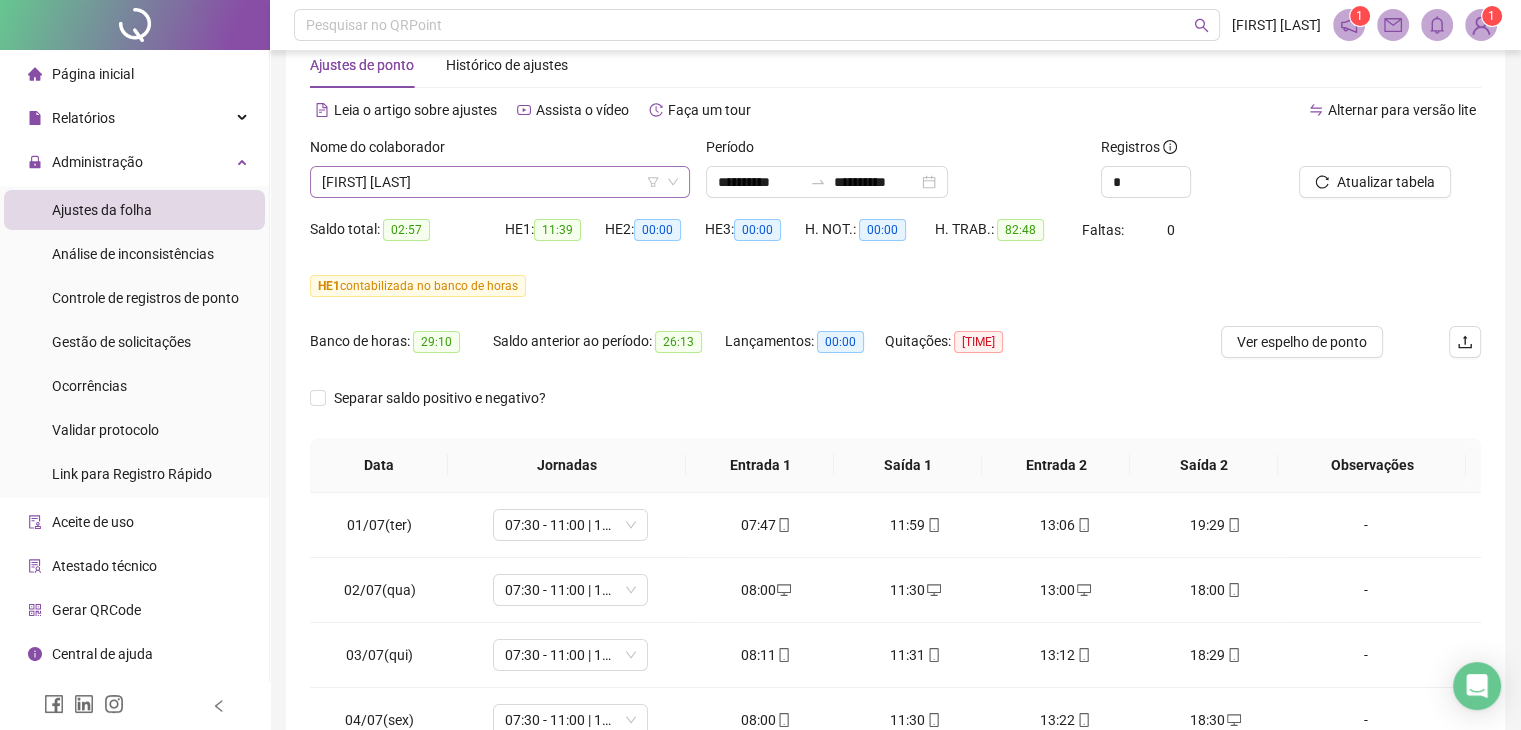 click on "[FIRST] [LAST]" at bounding box center [500, 182] 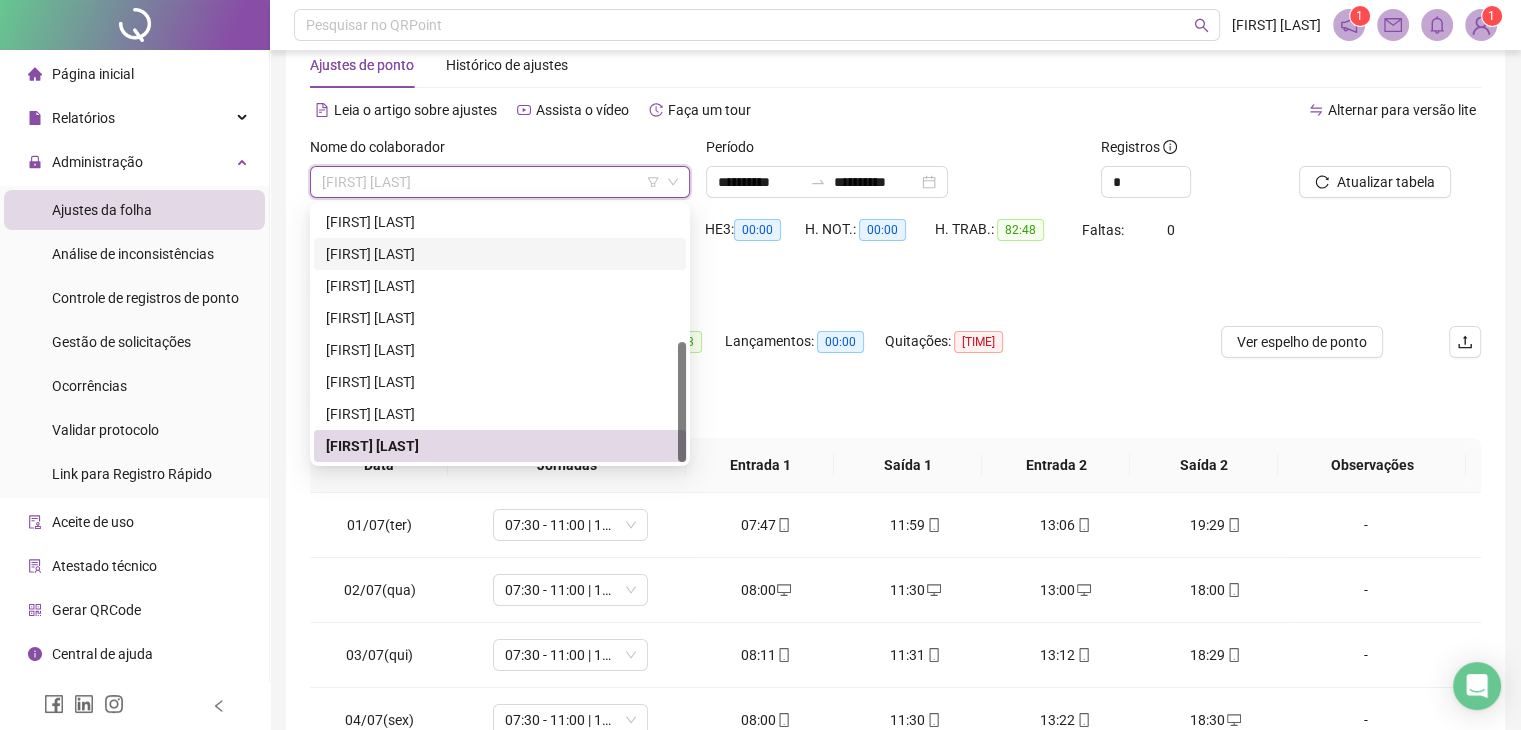 scroll, scrollTop: 0, scrollLeft: 0, axis: both 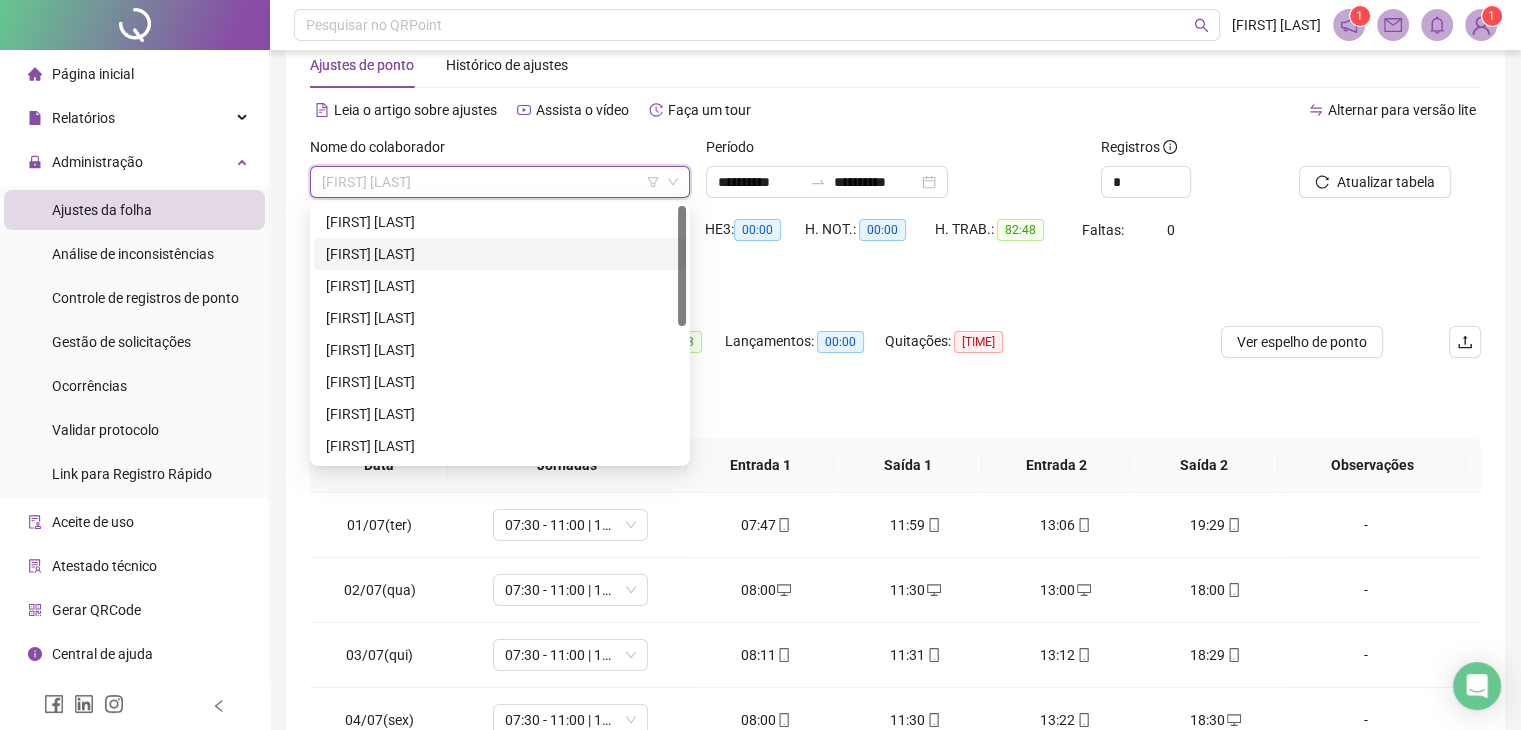 click on "[FIRST] [LAST]" at bounding box center (500, 254) 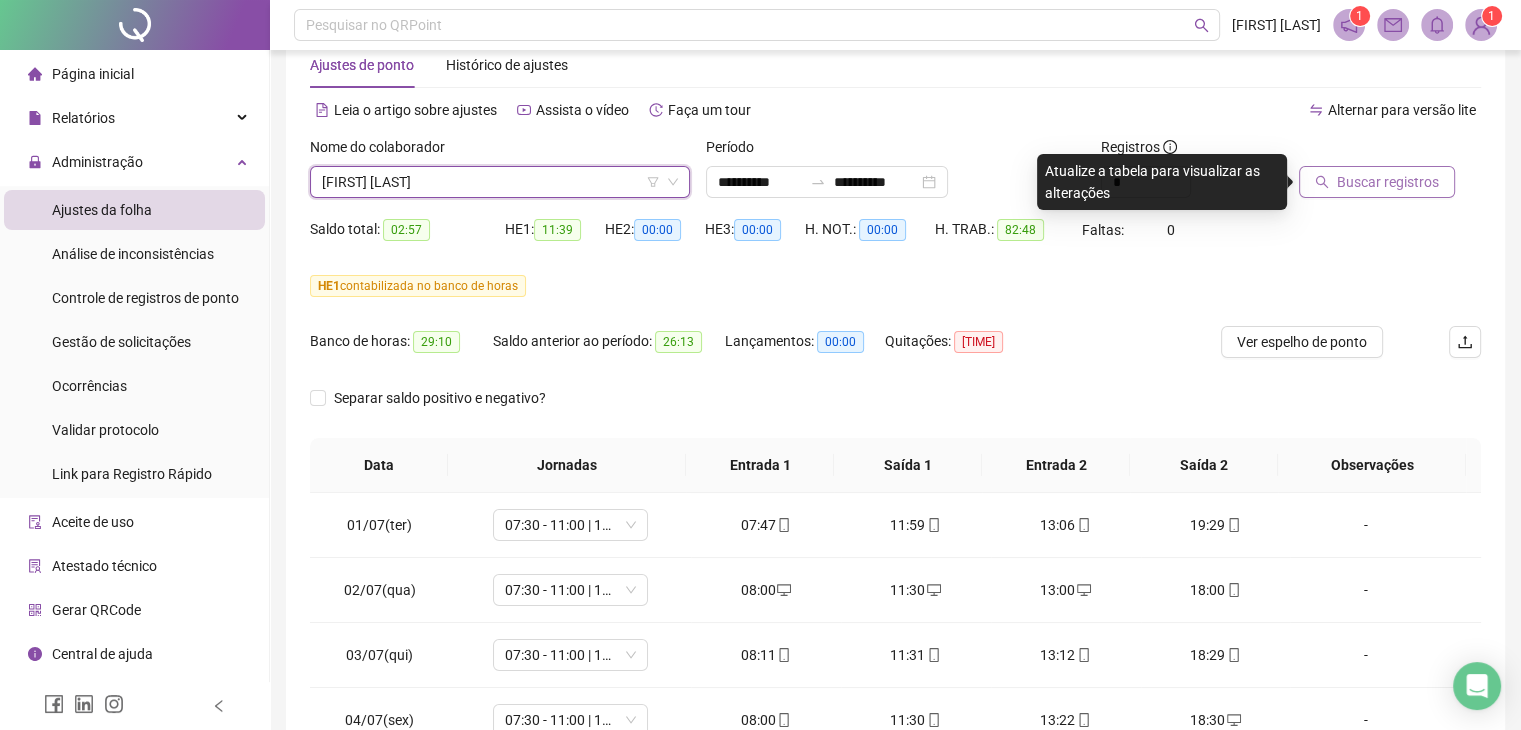 click on "Buscar registros" at bounding box center [1388, 182] 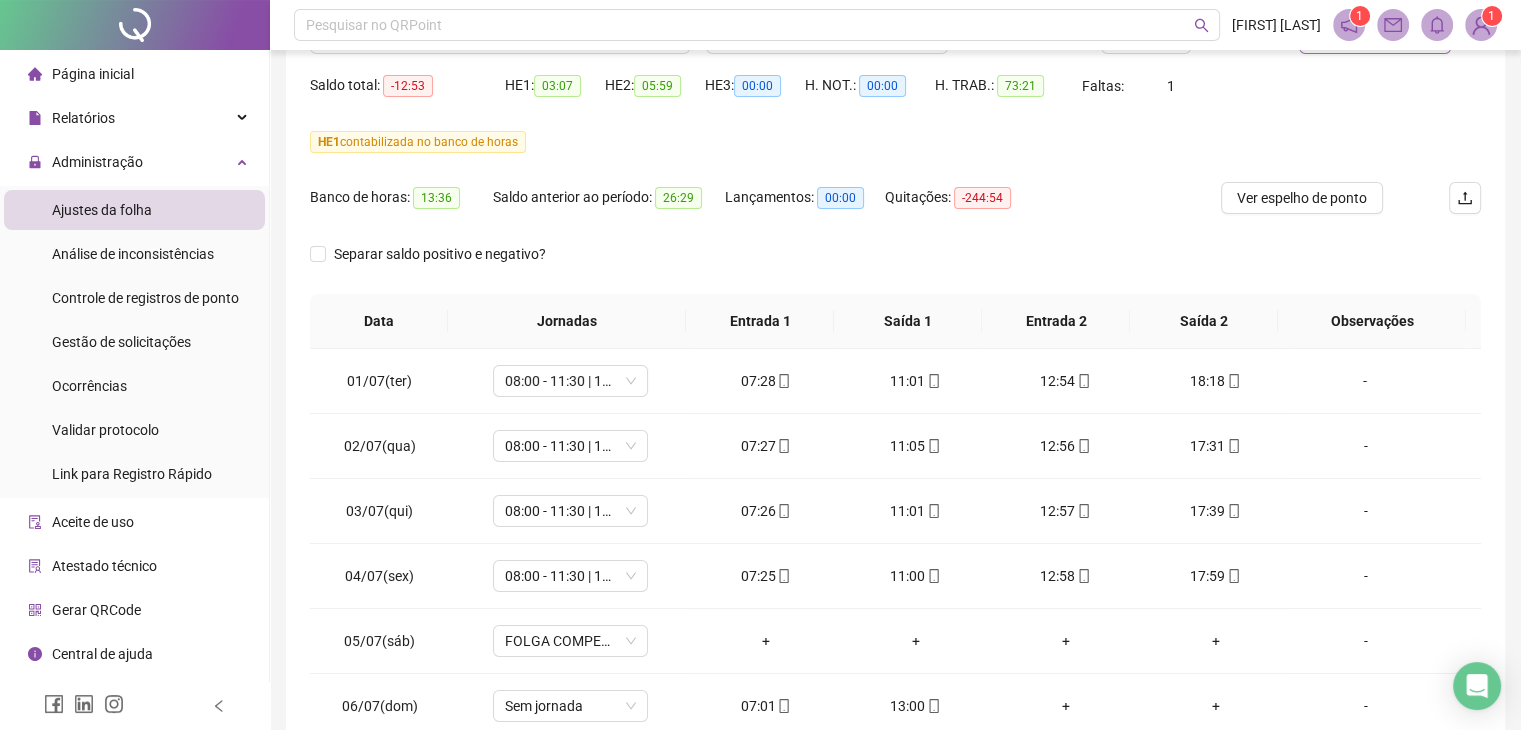 scroll, scrollTop: 348, scrollLeft: 0, axis: vertical 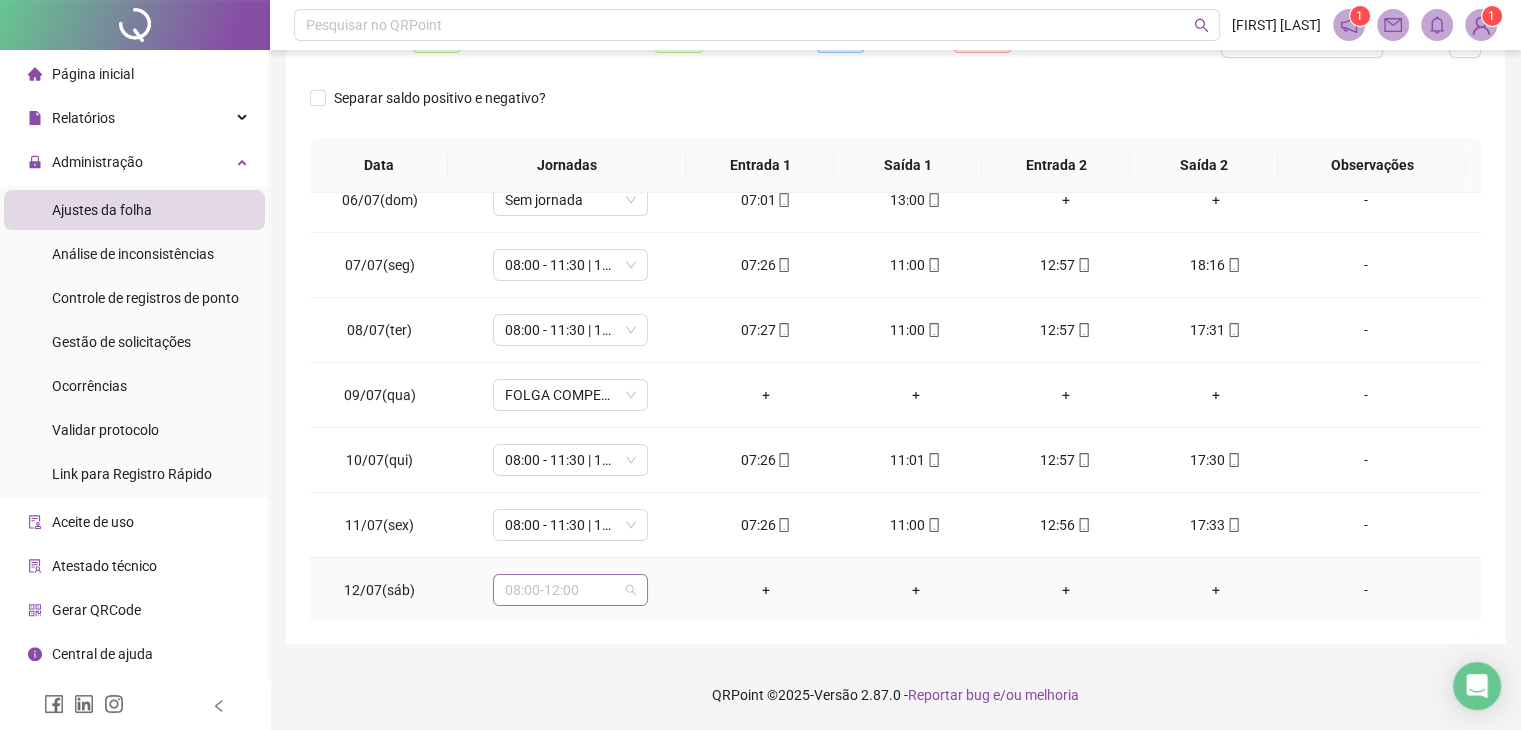click on "08:00-12:00" at bounding box center (570, 590) 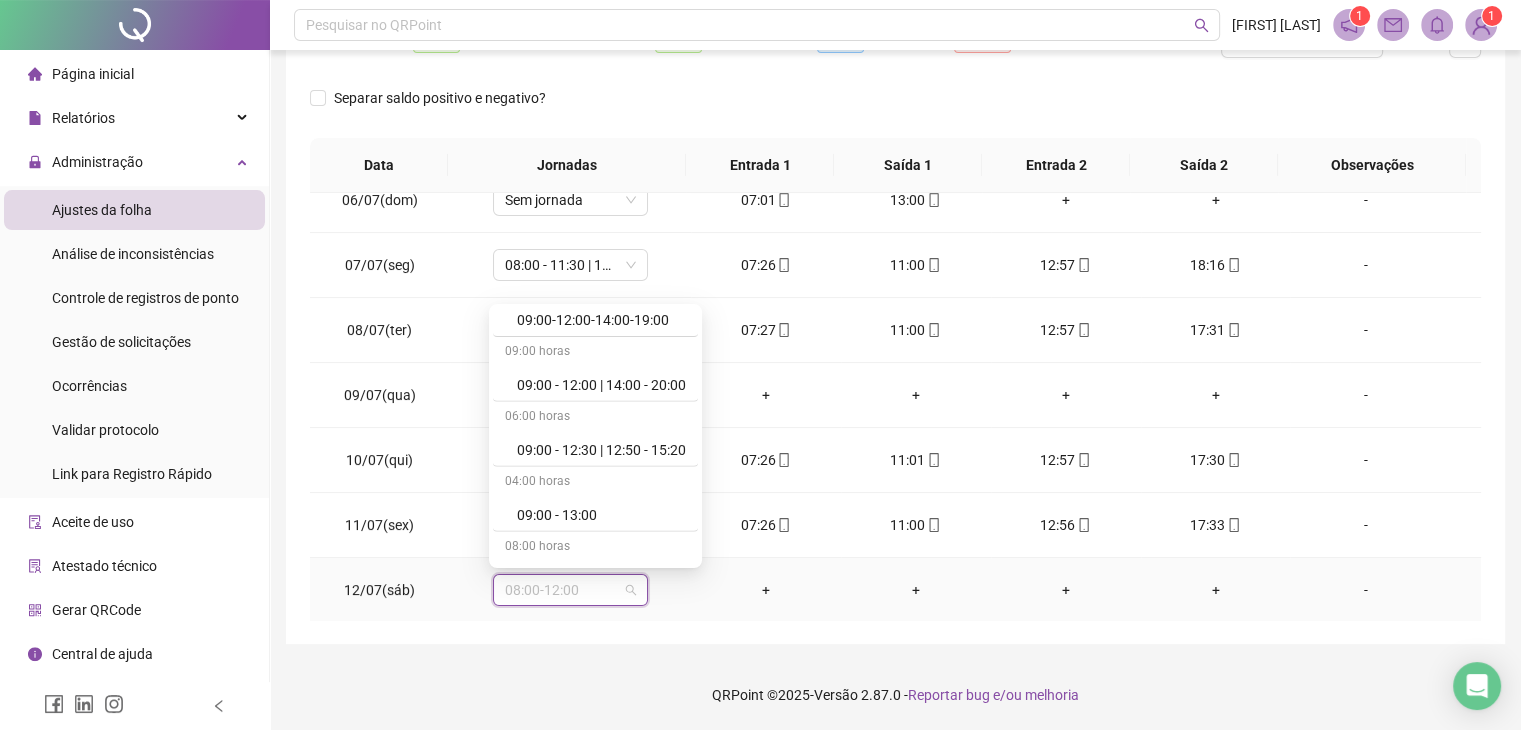 scroll, scrollTop: 11408, scrollLeft: 0, axis: vertical 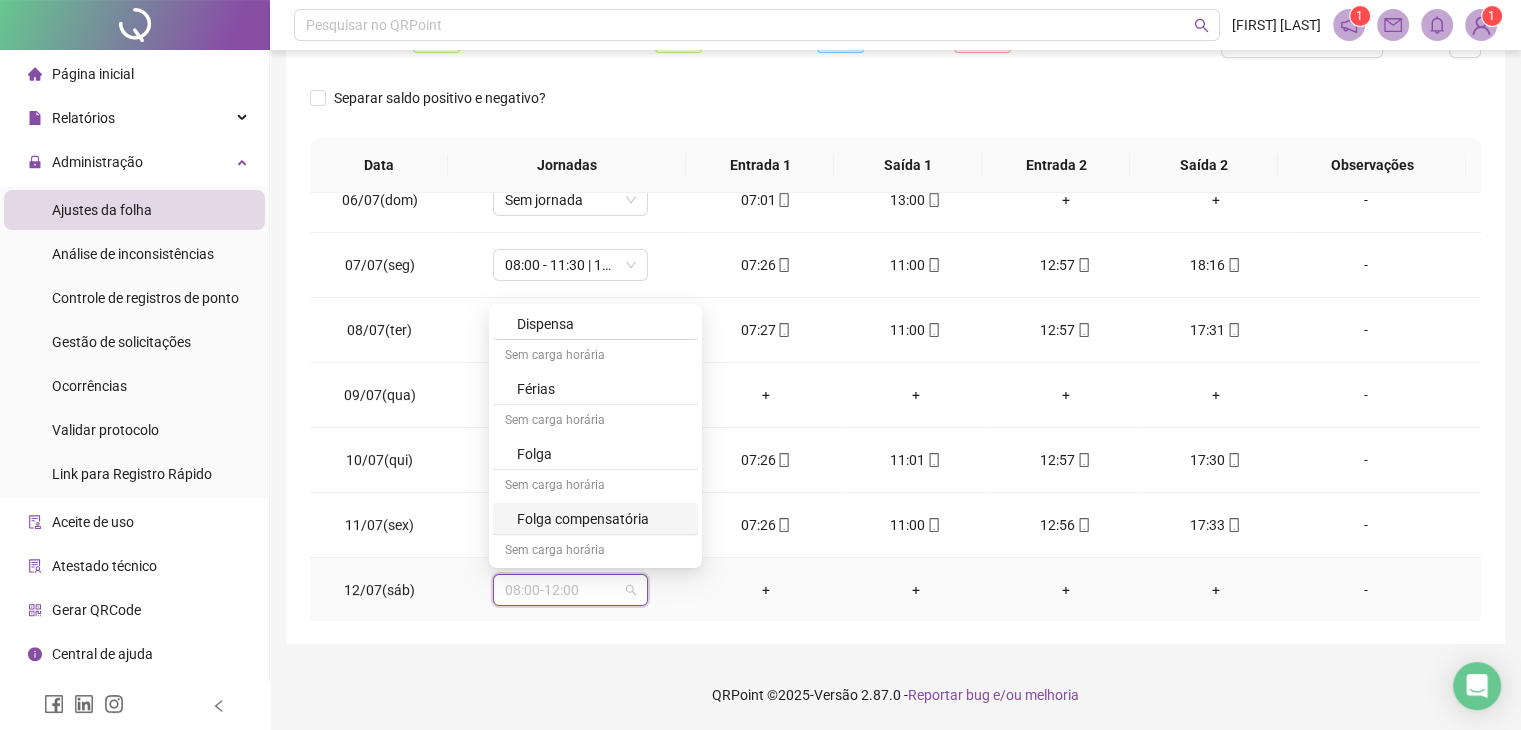 click on "Folga compensatória" at bounding box center (601, 518) 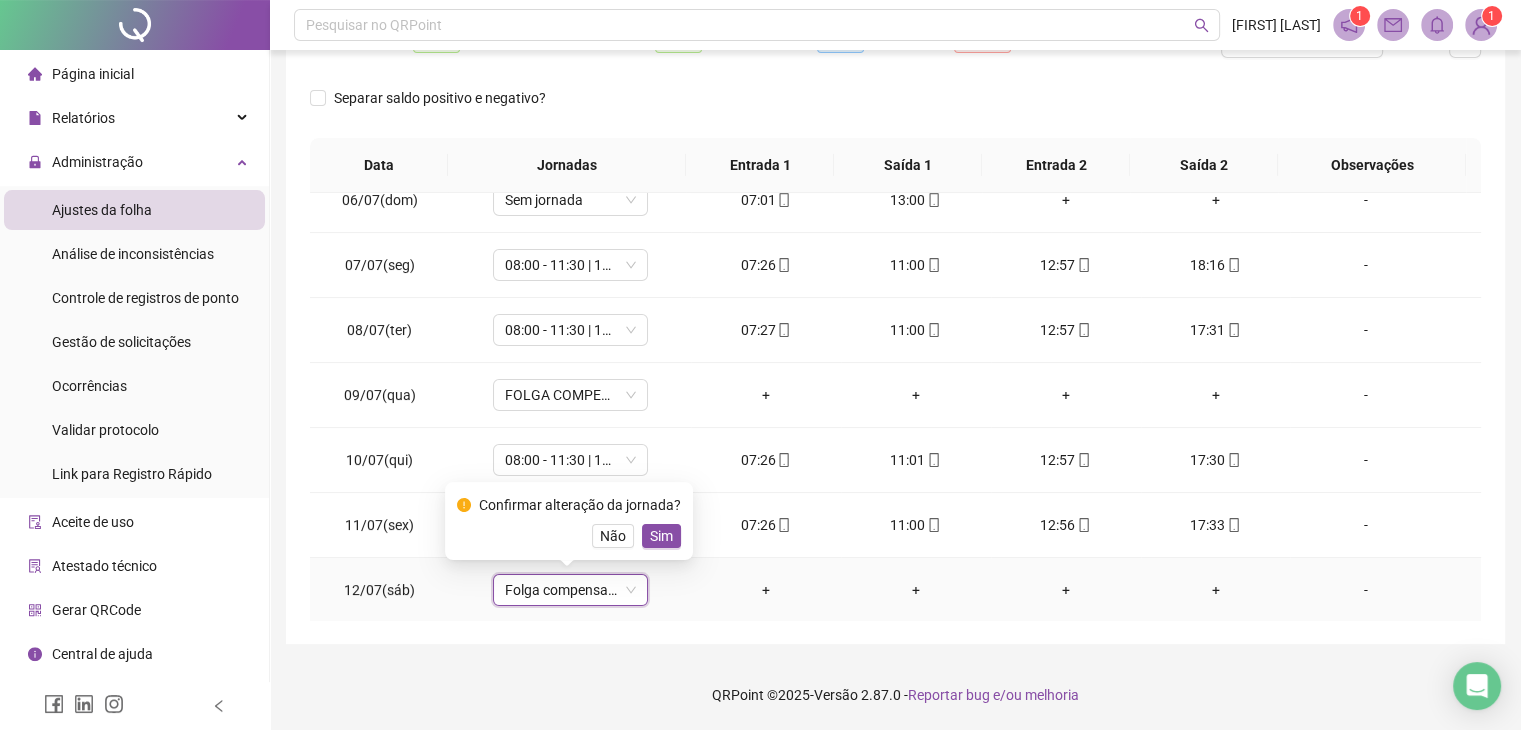 drag, startPoint x: 665, startPoint y: 539, endPoint x: 732, endPoint y: 412, distance: 143.58969 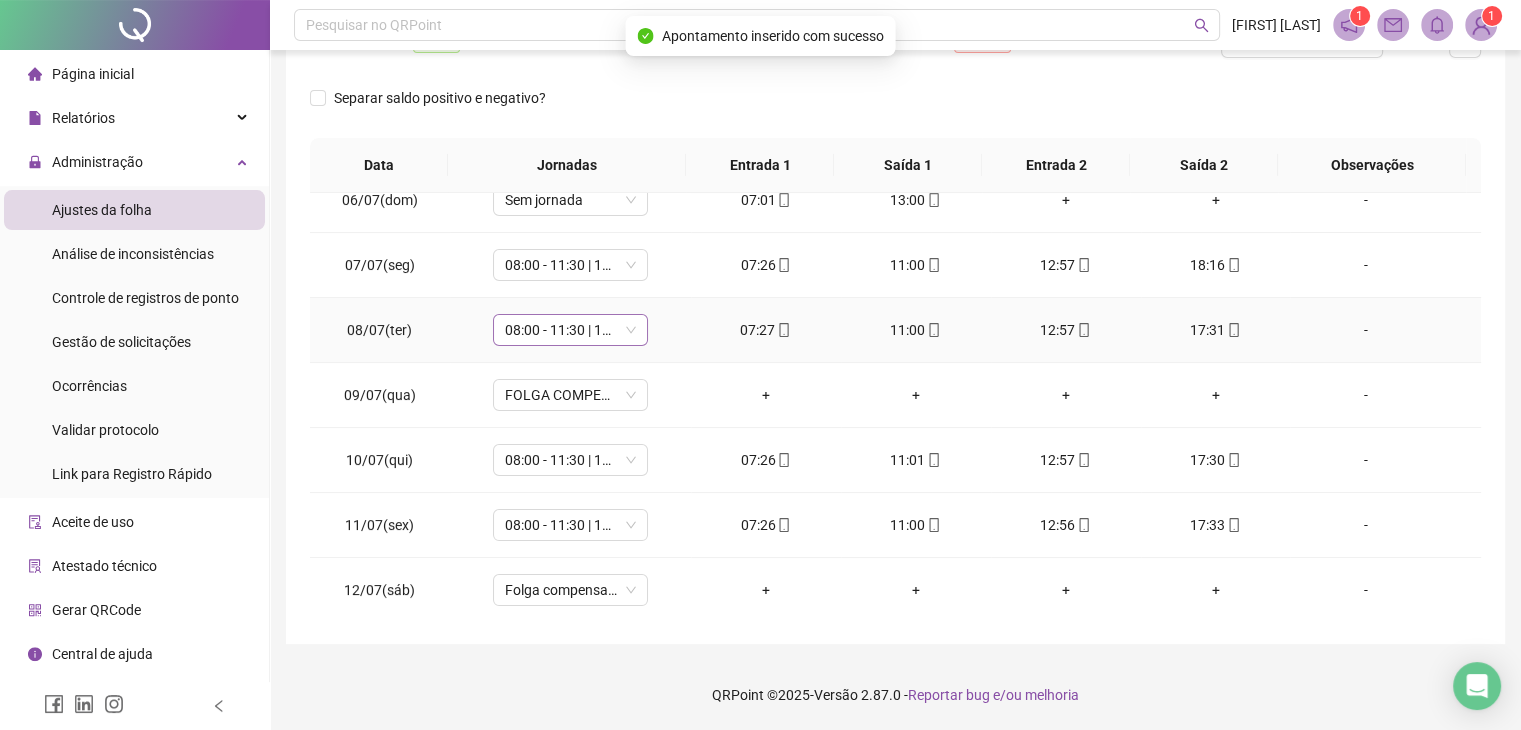 scroll, scrollTop: 0, scrollLeft: 0, axis: both 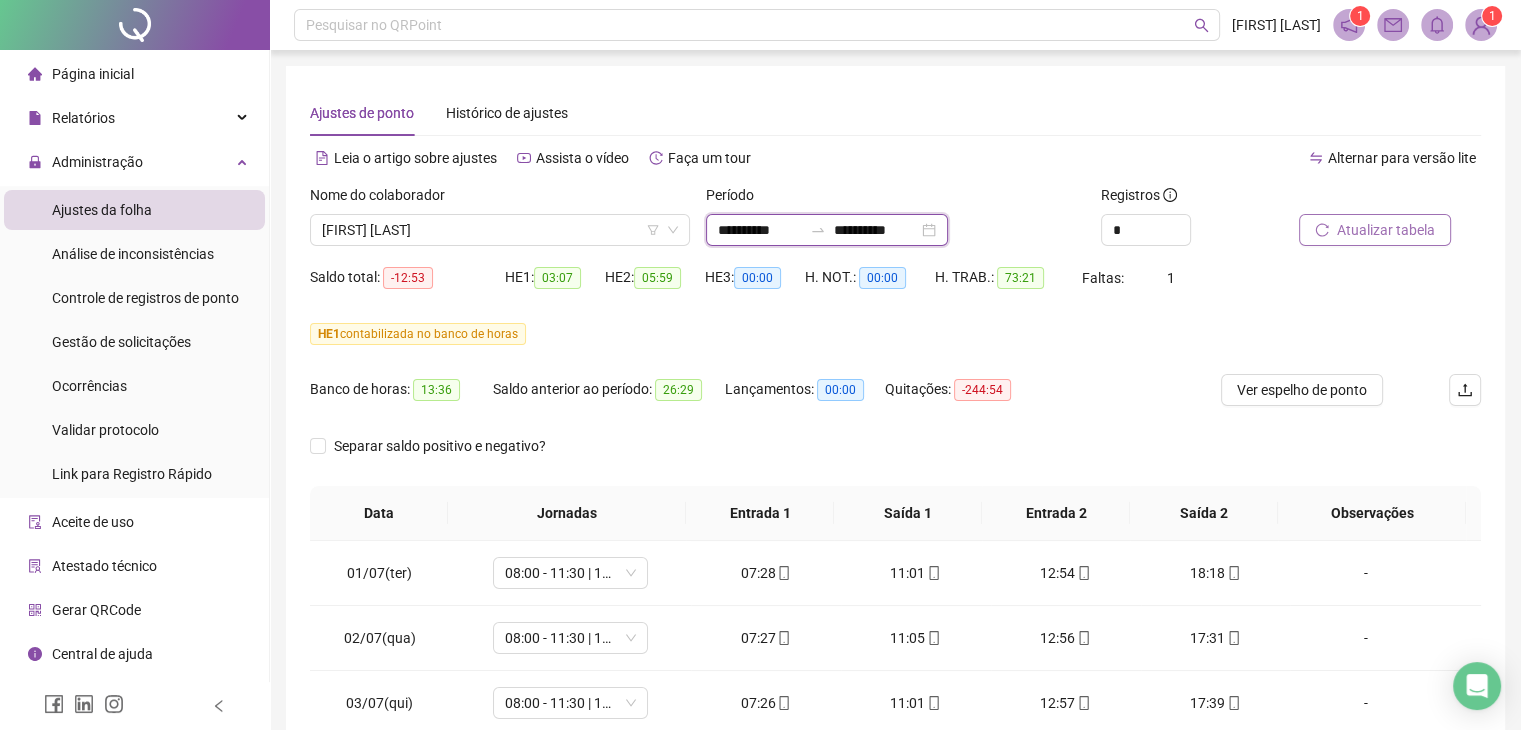 click on "**********" at bounding box center (760, 230) 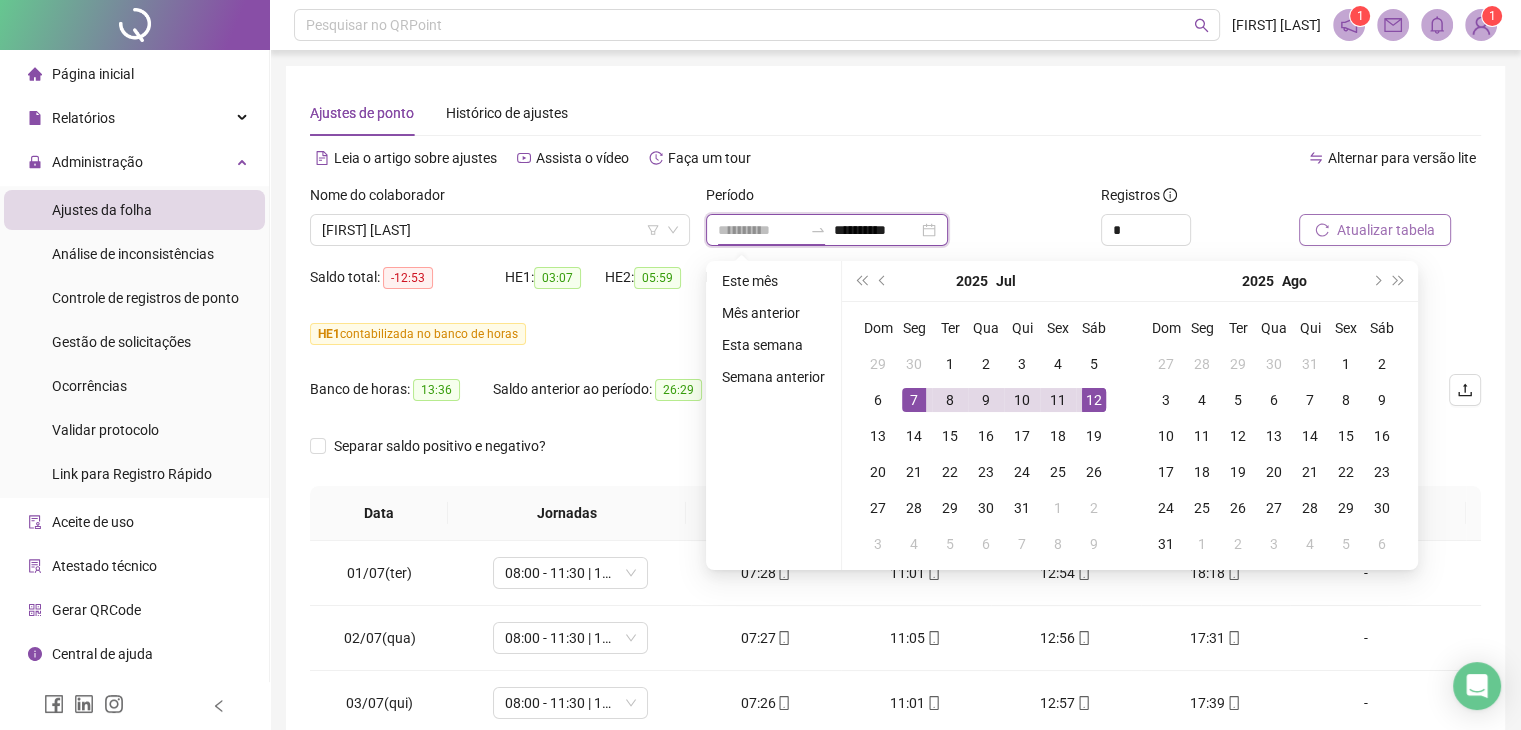 type on "**********" 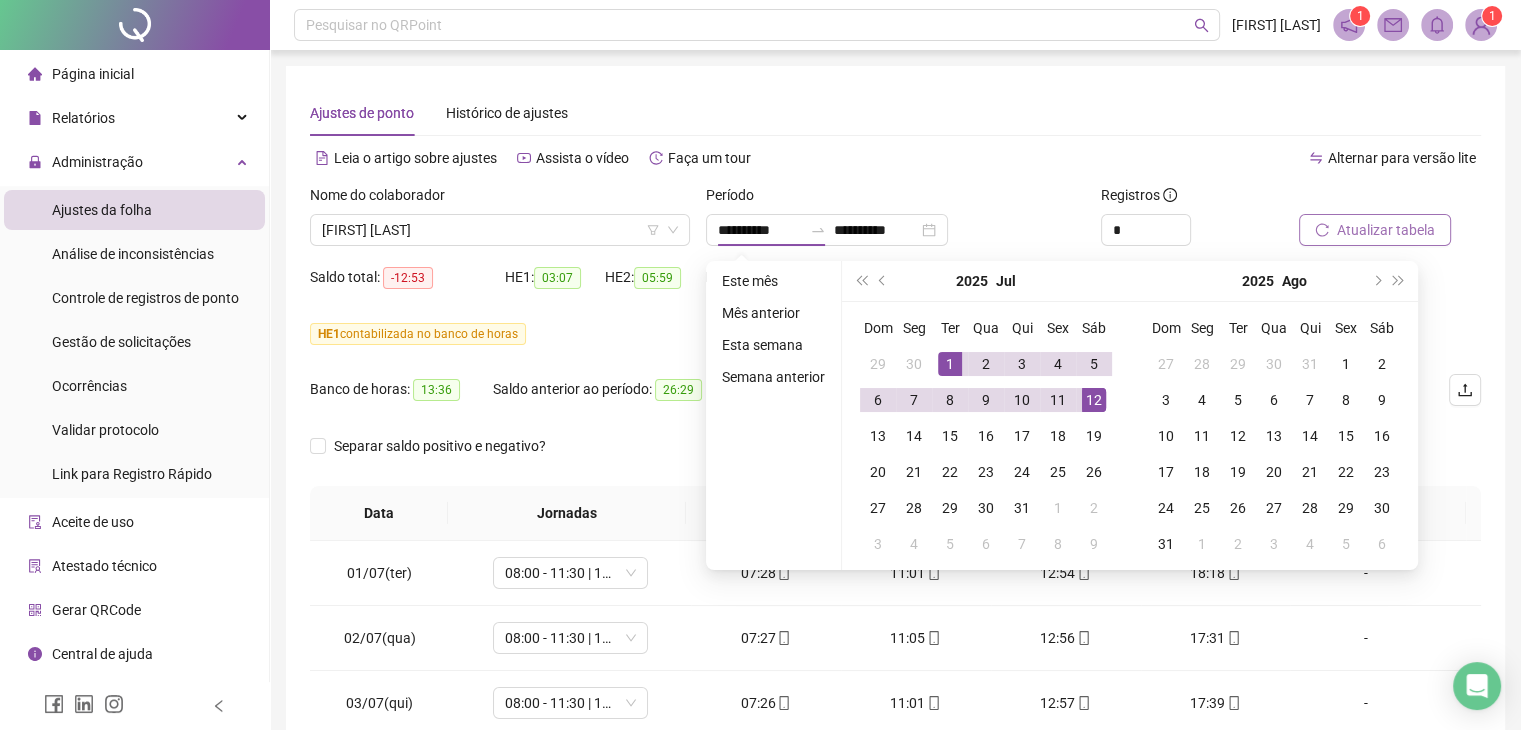click on "HE 1  contabilizada no banco de horas" at bounding box center (895, 334) 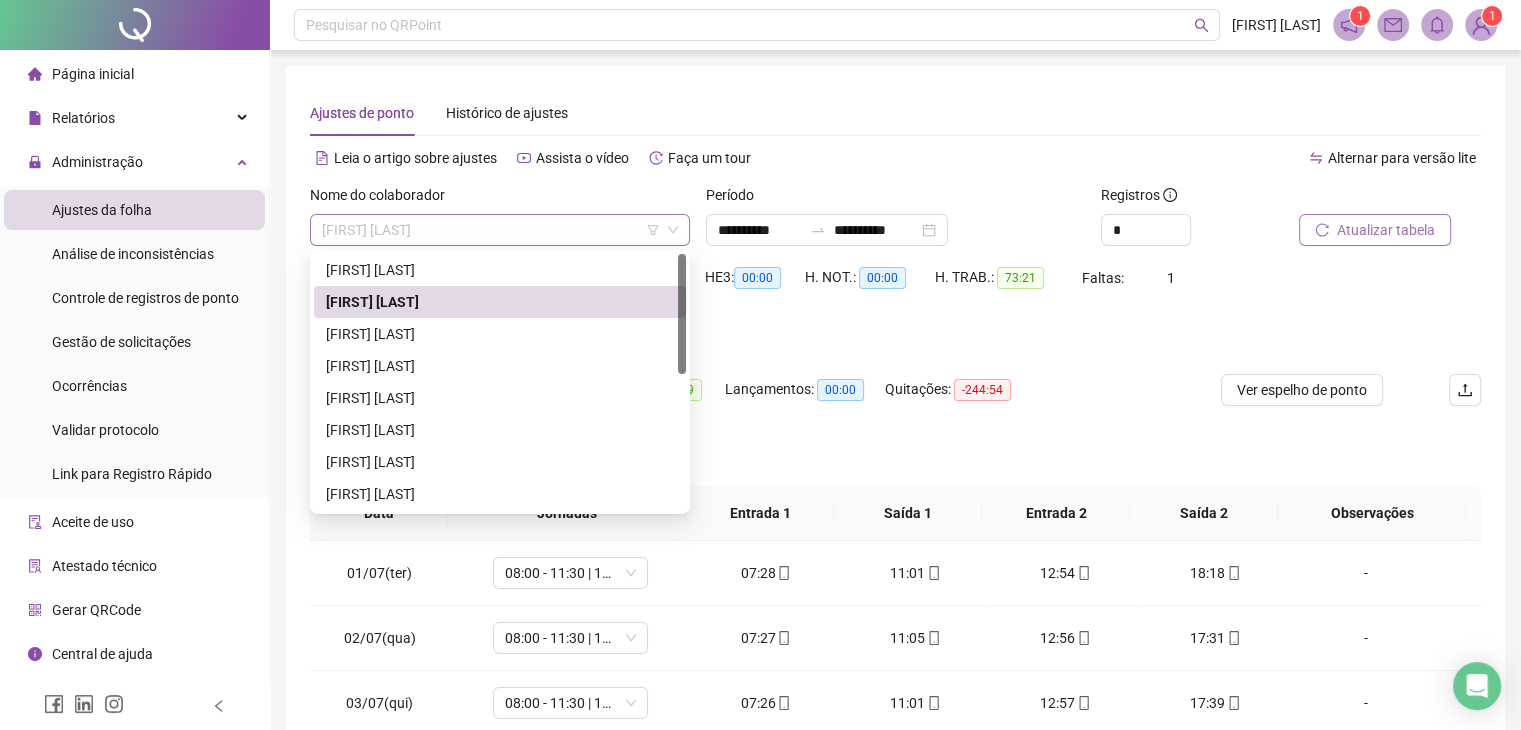 click on "[FIRST] [LAST]" at bounding box center (500, 230) 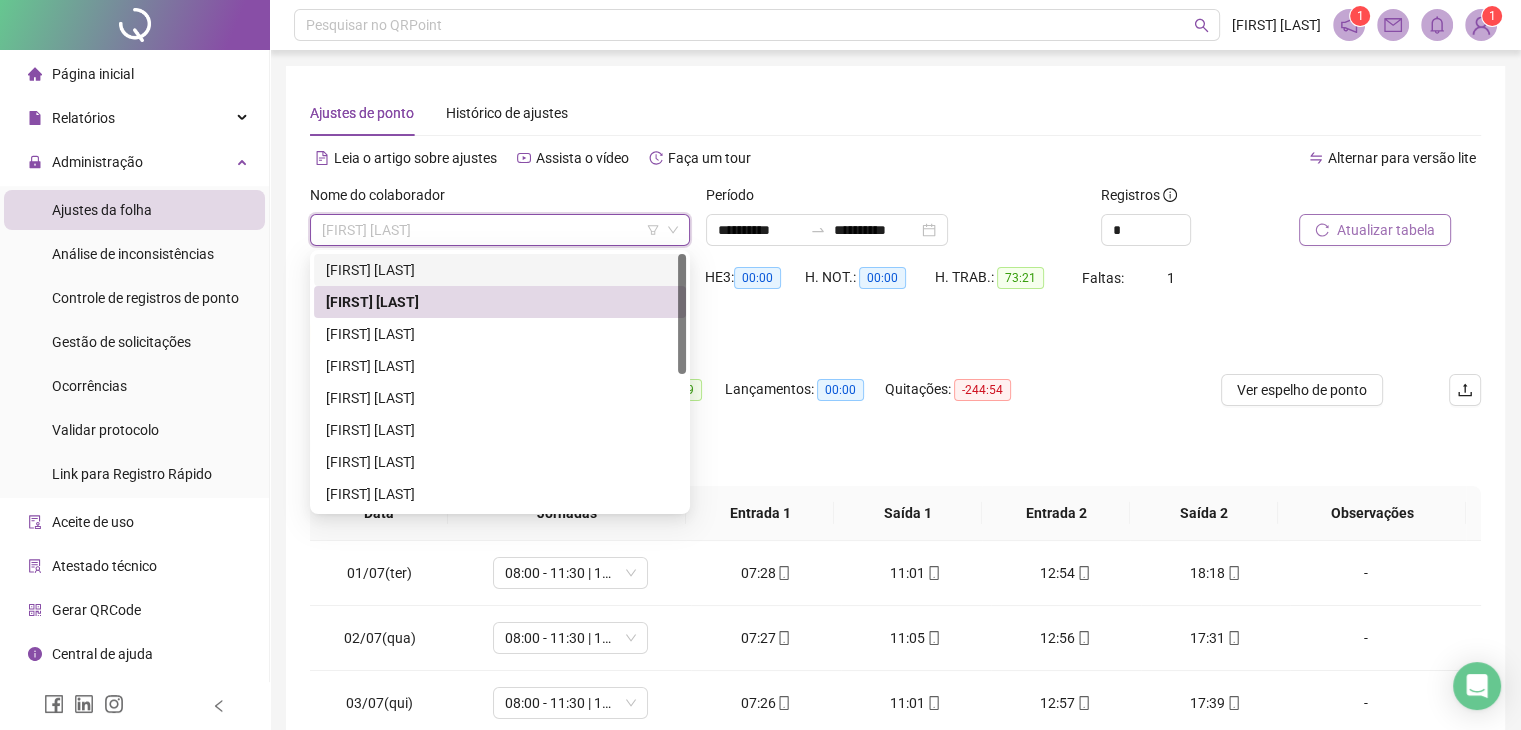 click on "[FIRST] [LAST]" at bounding box center (500, 270) 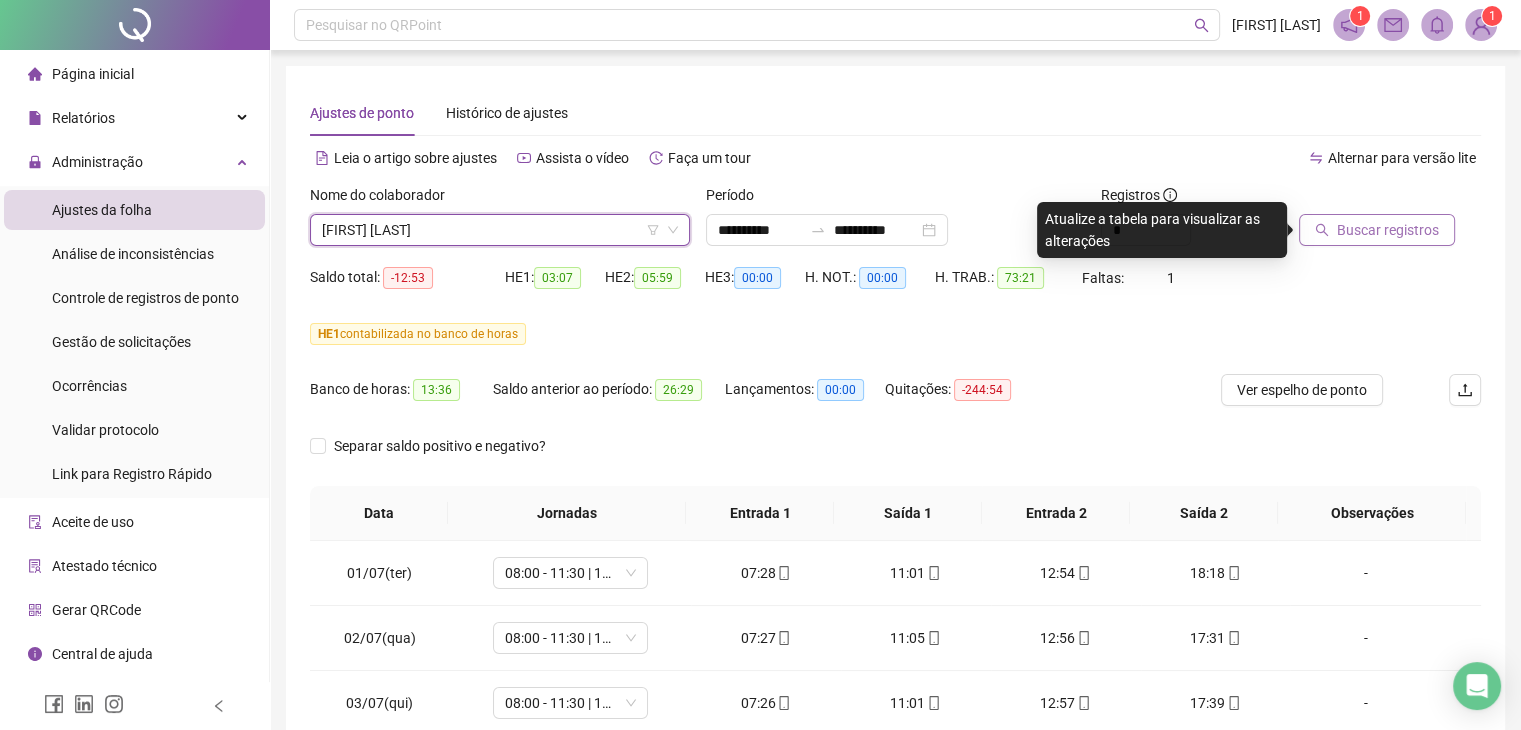 click on "Buscar registros" at bounding box center [1377, 230] 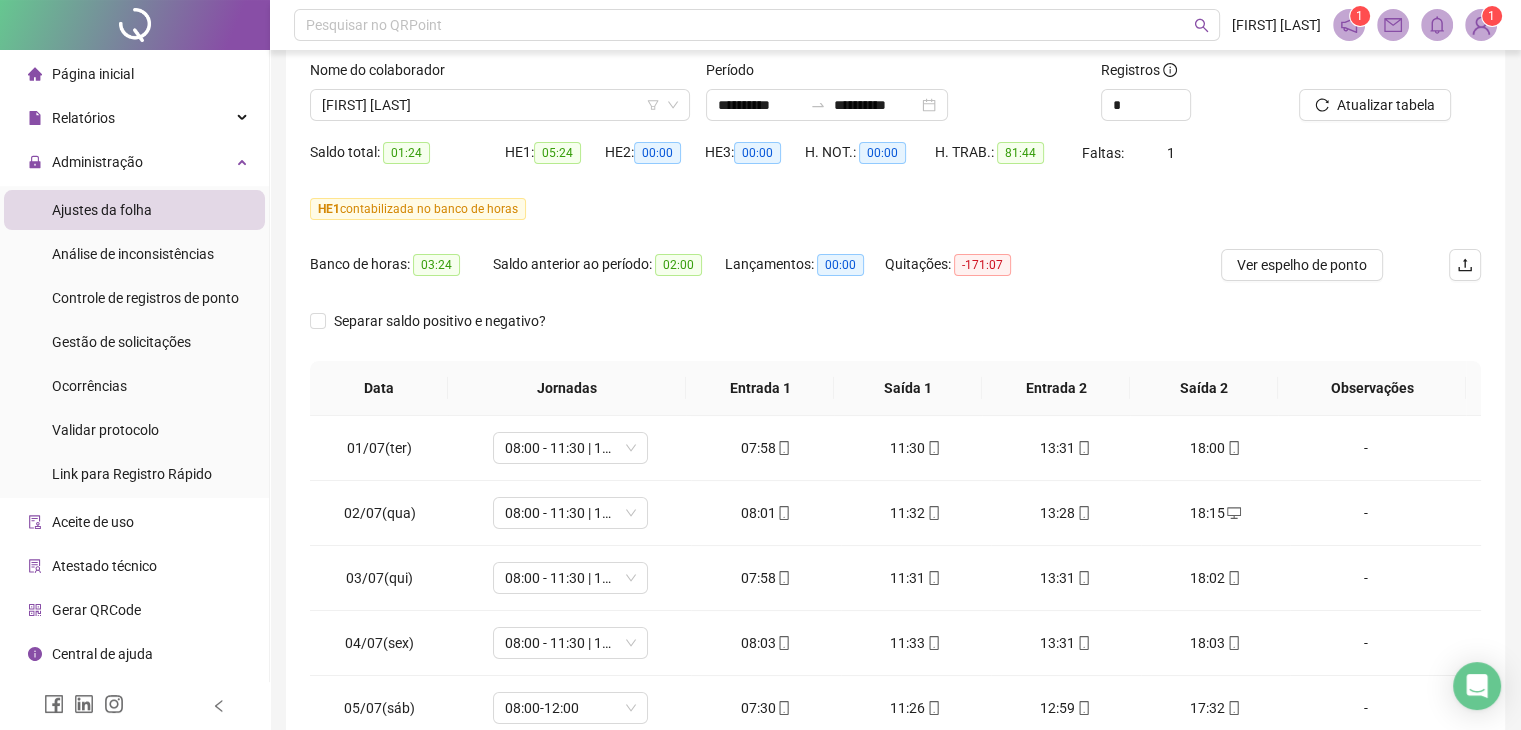 scroll, scrollTop: 348, scrollLeft: 0, axis: vertical 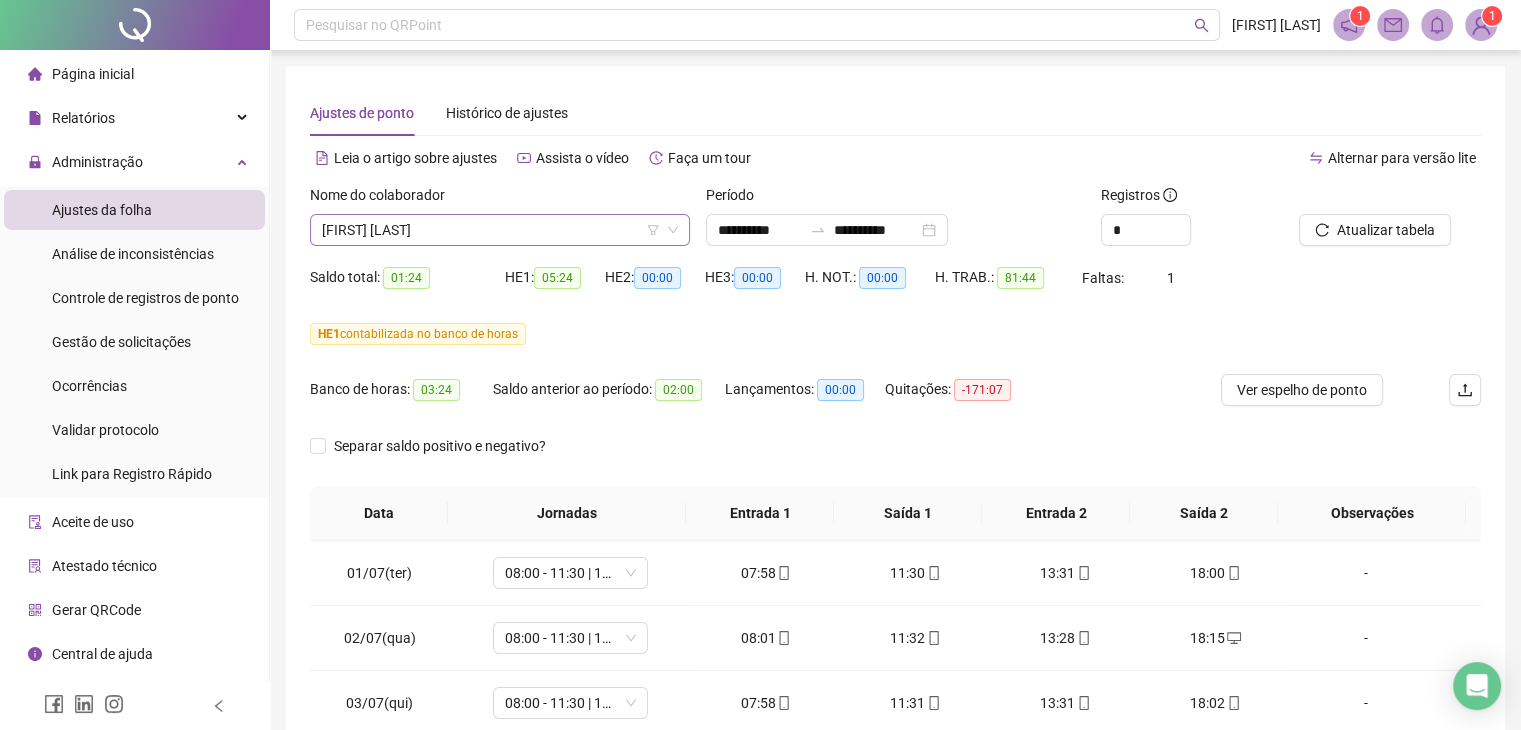 click on "[FIRST] [LAST]" at bounding box center [500, 230] 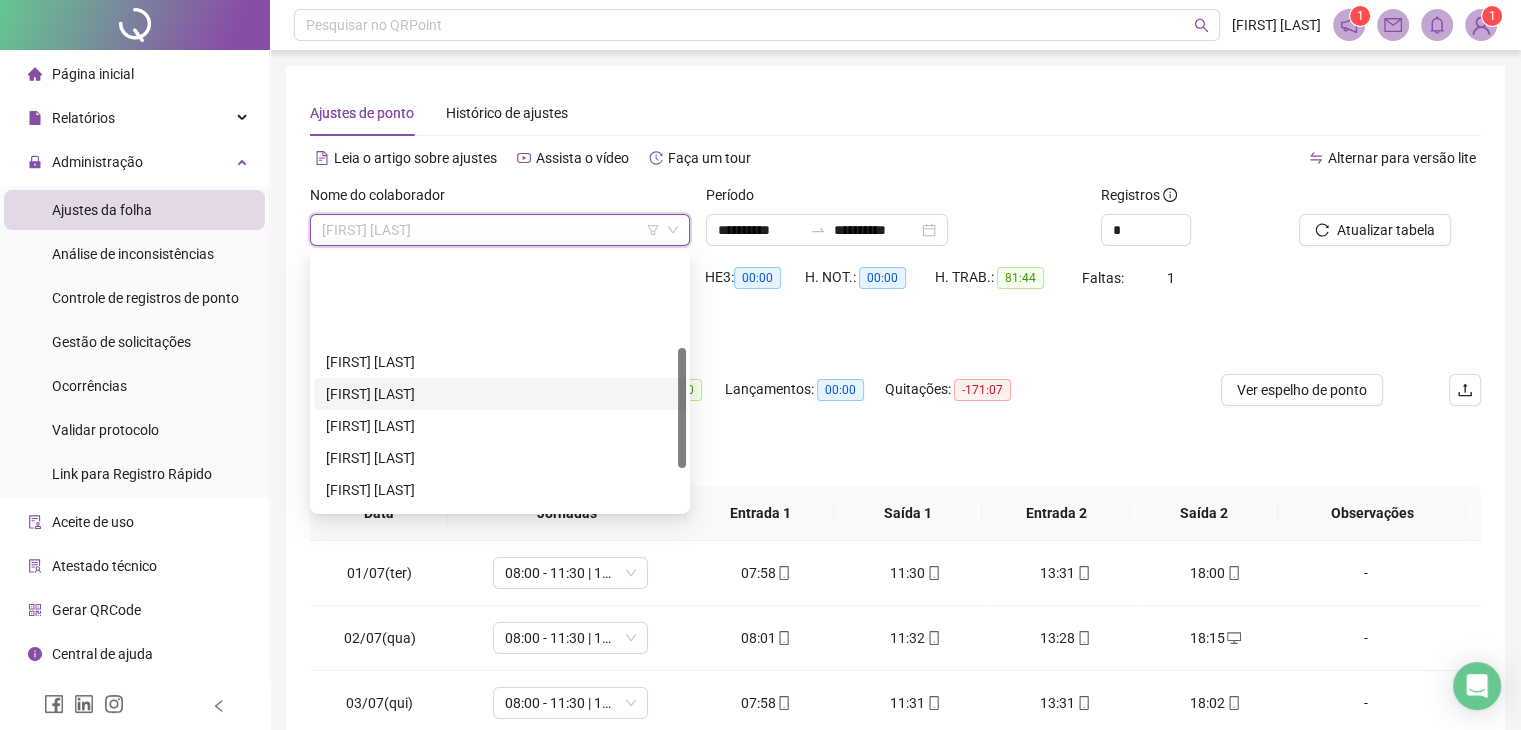 scroll, scrollTop: 200, scrollLeft: 0, axis: vertical 